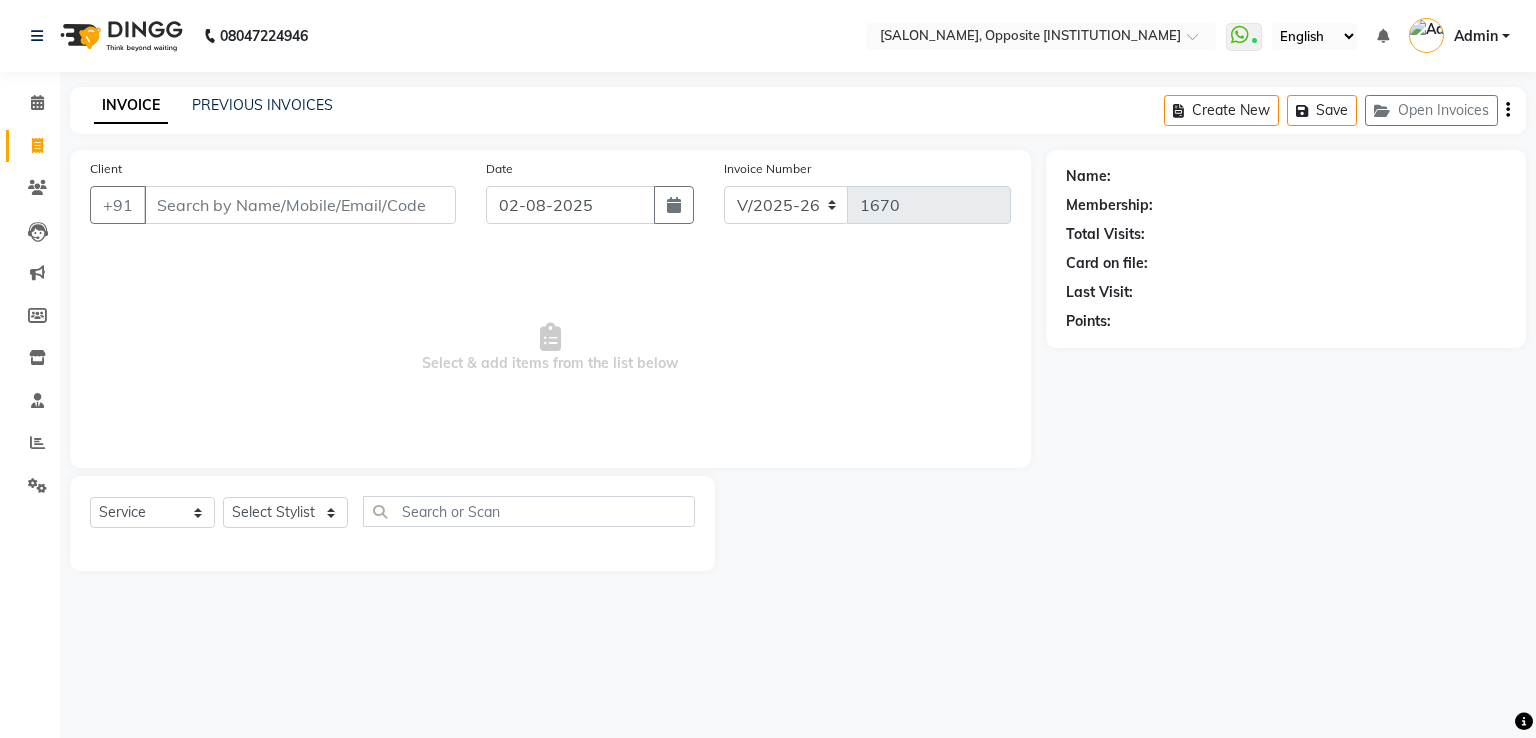 select on "3962" 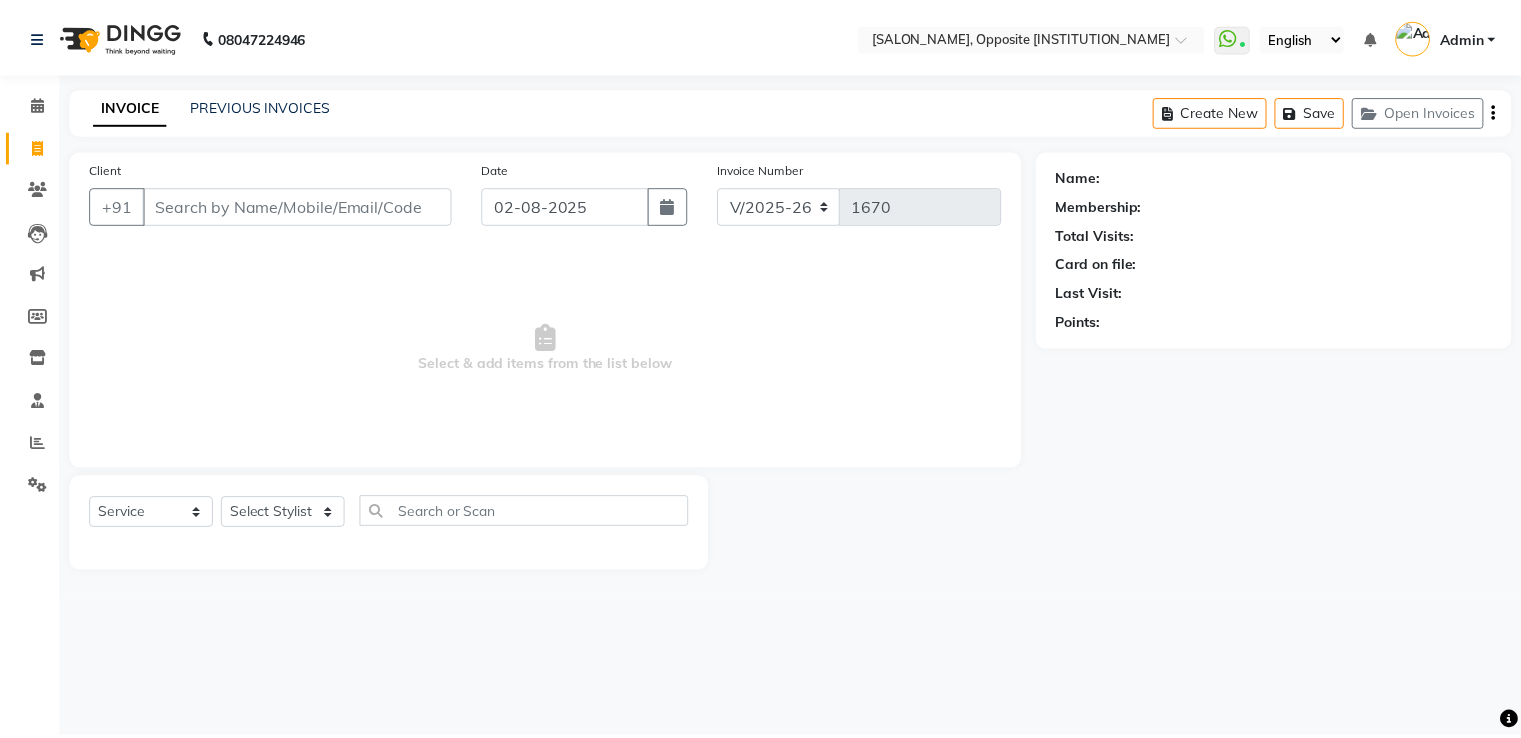 scroll, scrollTop: 0, scrollLeft: 0, axis: both 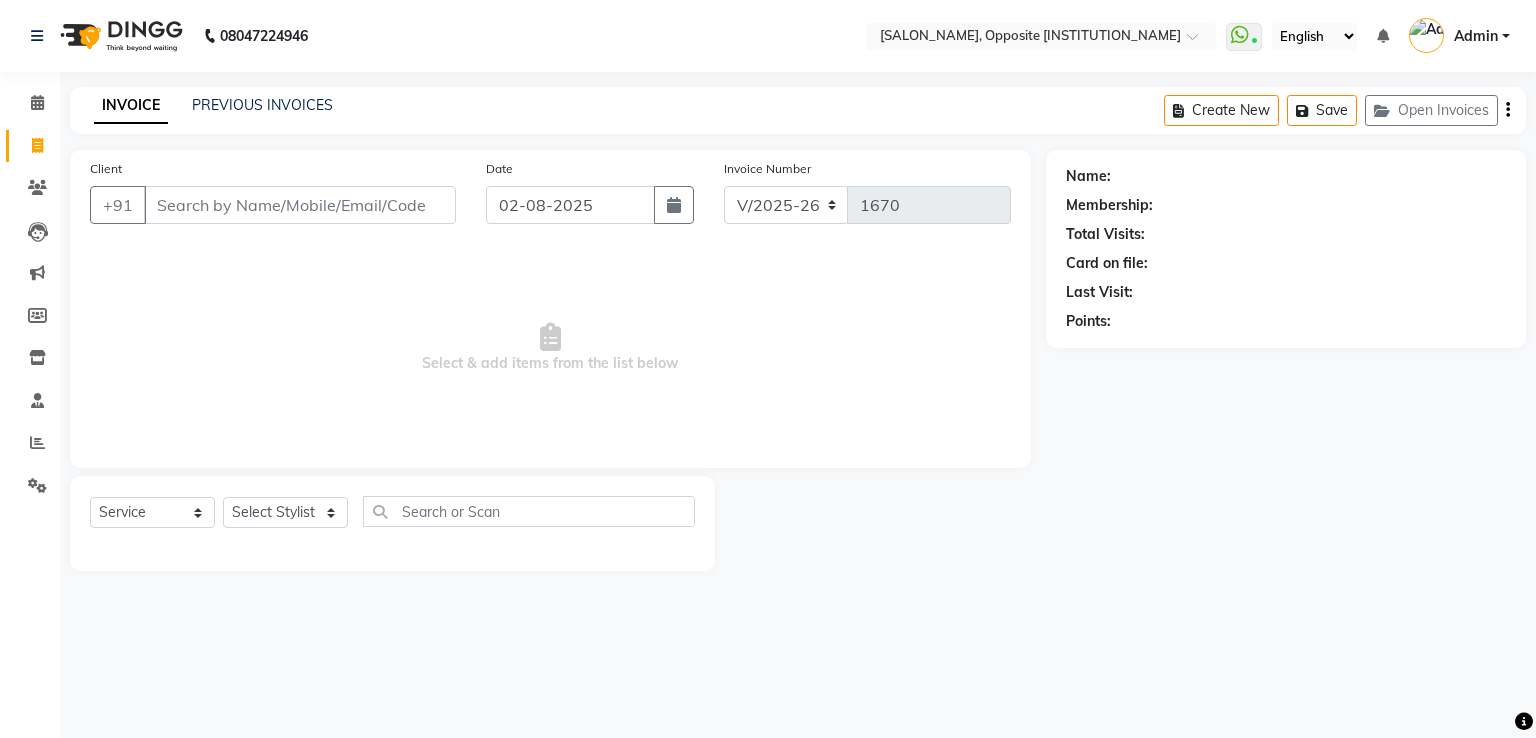 click on "Client" at bounding box center [300, 205] 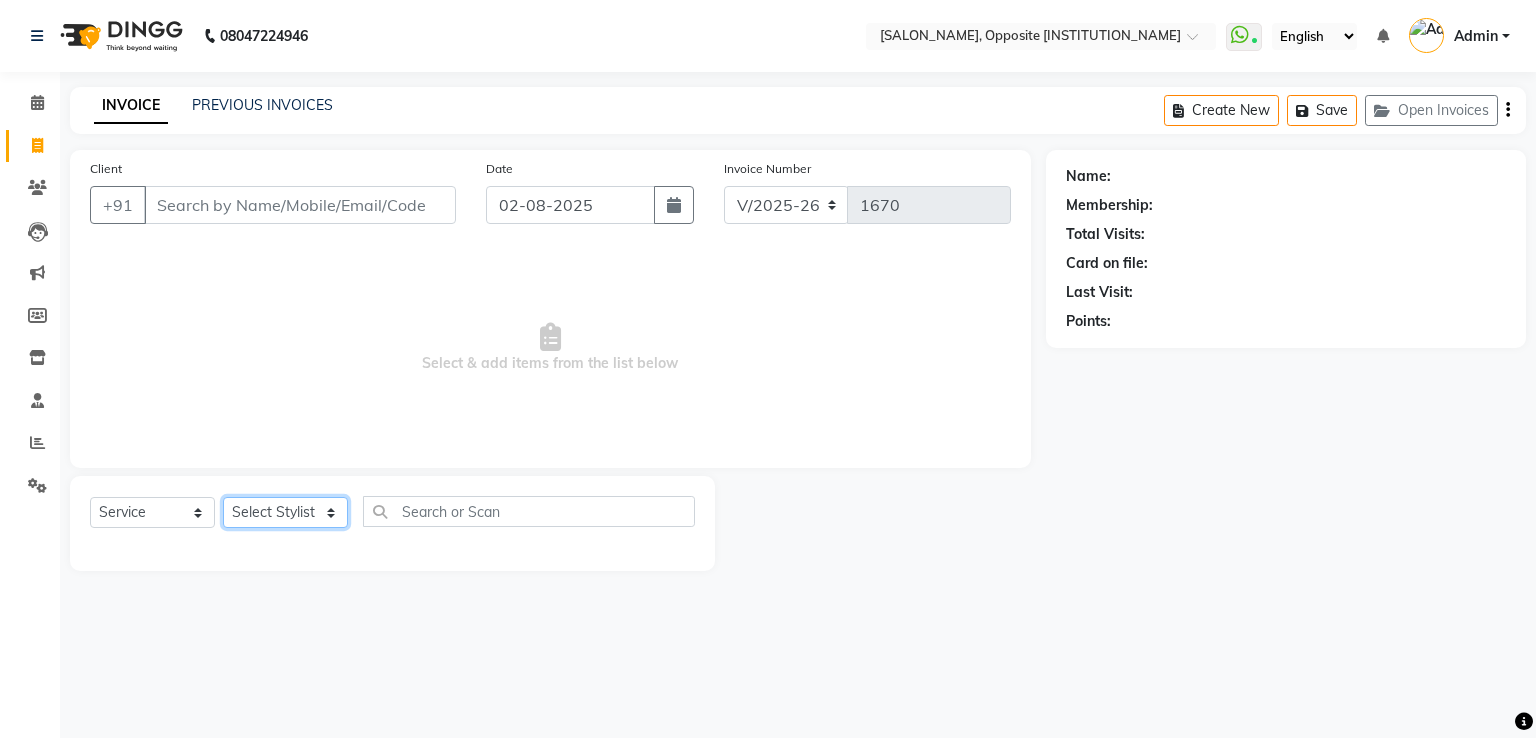 click on "Select Stylist [FIRST] [LAST] [FIRST] [LAST] [FIRST] [LAST] [FIRST] [LAST] [FIRST] [LAST] [FIRST] [LAST] [FIRST] [LAST] [FIRST] [LAST] [FIRST] [LAST]" 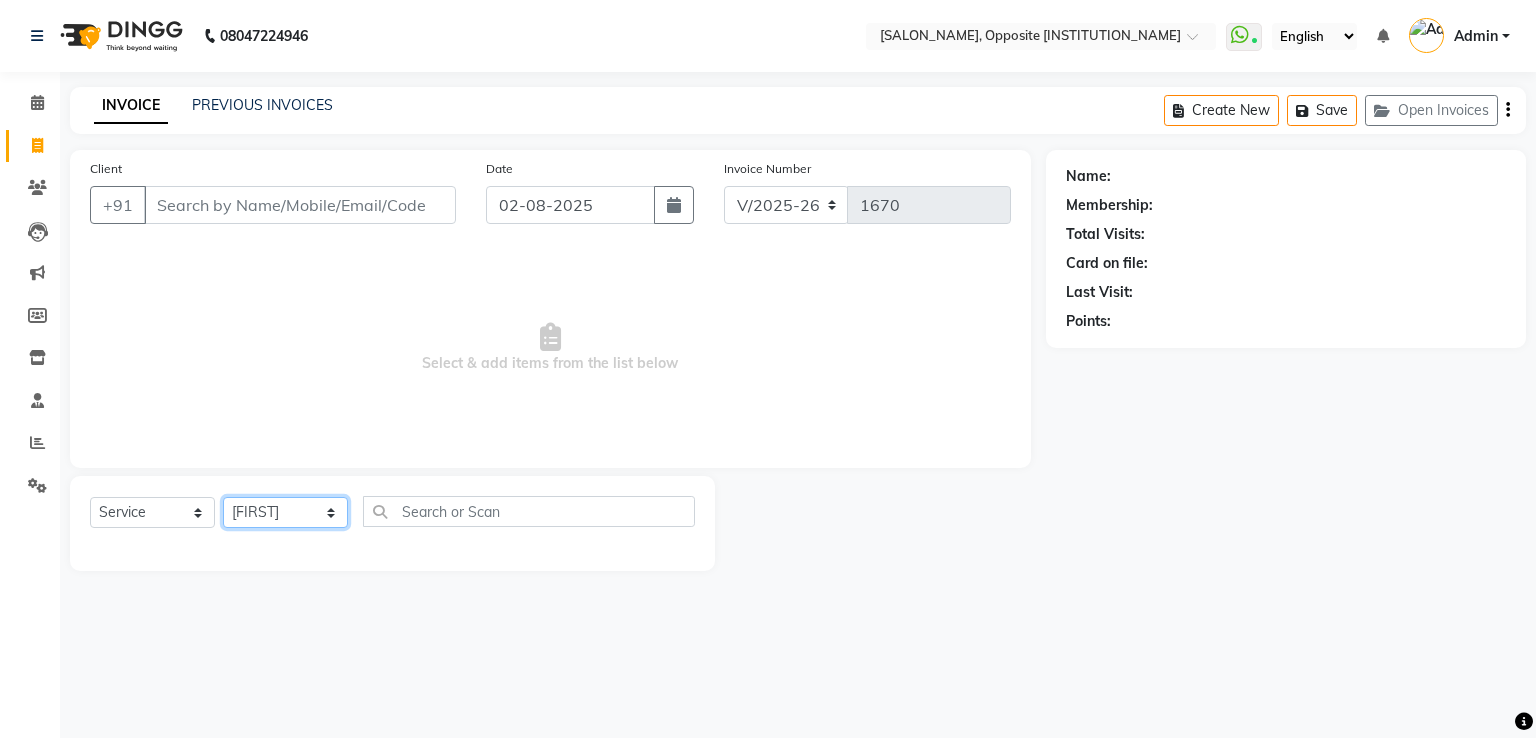 click on "Select Stylist [FIRST] [LAST] [FIRST] [LAST] [FIRST] [LAST] [FIRST] [LAST] [FIRST] [LAST] [FIRST] [LAST] [FIRST] [LAST] [FIRST] [LAST] [FIRST] [LAST]" 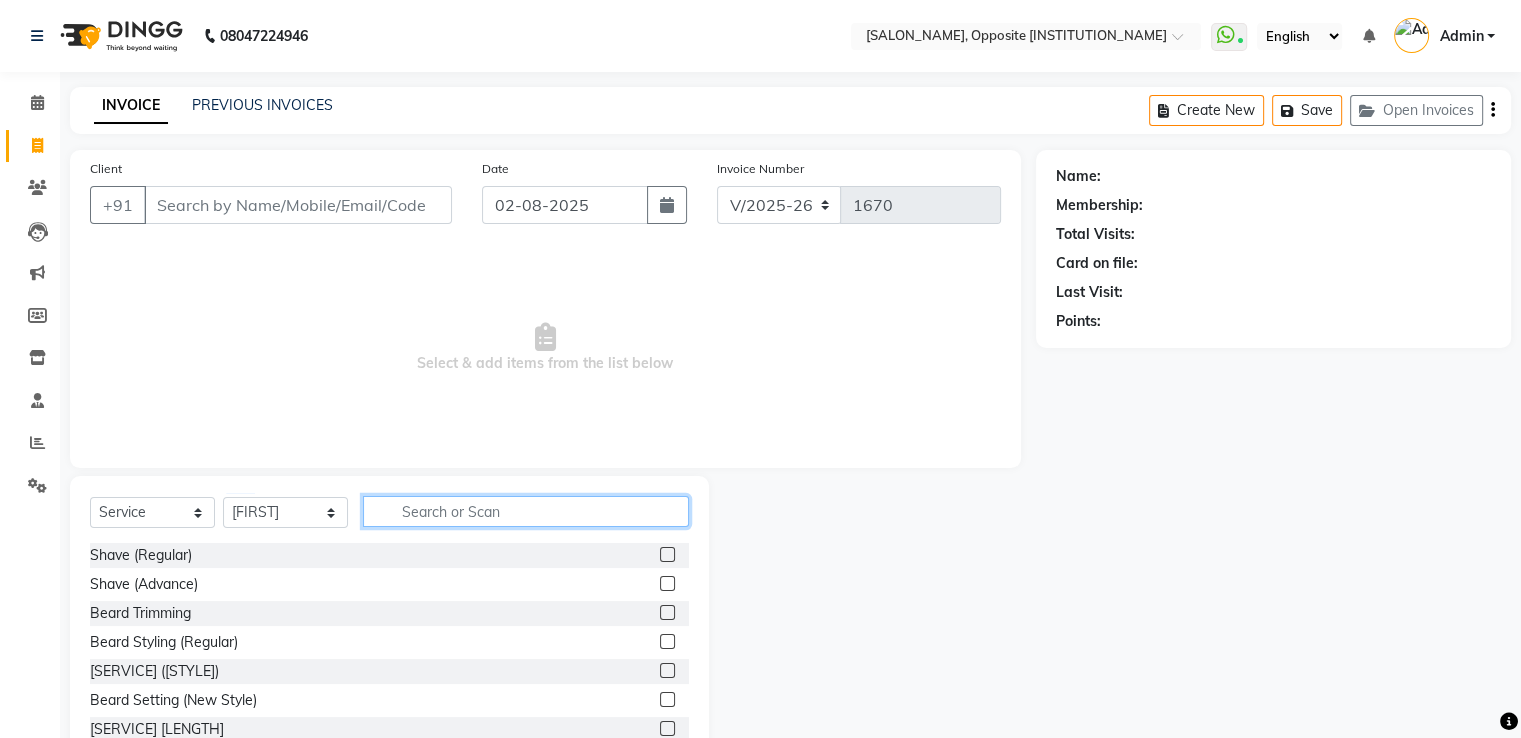 click 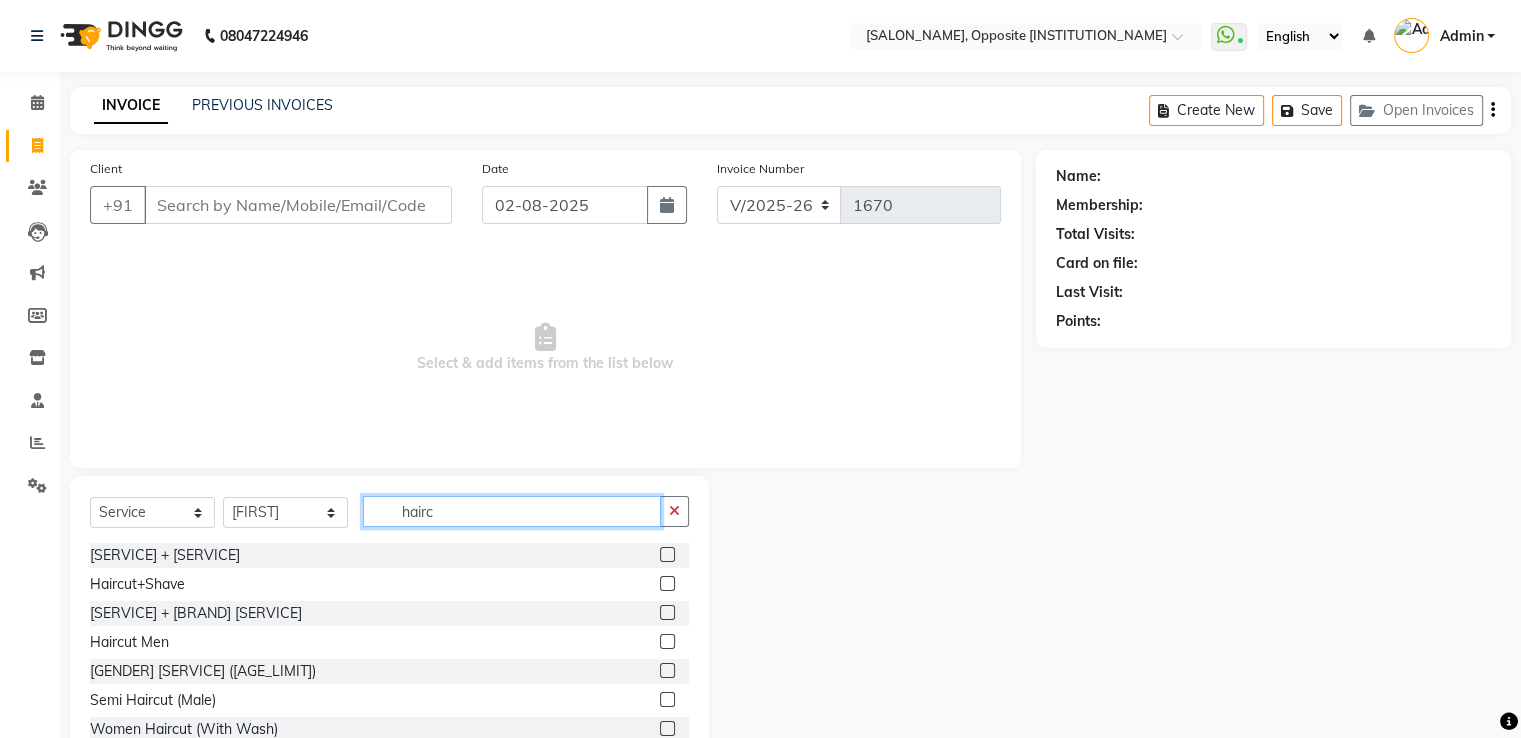type on "hairc" 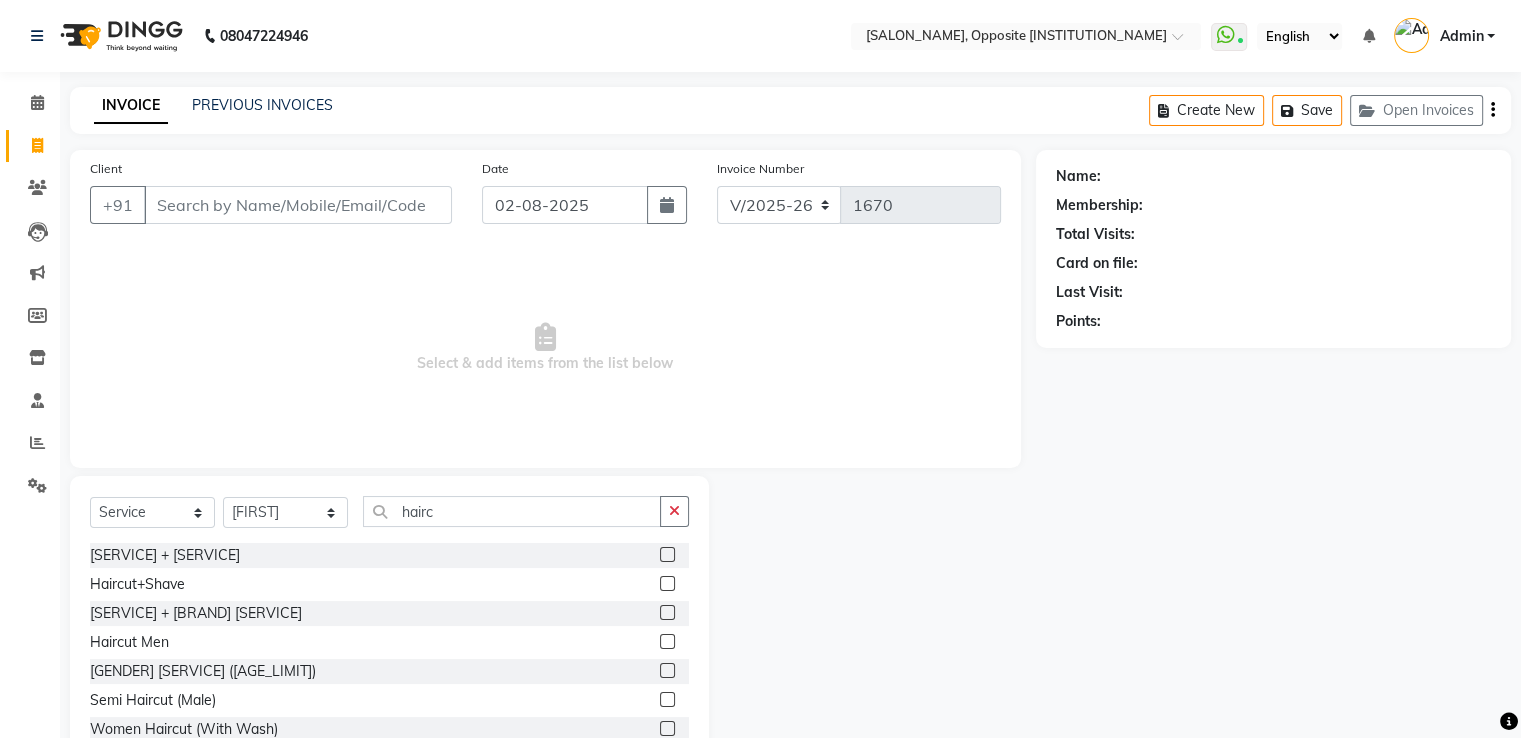 click 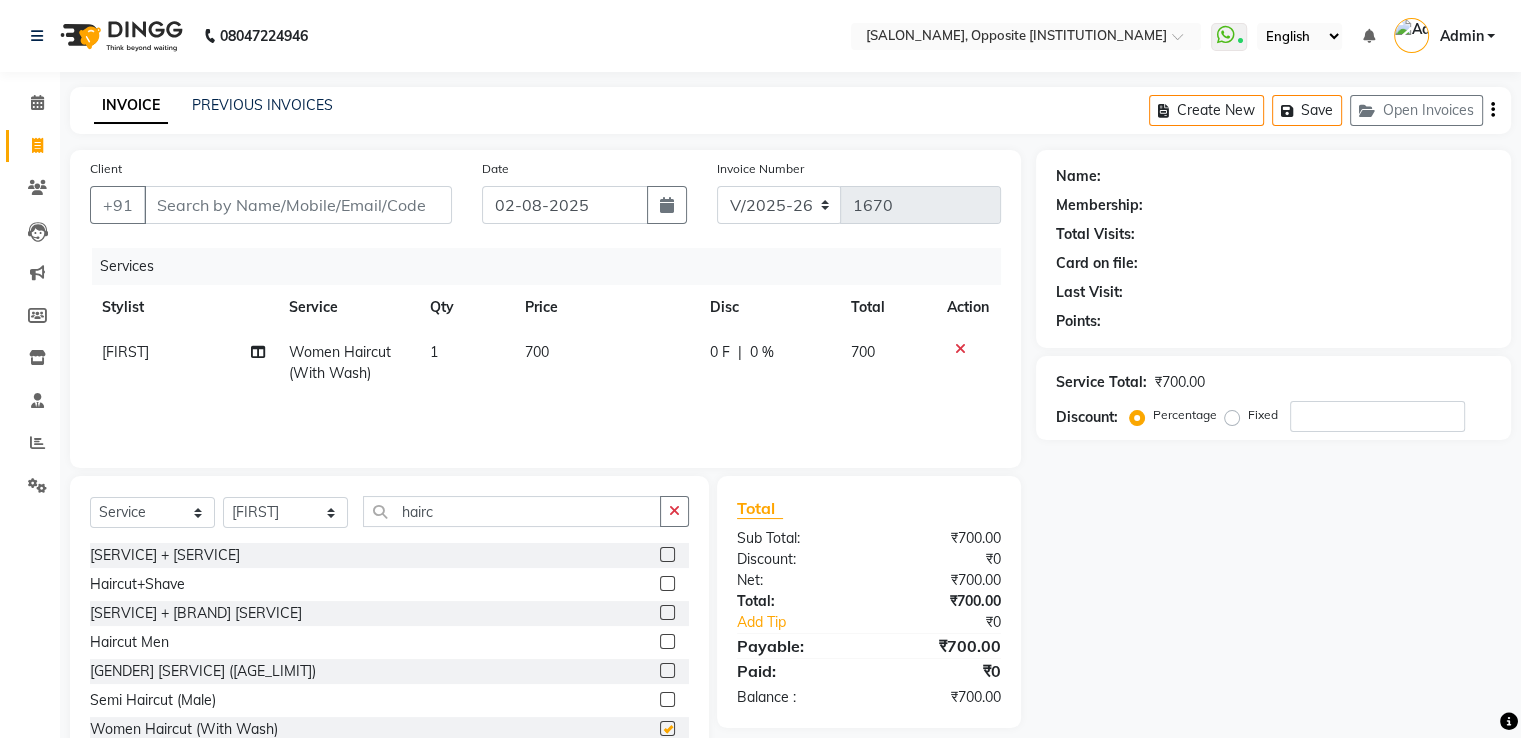 checkbox on "false" 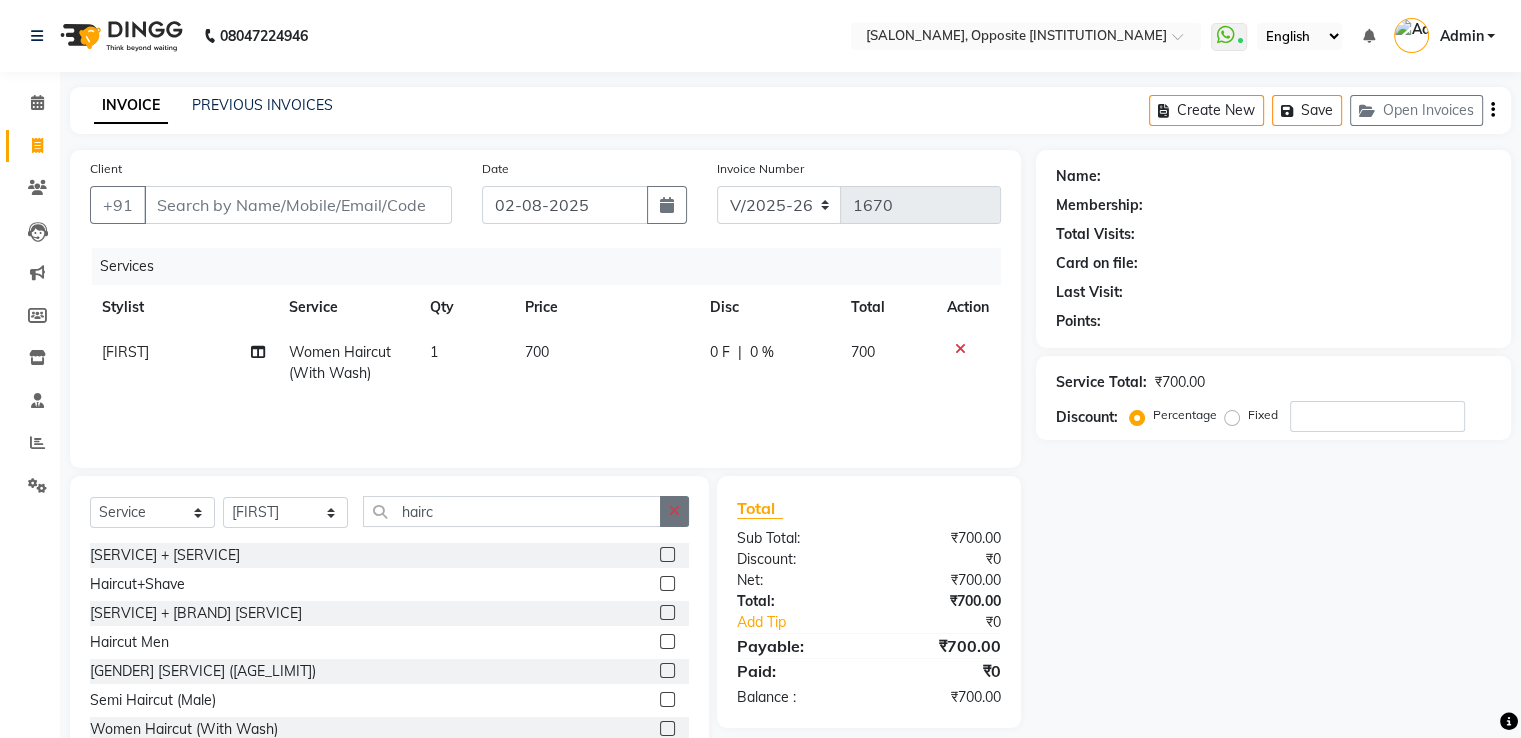 click 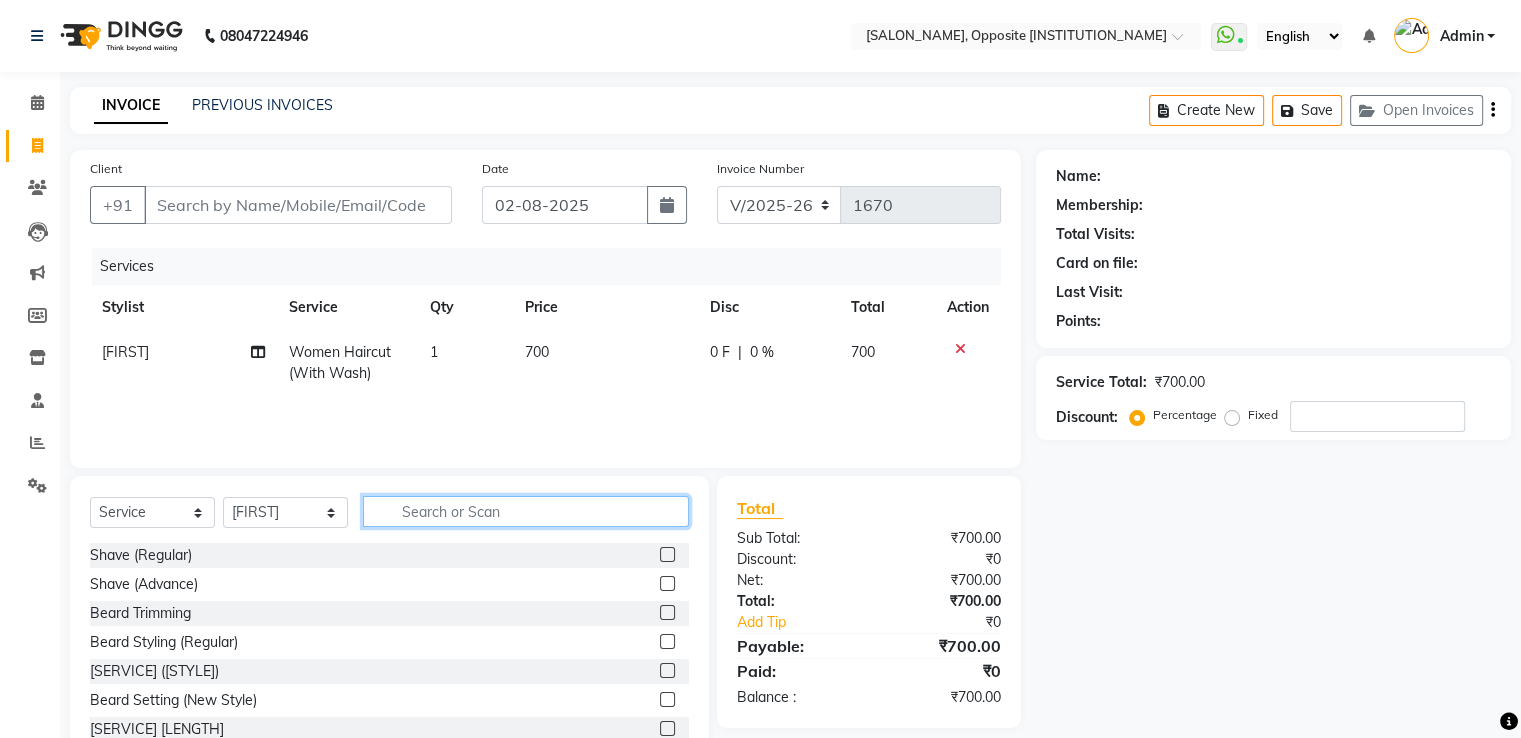 click 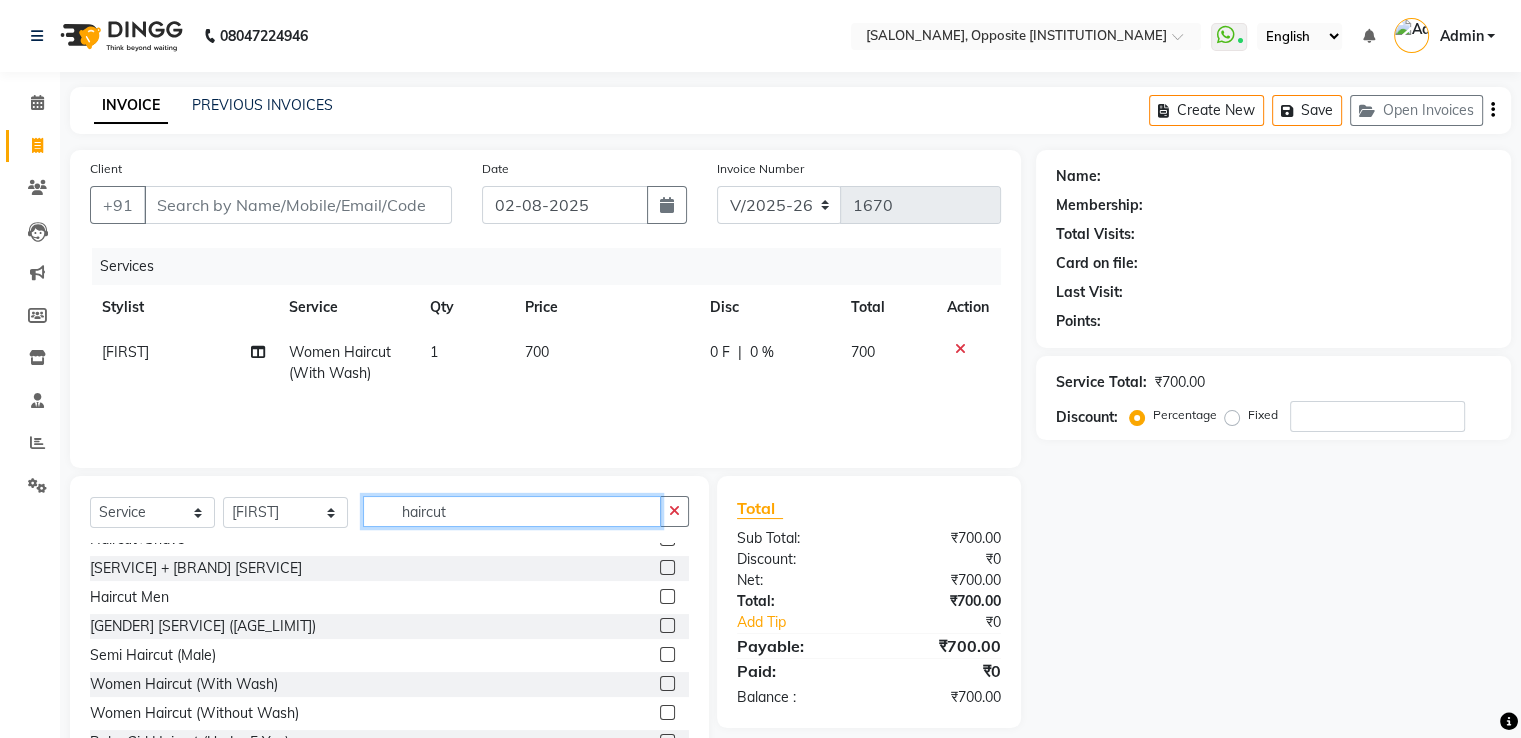 scroll, scrollTop: 57, scrollLeft: 0, axis: vertical 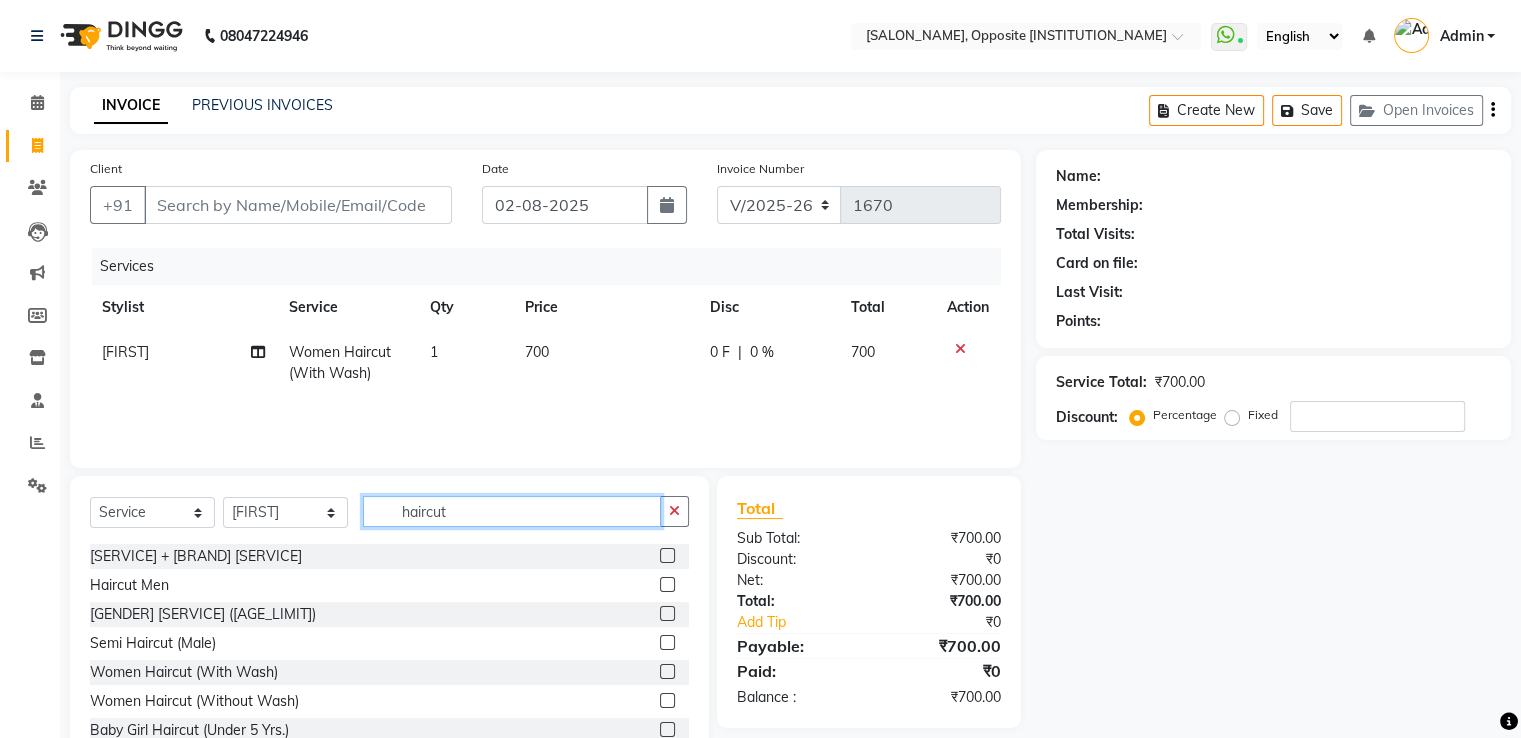 type on "haircut" 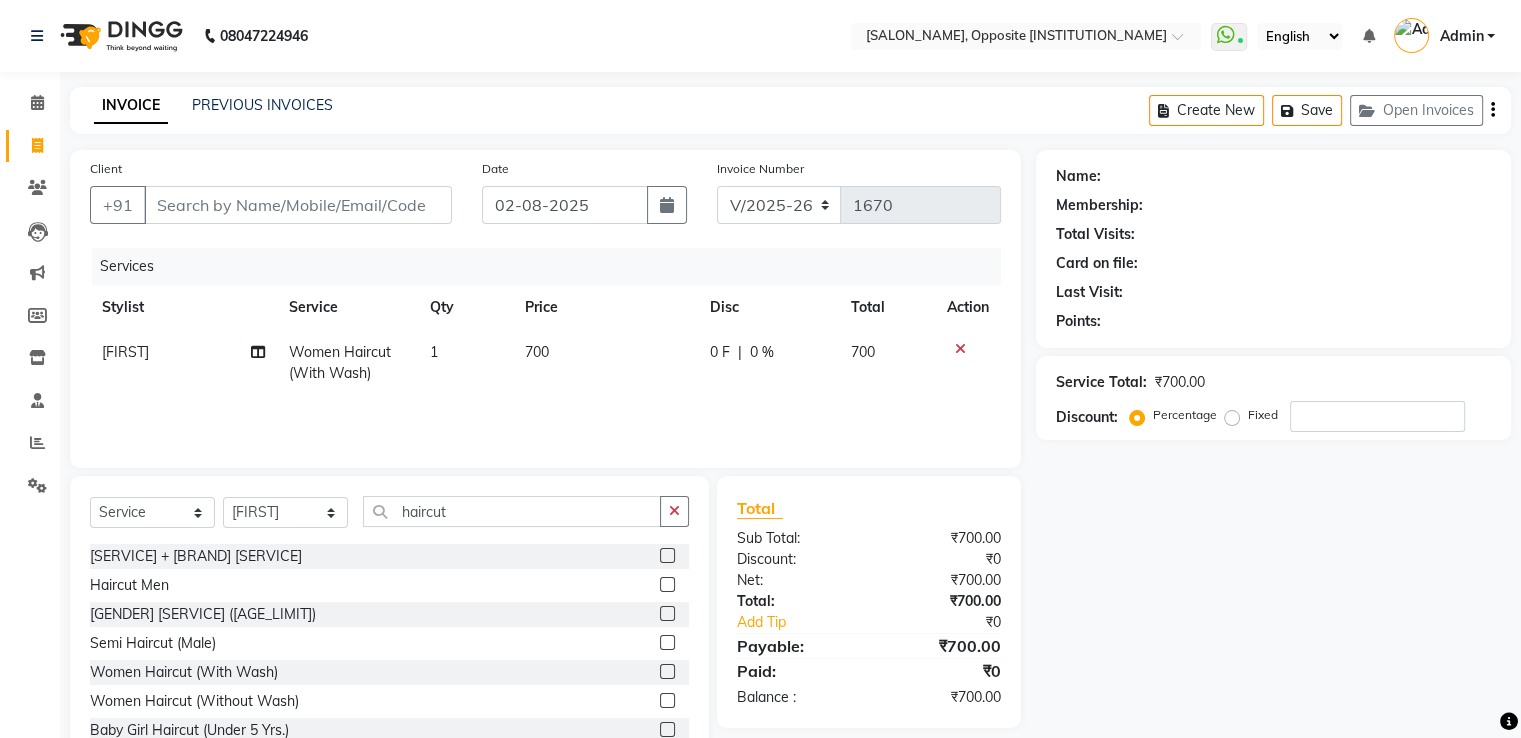 click 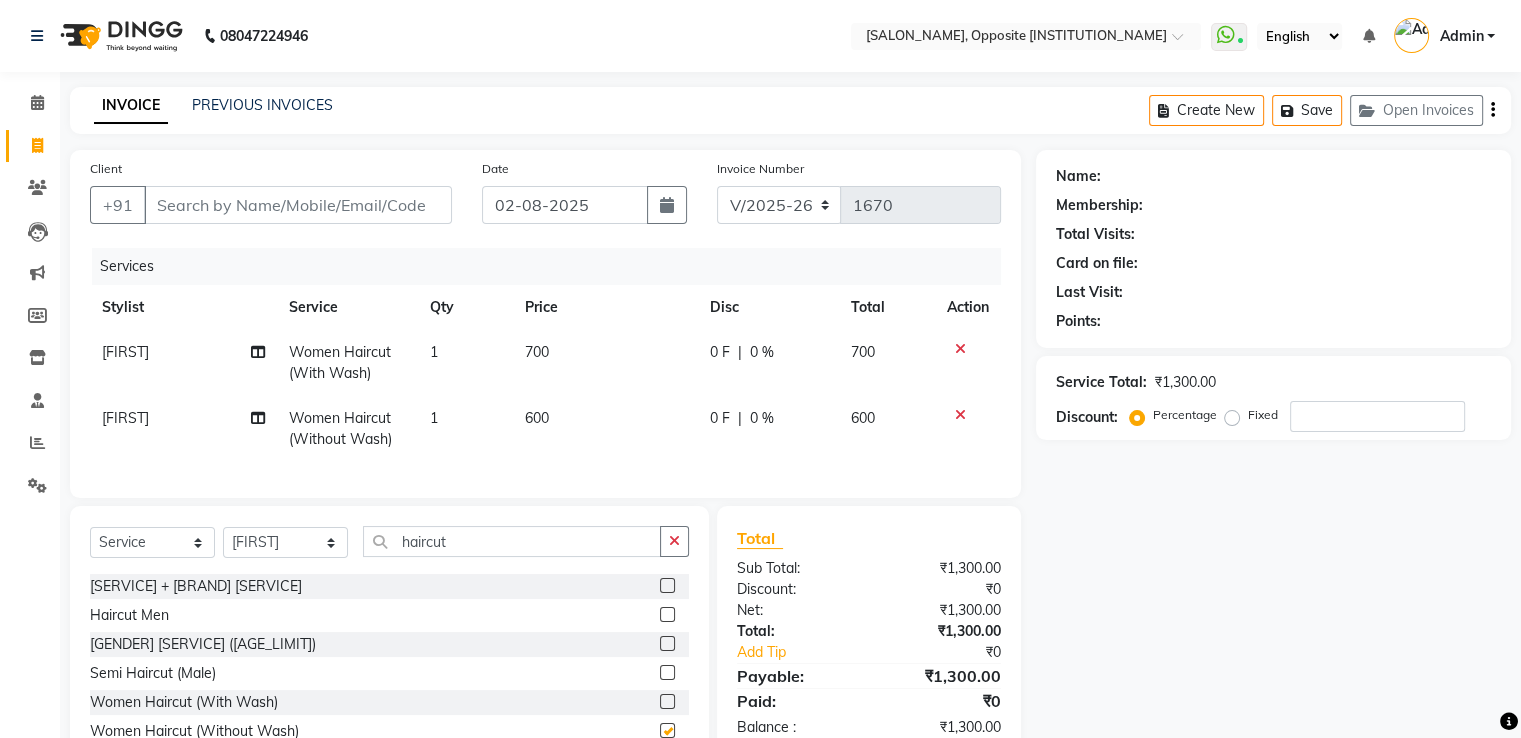 checkbox on "false" 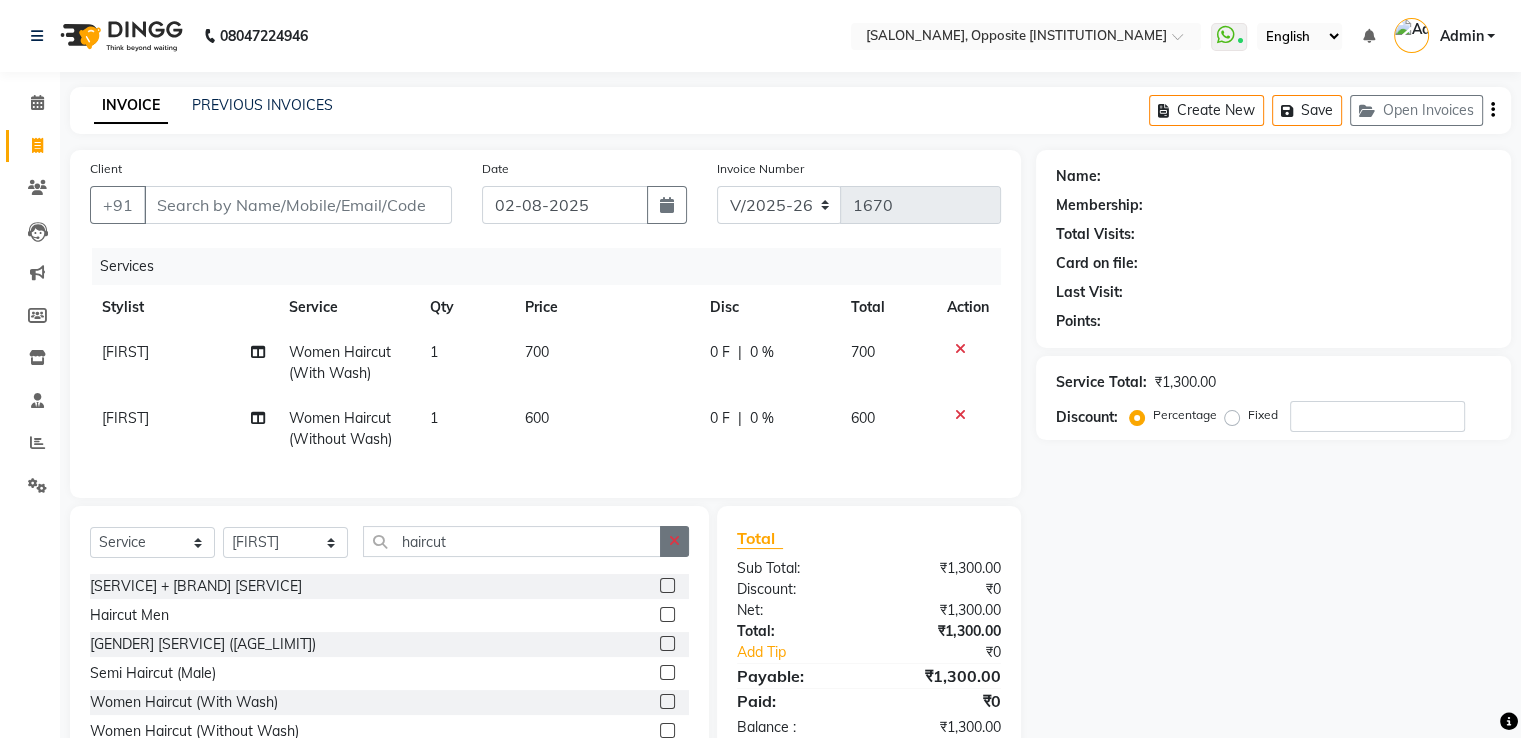 click 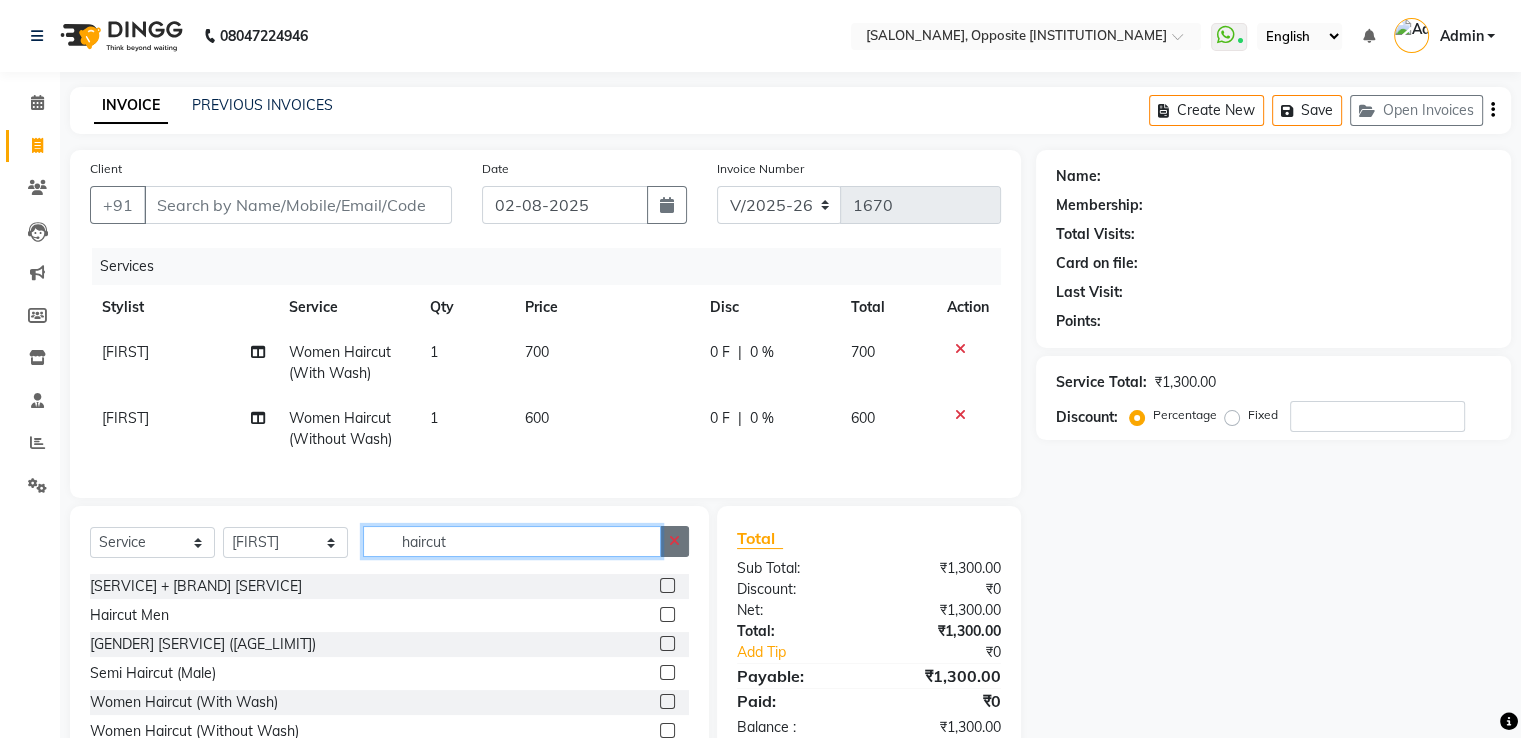 type 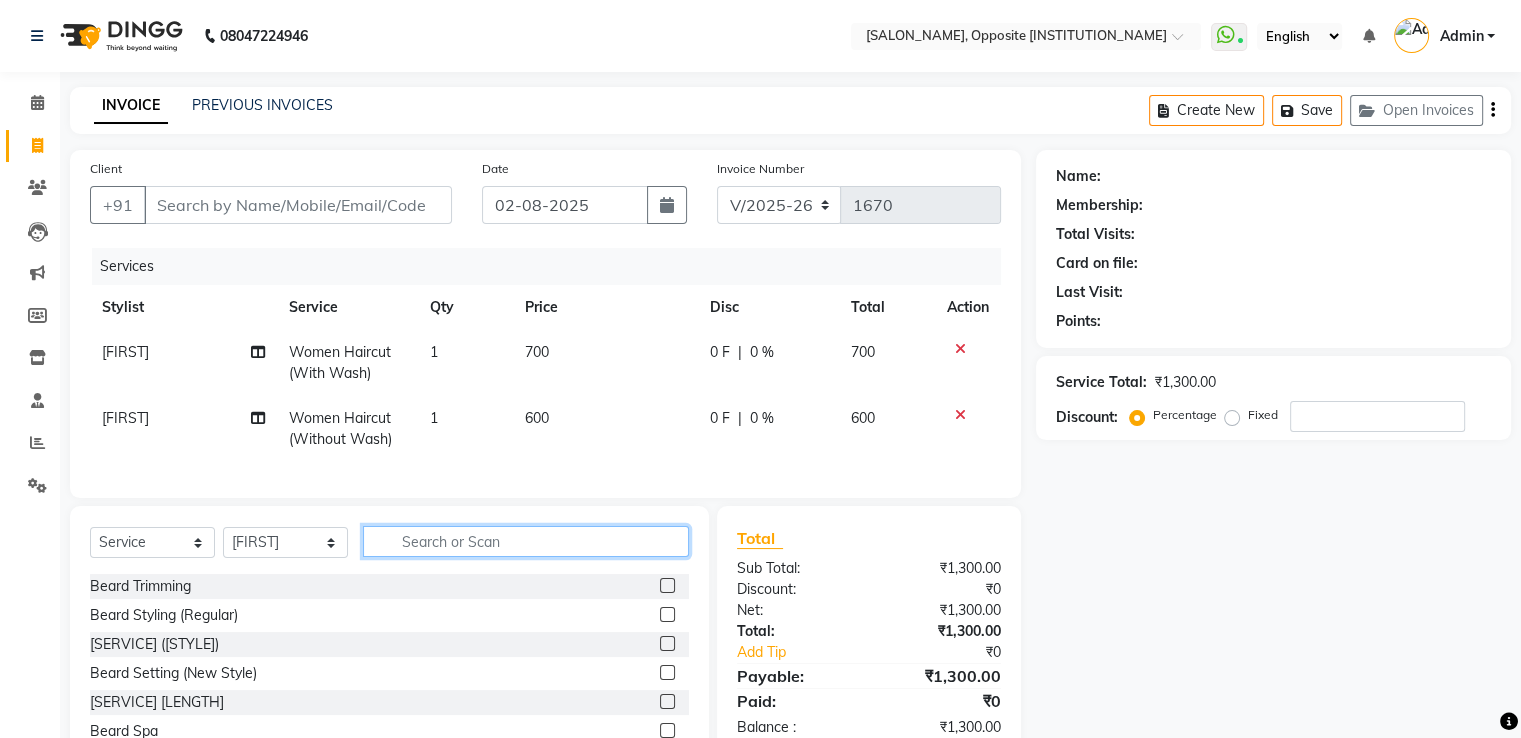 scroll, scrollTop: 347, scrollLeft: 0, axis: vertical 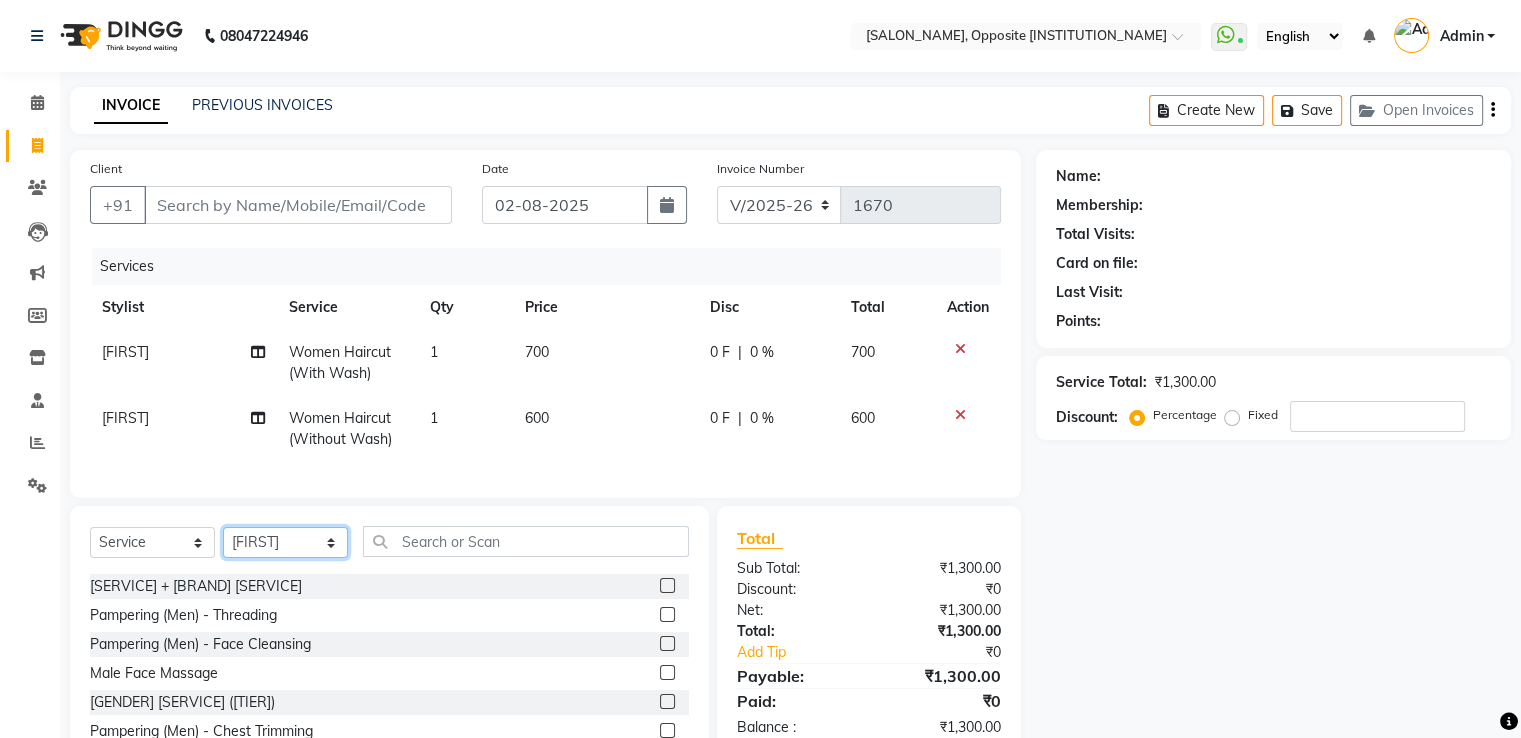 click on "Select Stylist [FIRST] [LAST] [FIRST] [LAST] [FIRST] [LAST] [FIRST] [LAST] [FIRST] [LAST] [FIRST] [LAST] [FIRST] [LAST] [FIRST] [LAST] [FIRST] [LAST]" 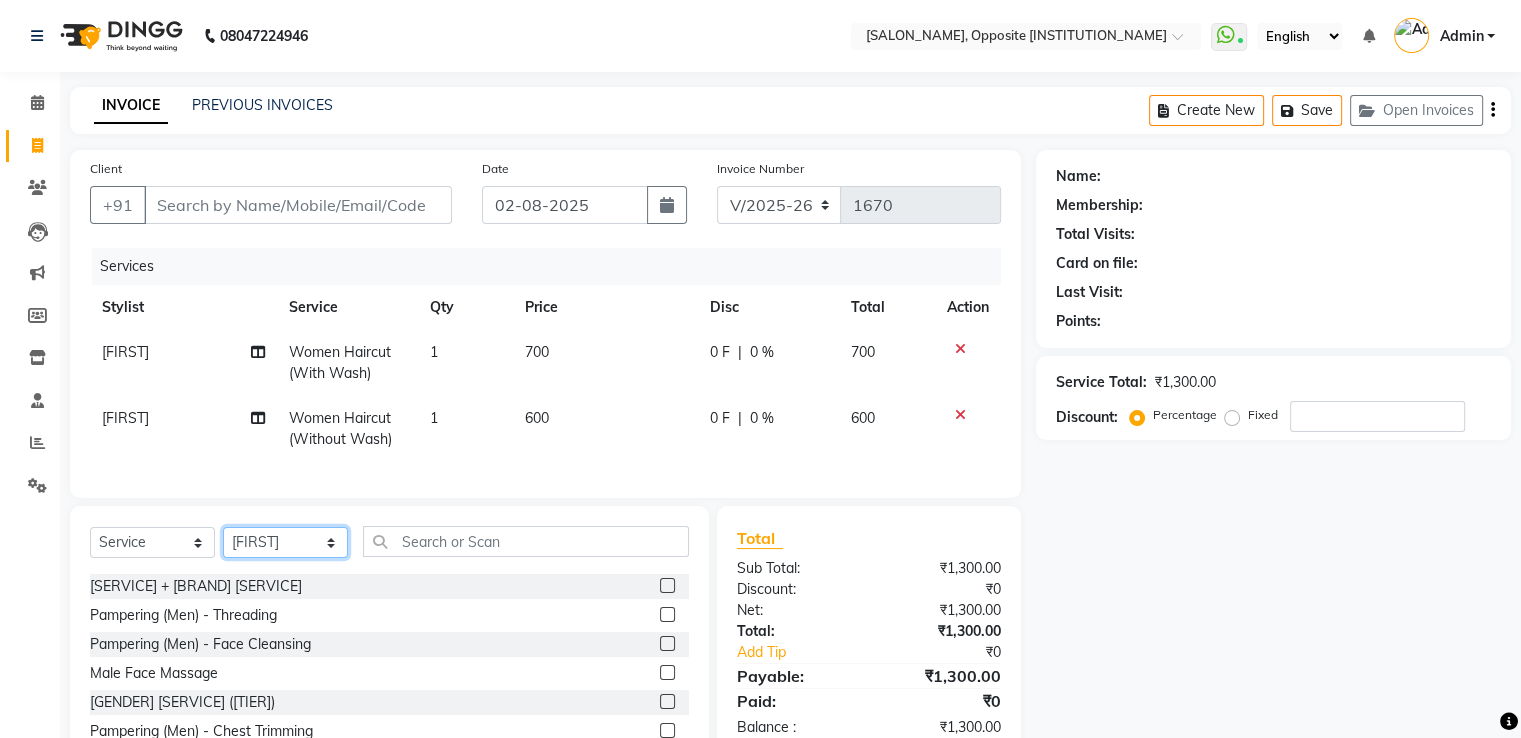 select on "20641" 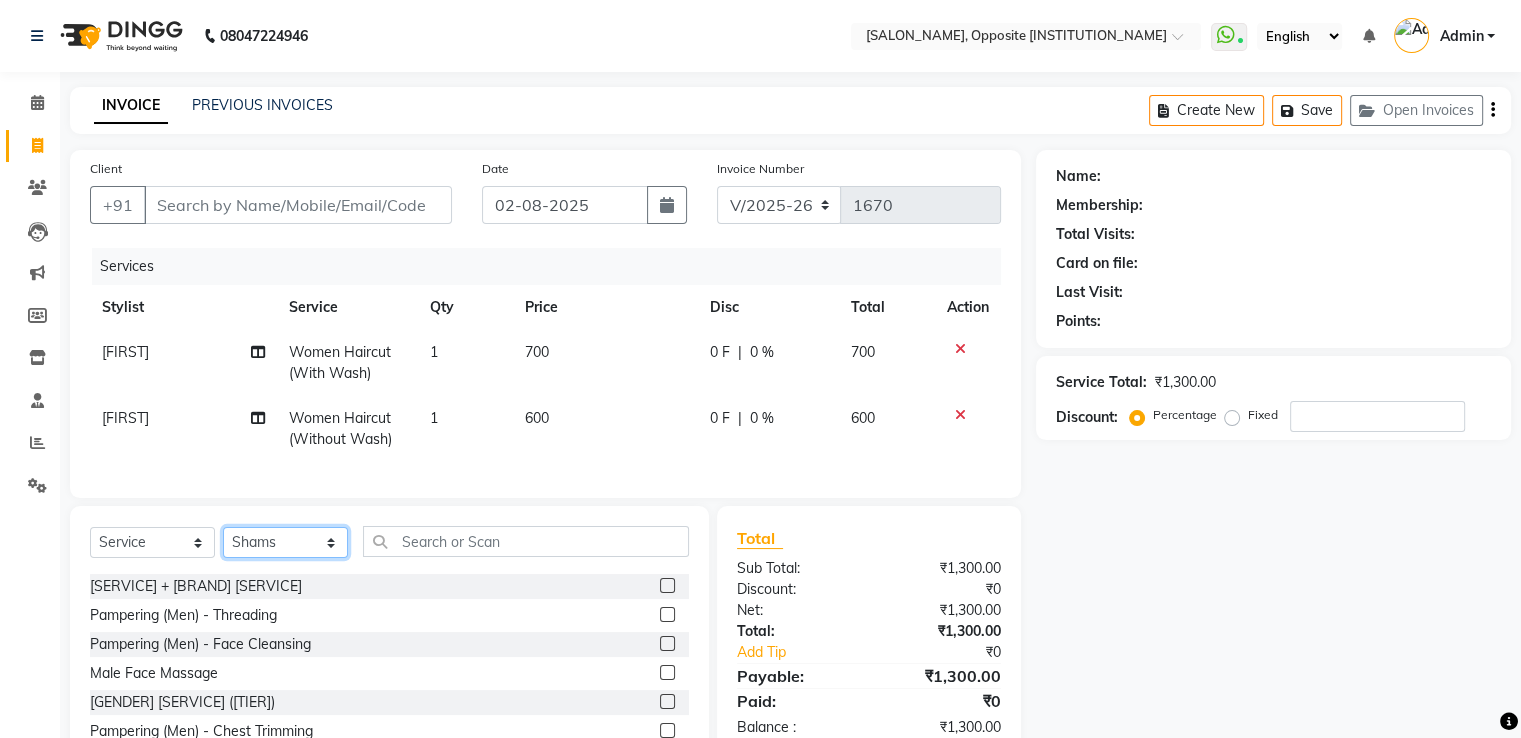 click on "Select Stylist [FIRST] [LAST] [FIRST] [LAST] [FIRST] [LAST] [FIRST] [LAST] [FIRST] [LAST] [FIRST] [LAST] [FIRST] [LAST] [FIRST] [LAST] [FIRST] [LAST]" 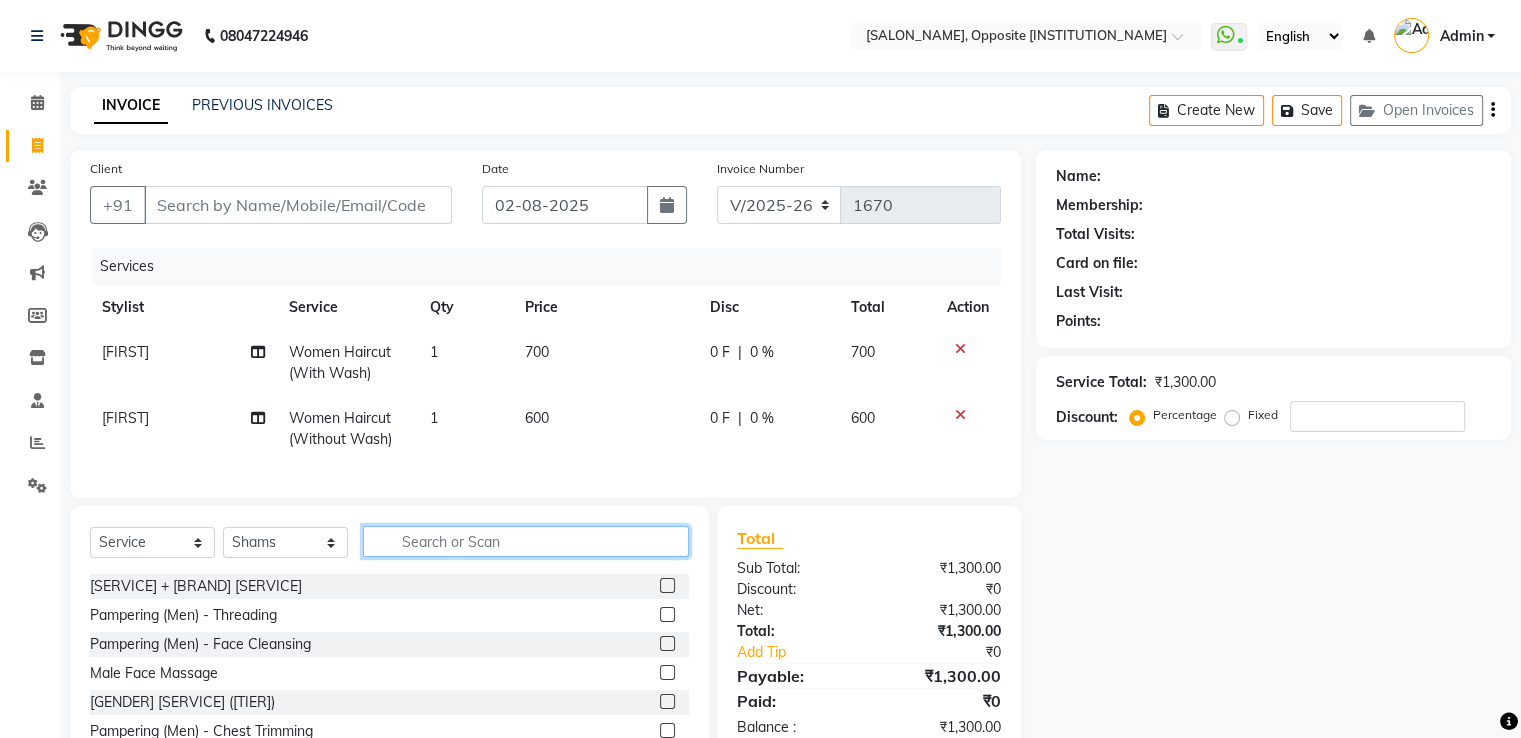 click 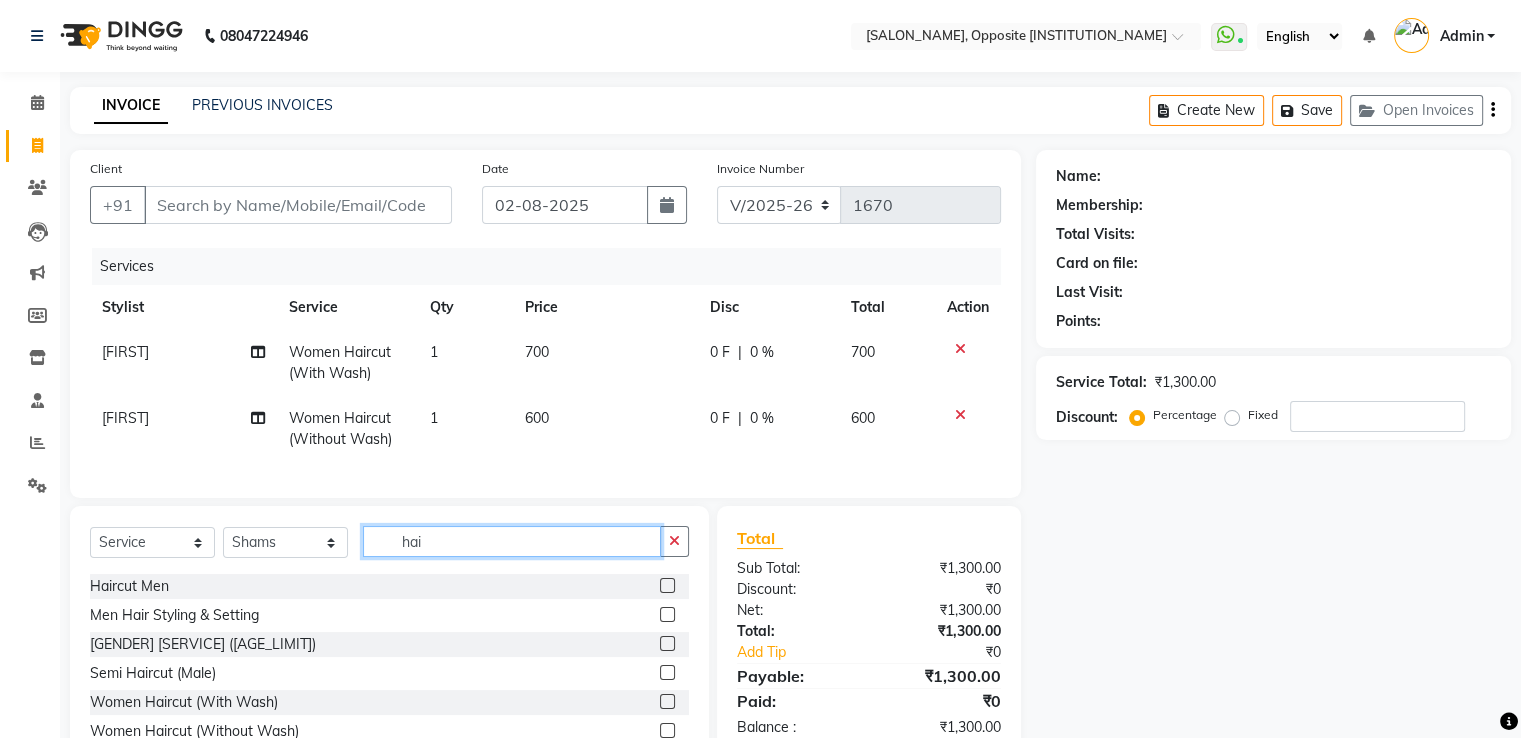 scroll, scrollTop: 57, scrollLeft: 0, axis: vertical 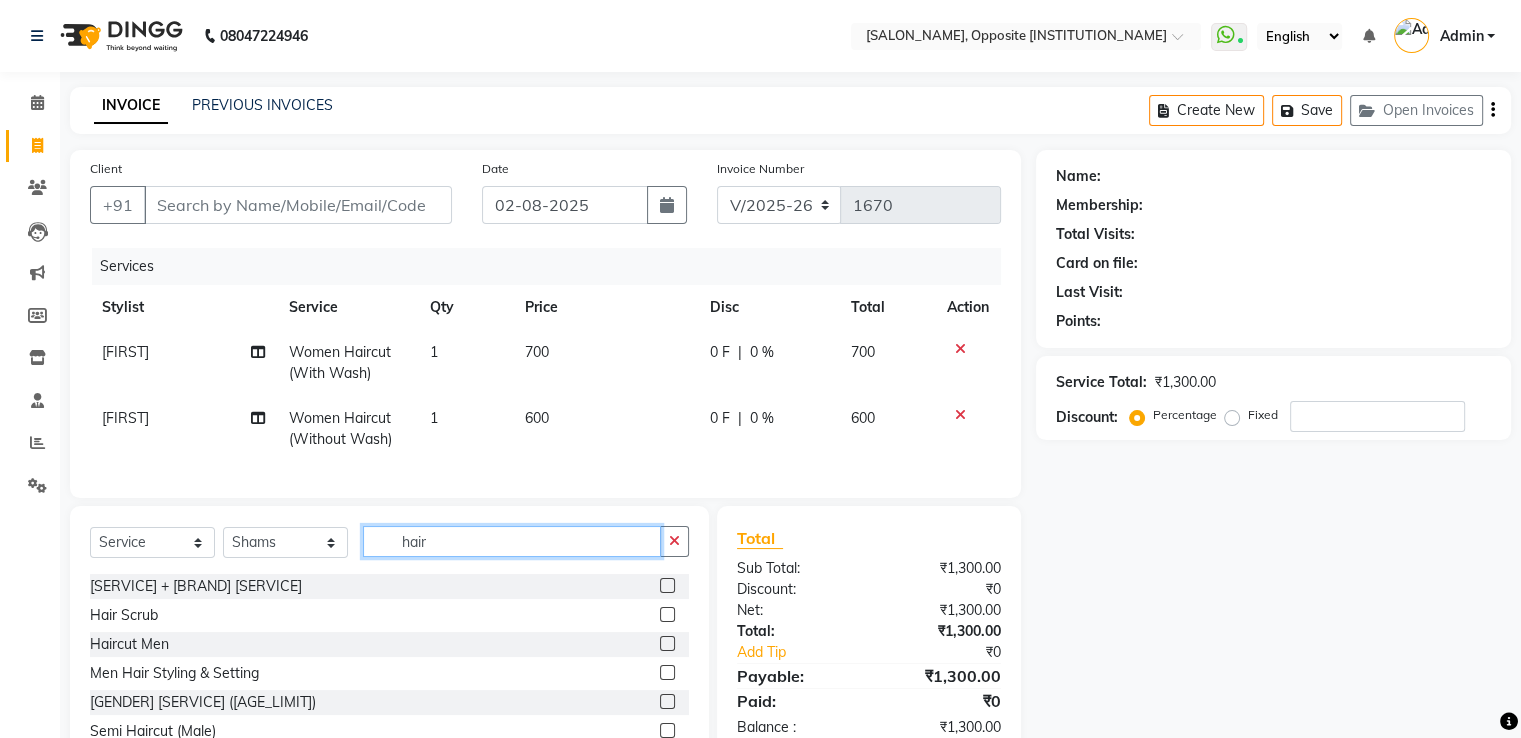 click on "hair" 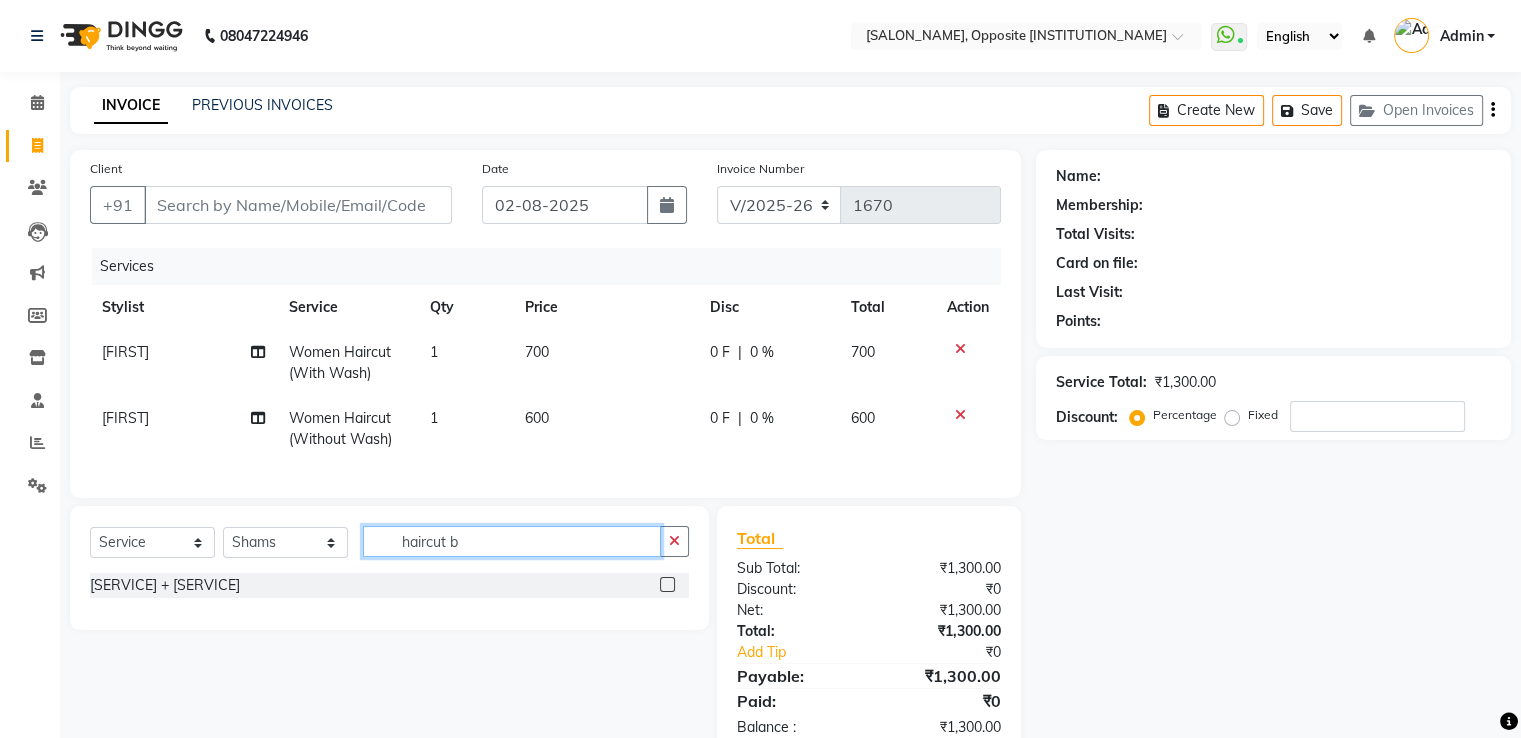 scroll, scrollTop: 0, scrollLeft: 0, axis: both 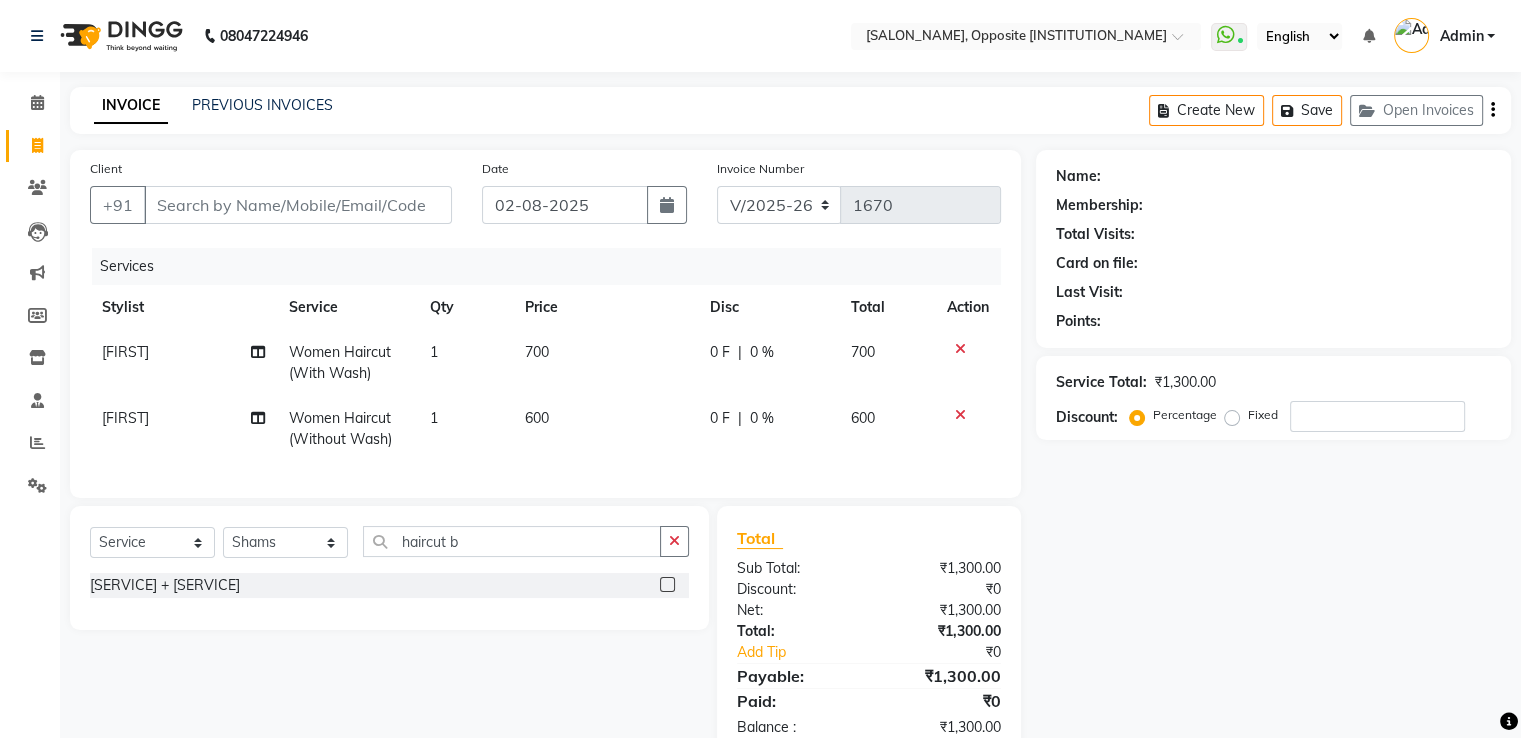 click 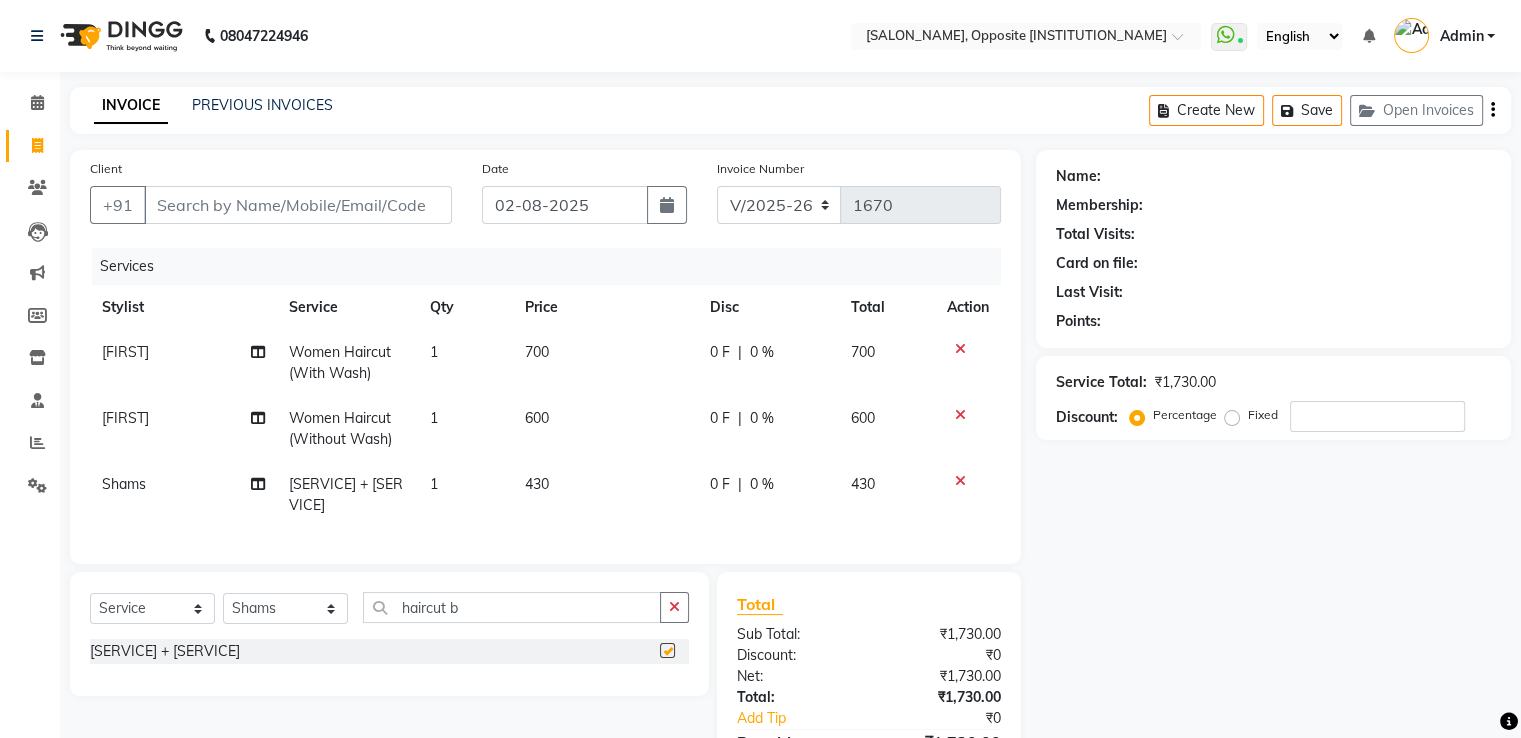 checkbox on "false" 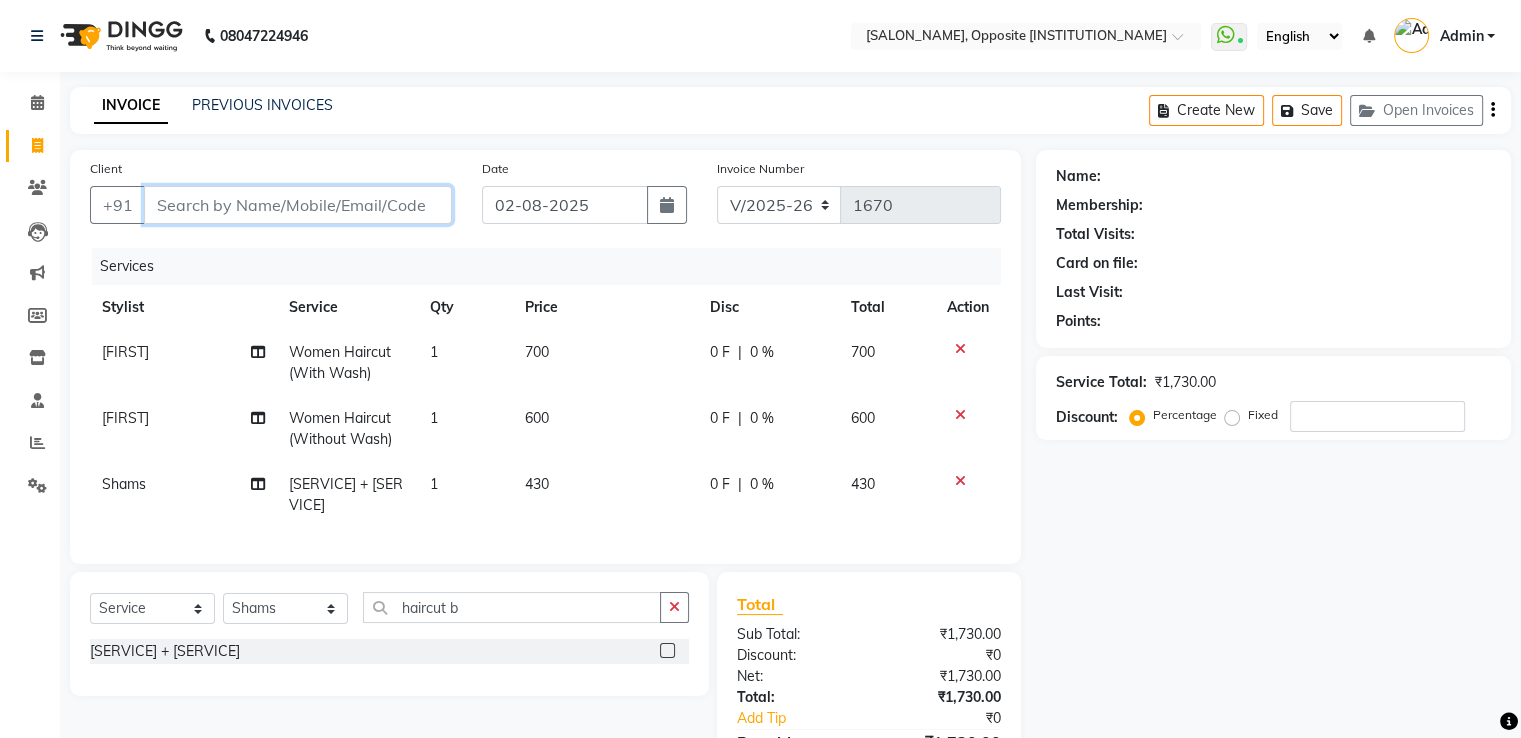 click on "Client" at bounding box center (298, 205) 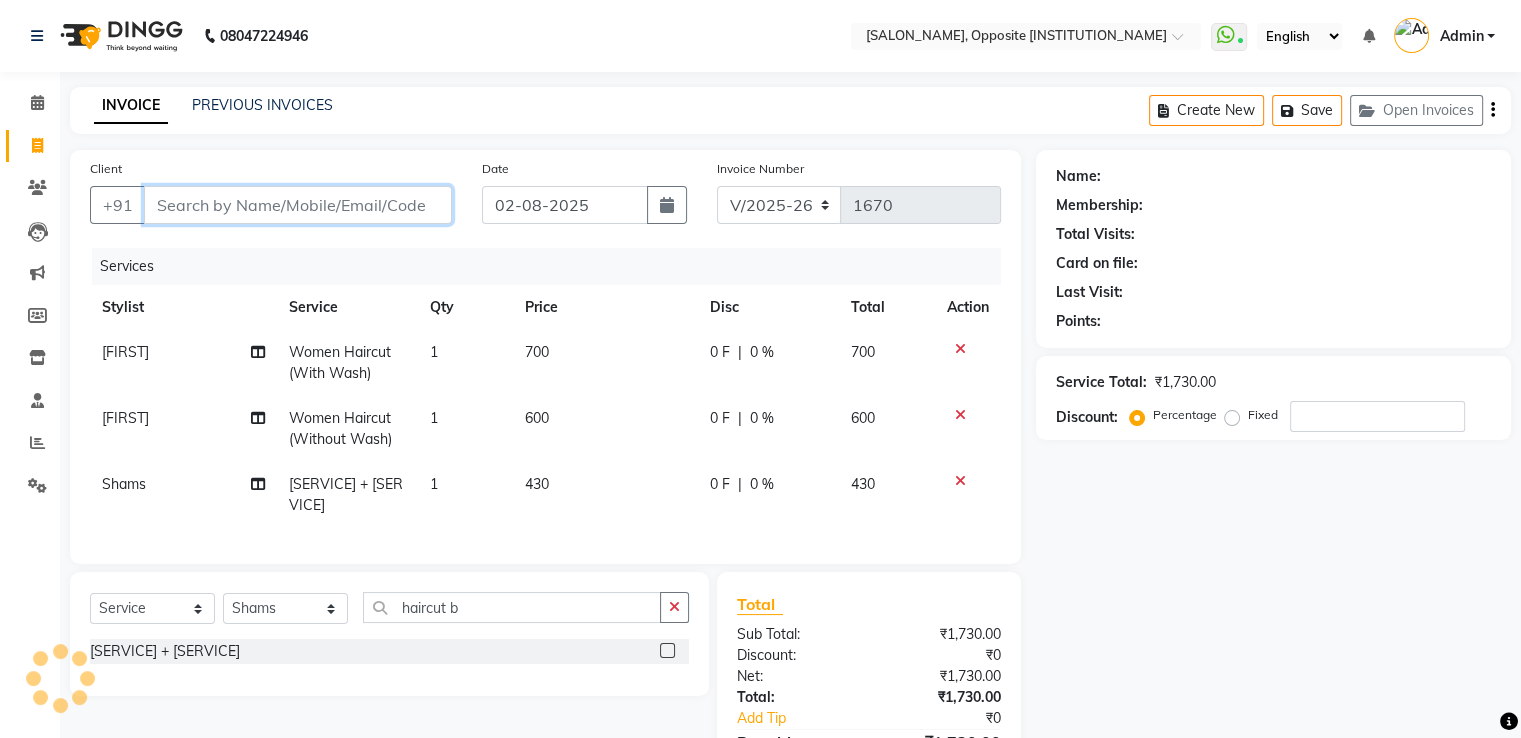 click on "Client" at bounding box center [298, 205] 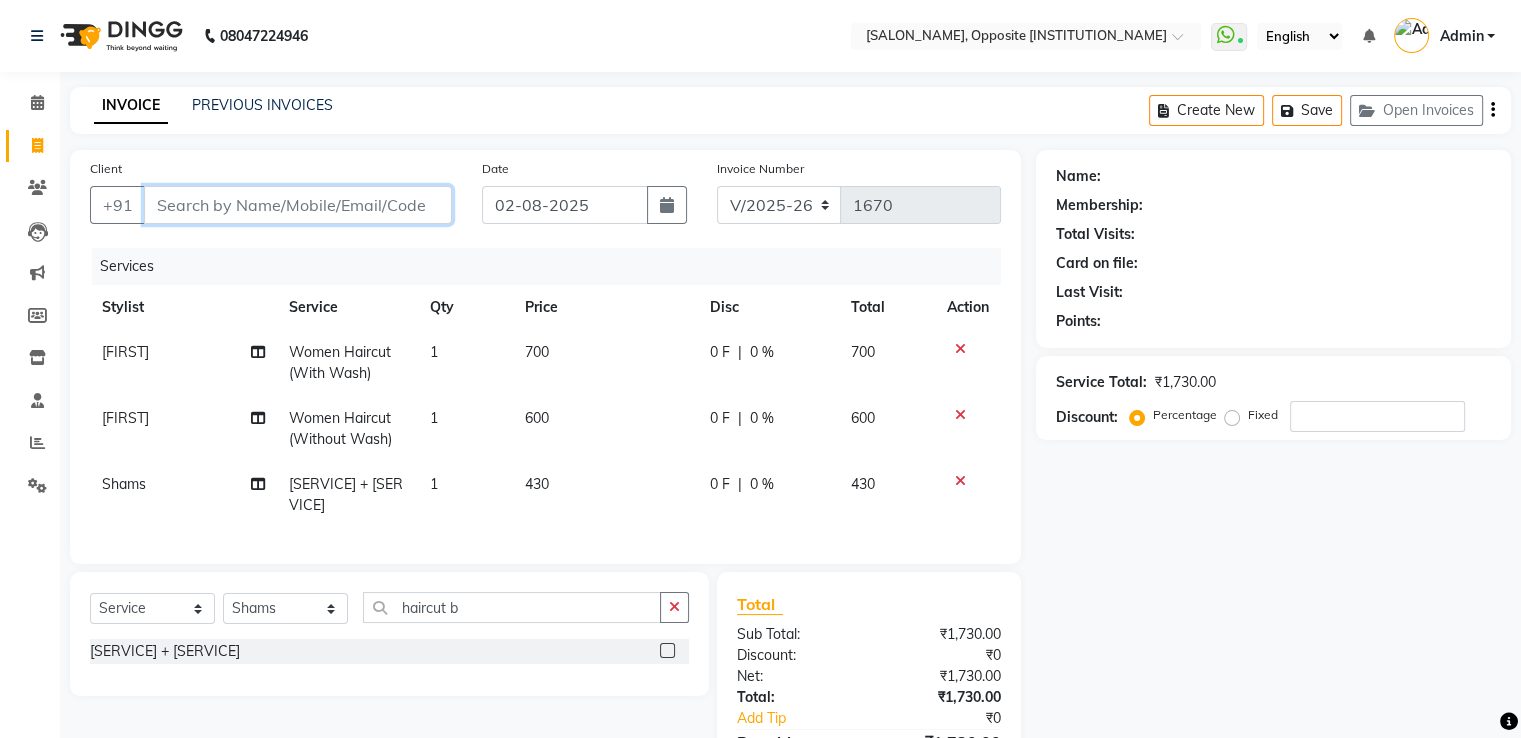 type on "7" 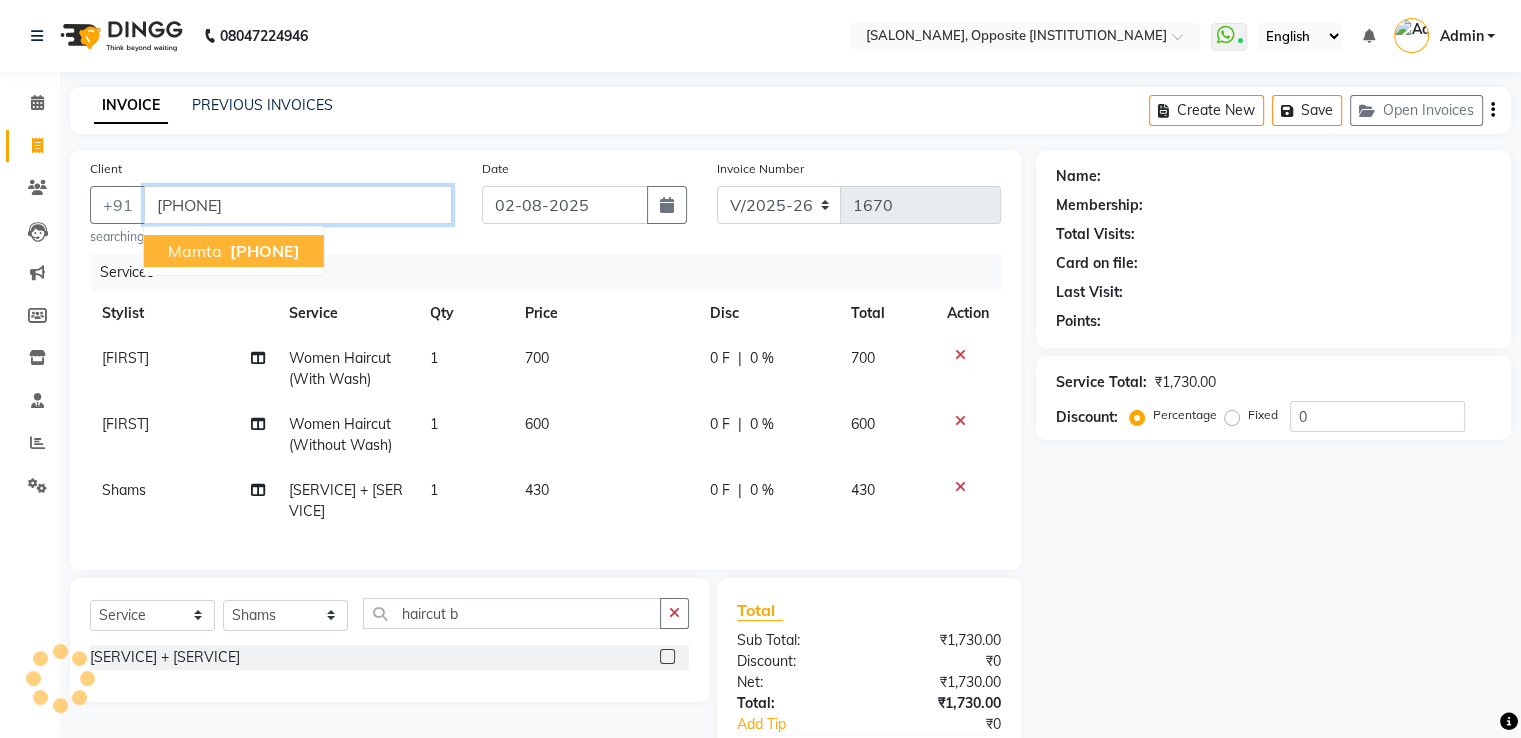 type on "[PHONE]" 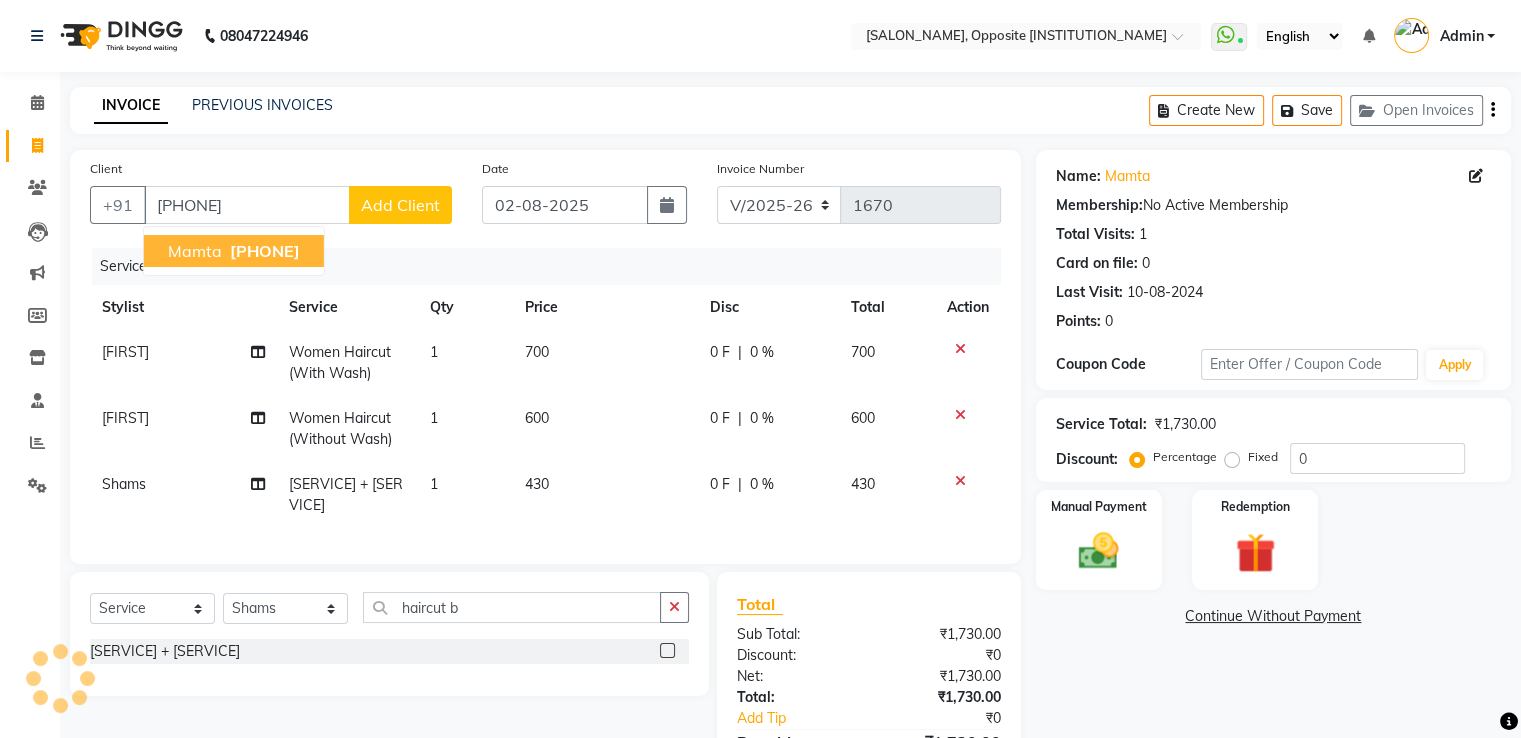click on "[PHONE]" at bounding box center (265, 251) 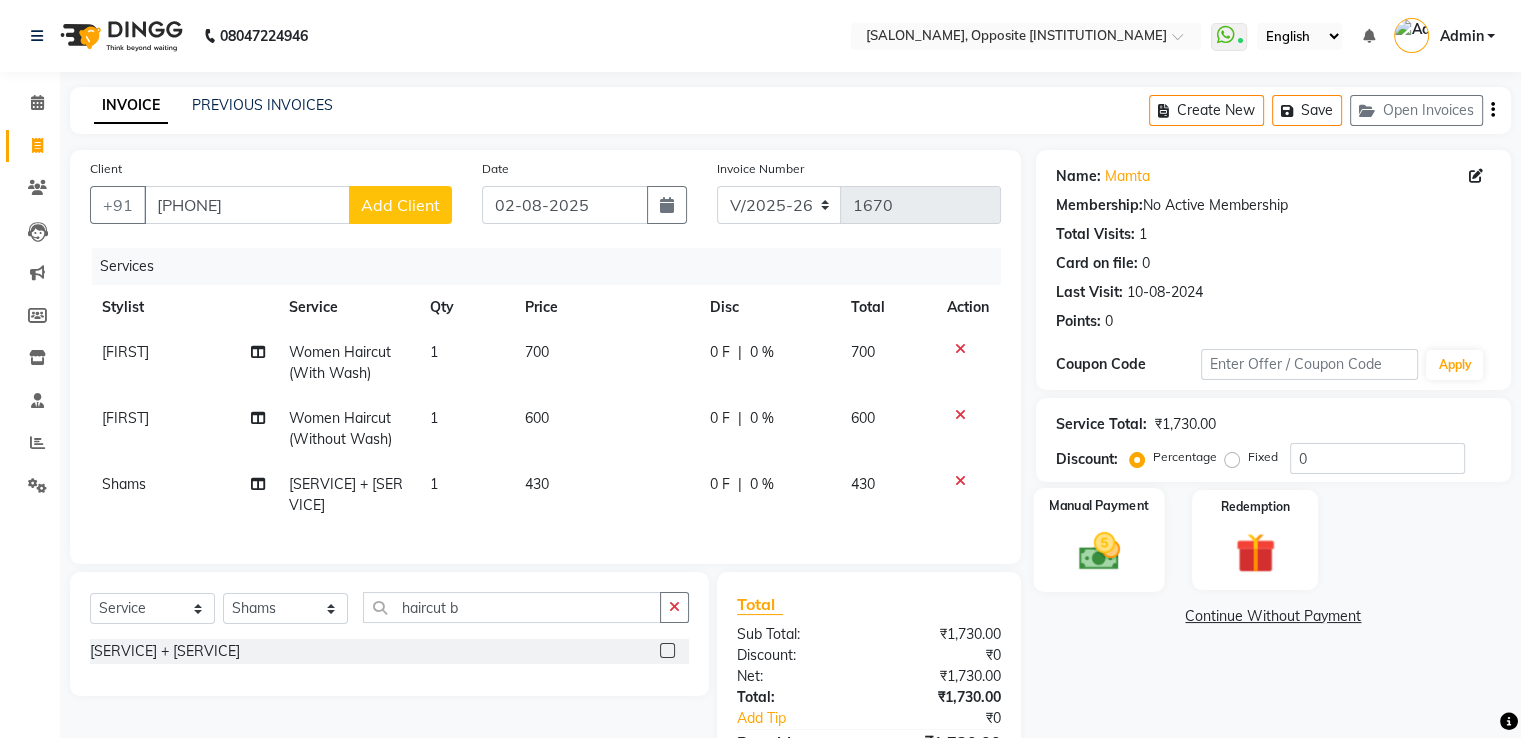 click 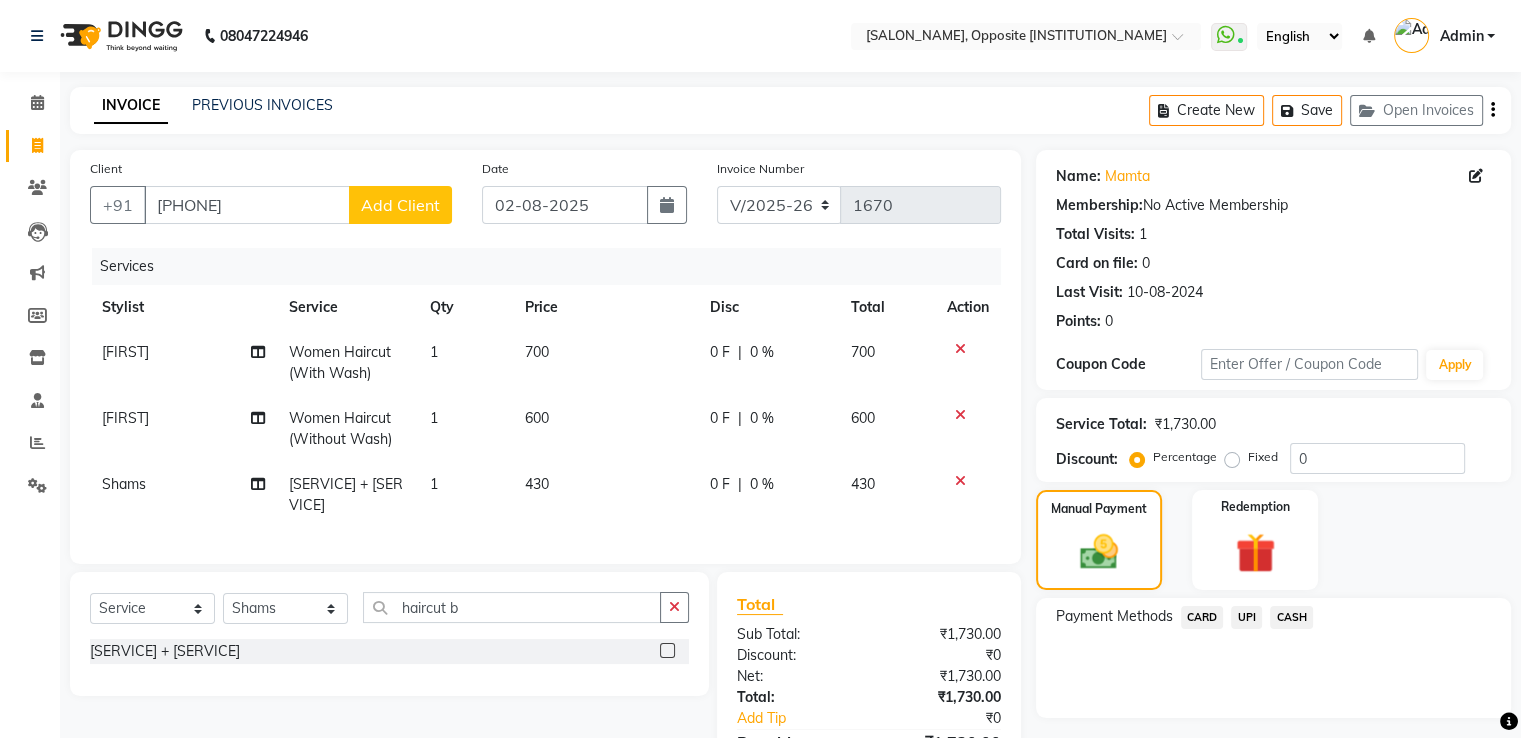 click on "UPI" 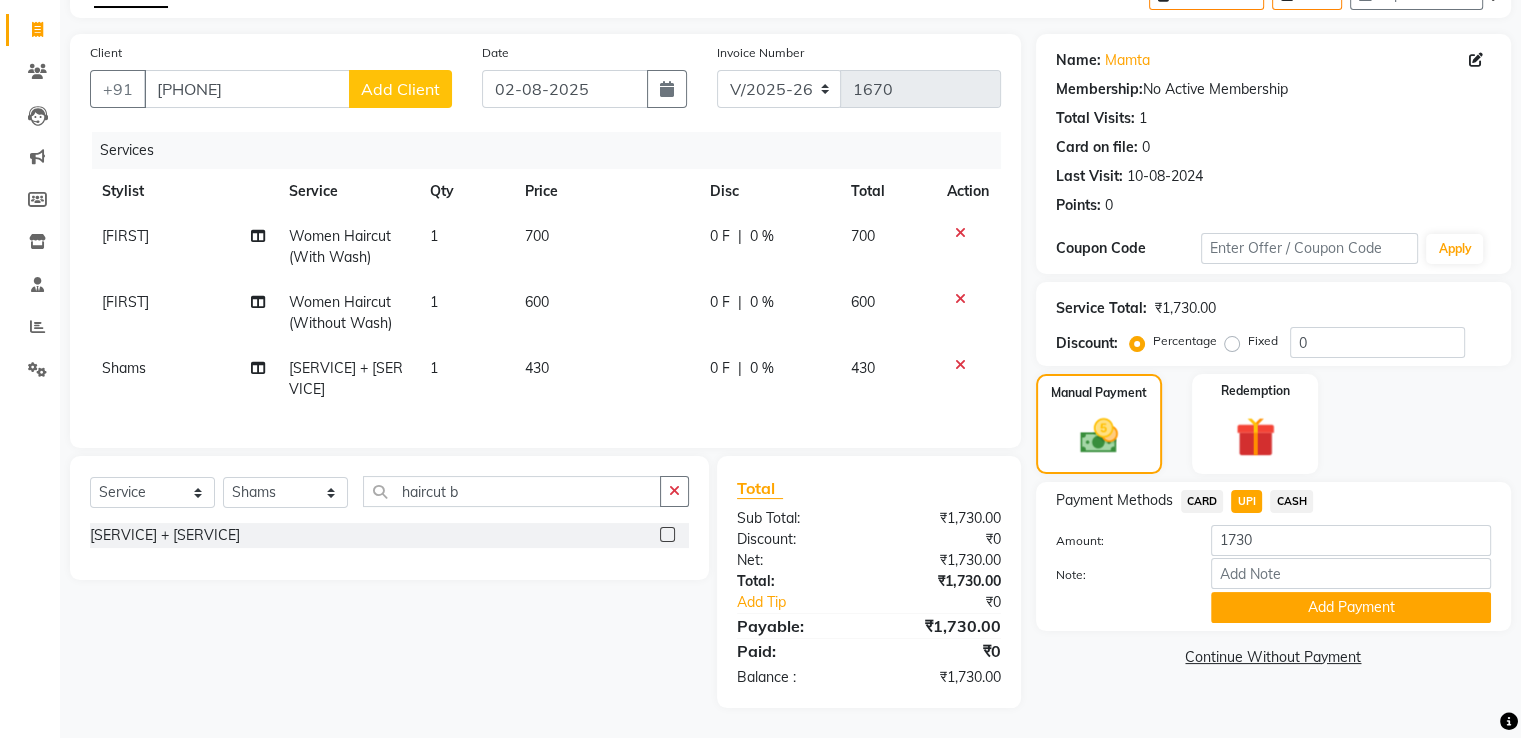 scroll, scrollTop: 132, scrollLeft: 0, axis: vertical 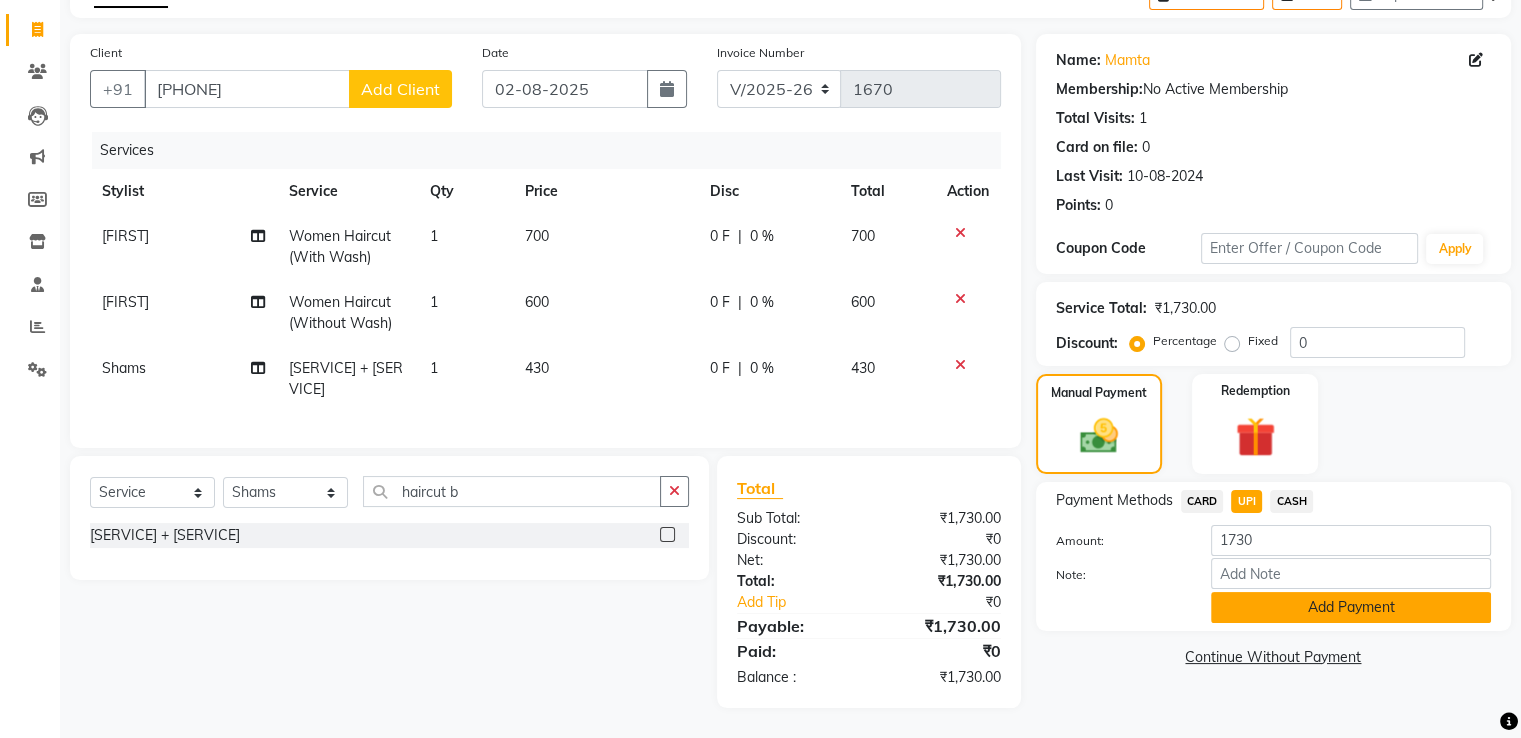 click on "Add Payment" 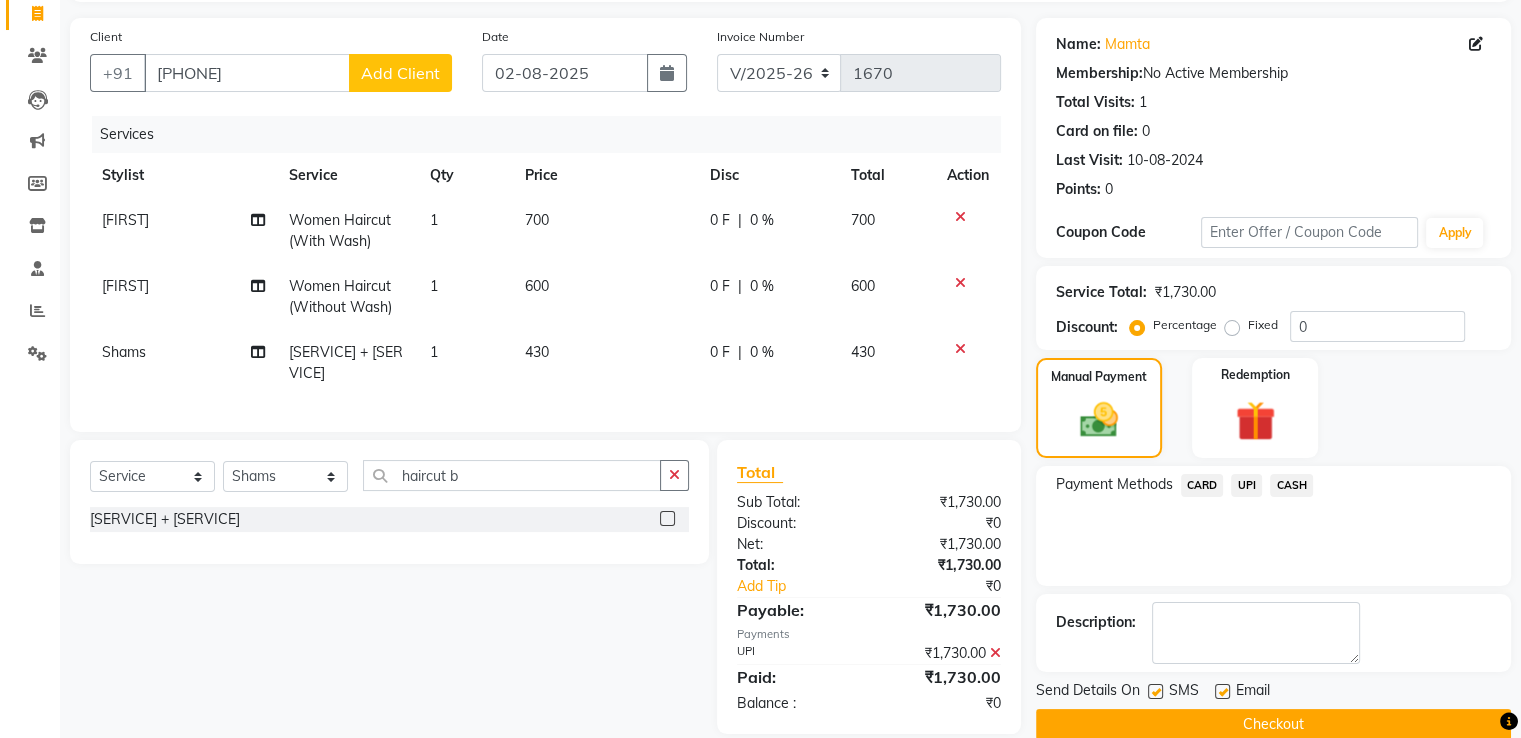 scroll, scrollTop: 173, scrollLeft: 0, axis: vertical 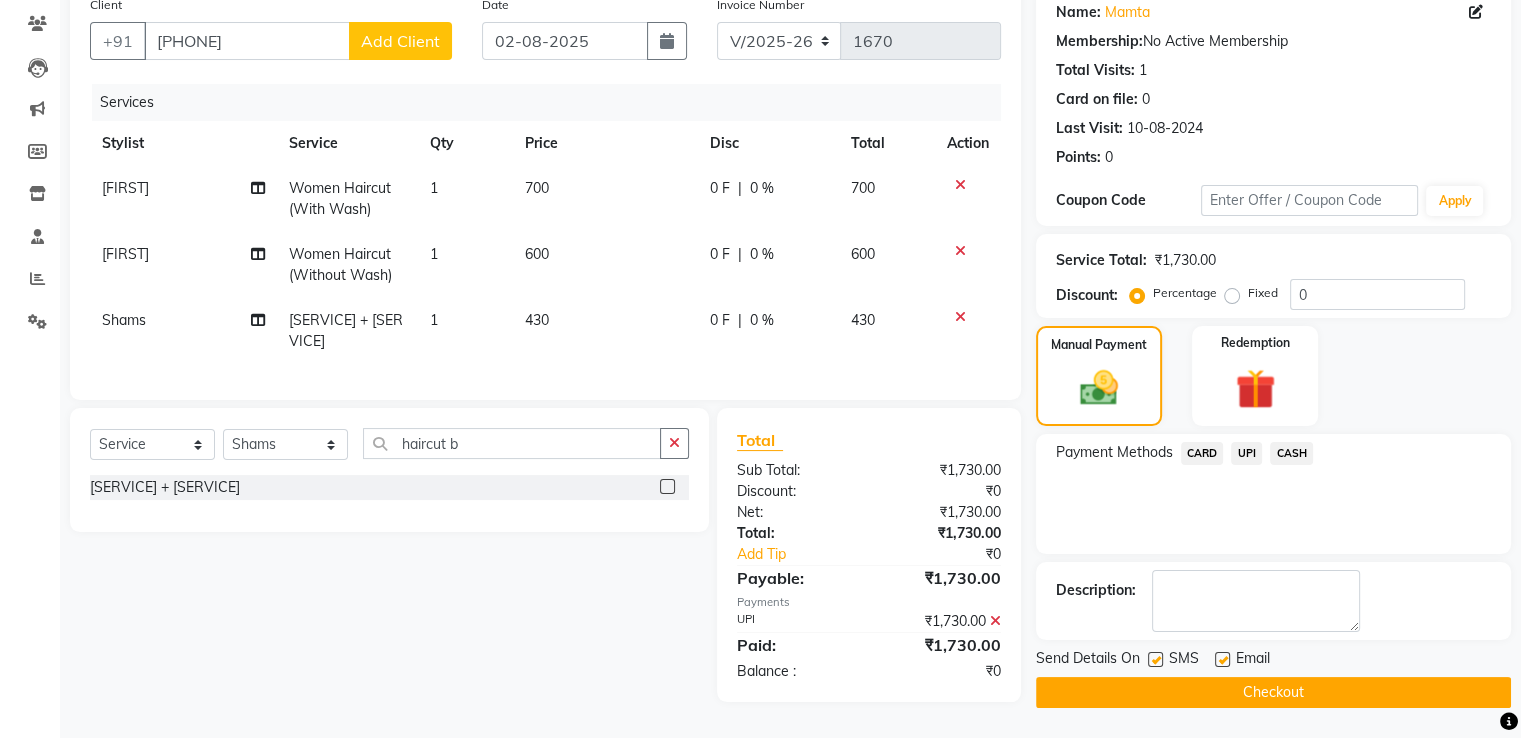 click on "Checkout" 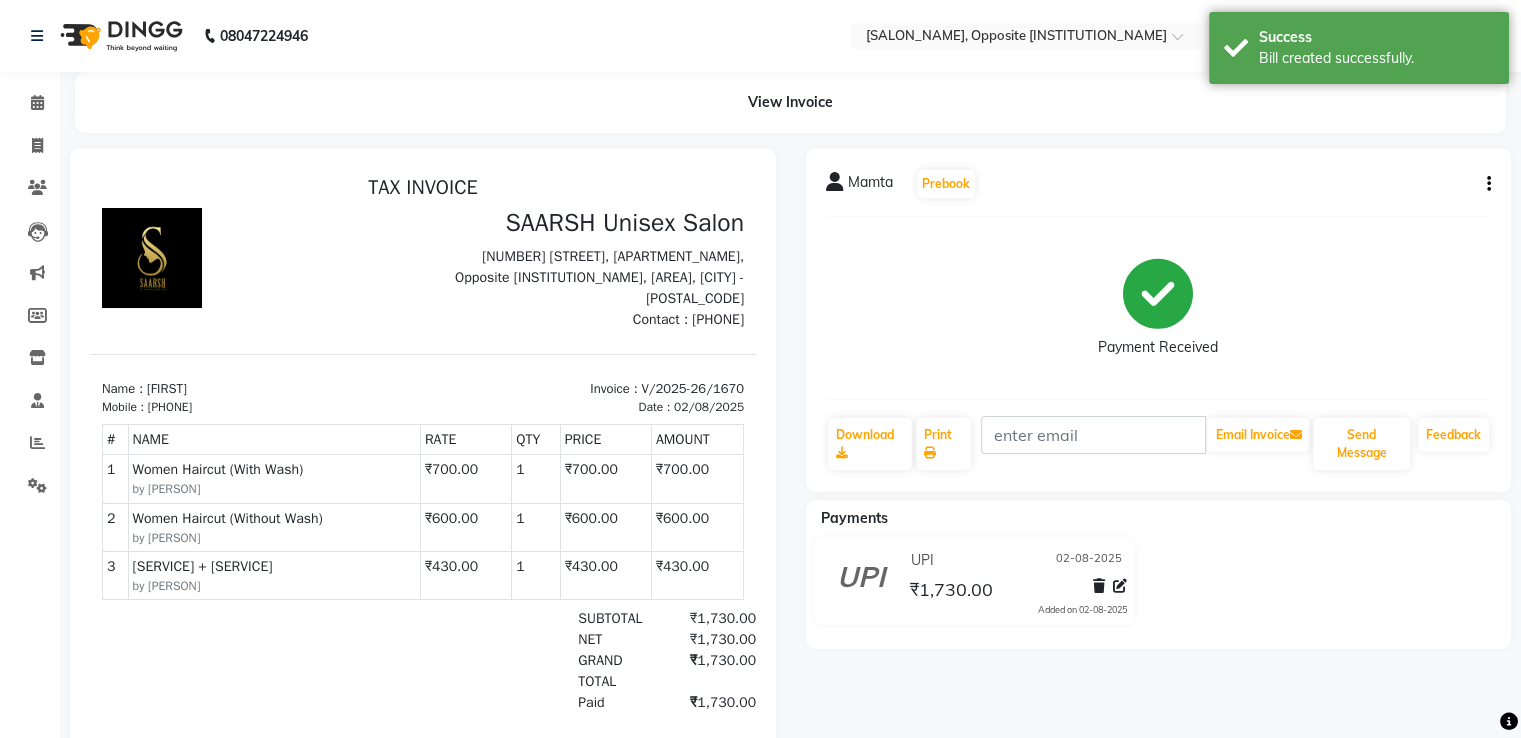 scroll, scrollTop: 0, scrollLeft: 0, axis: both 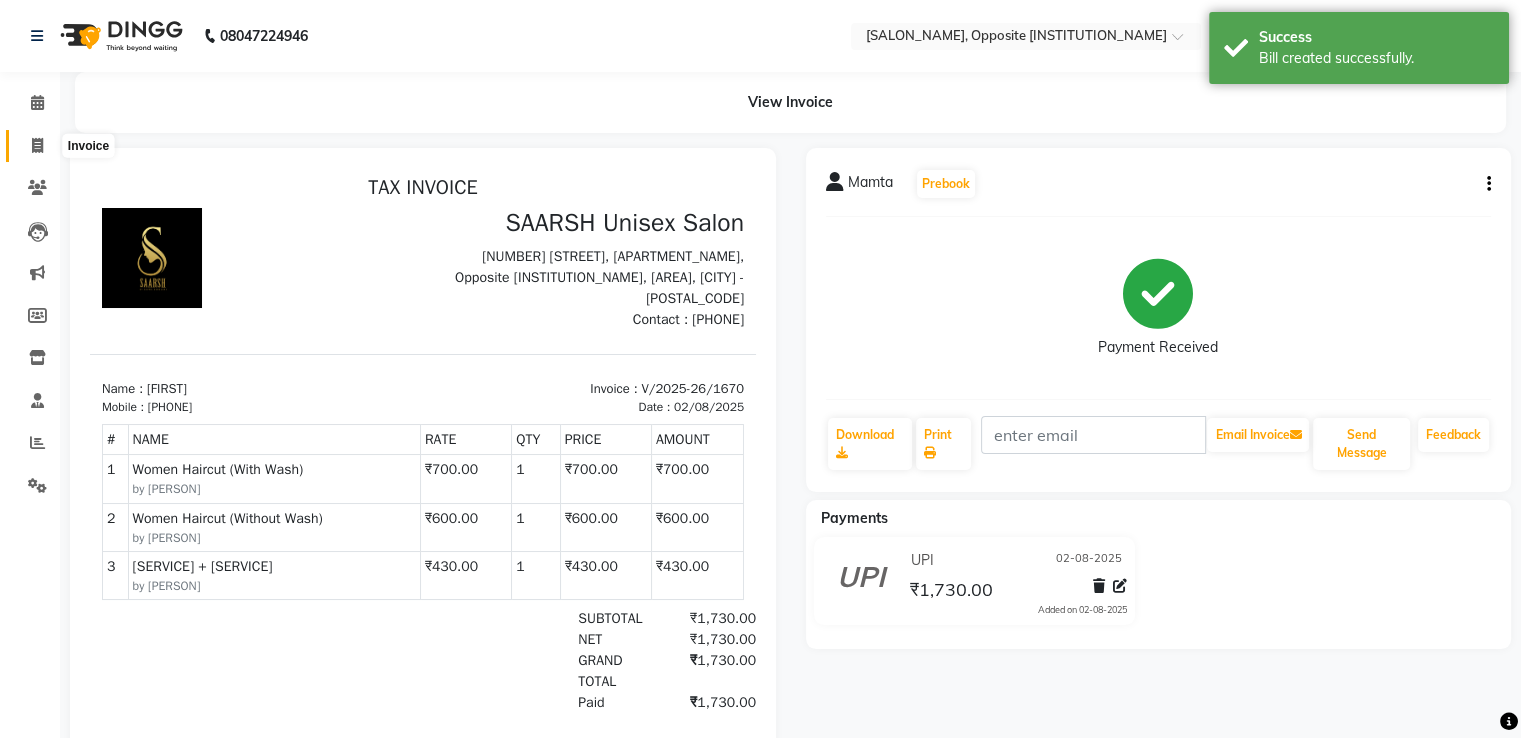 click 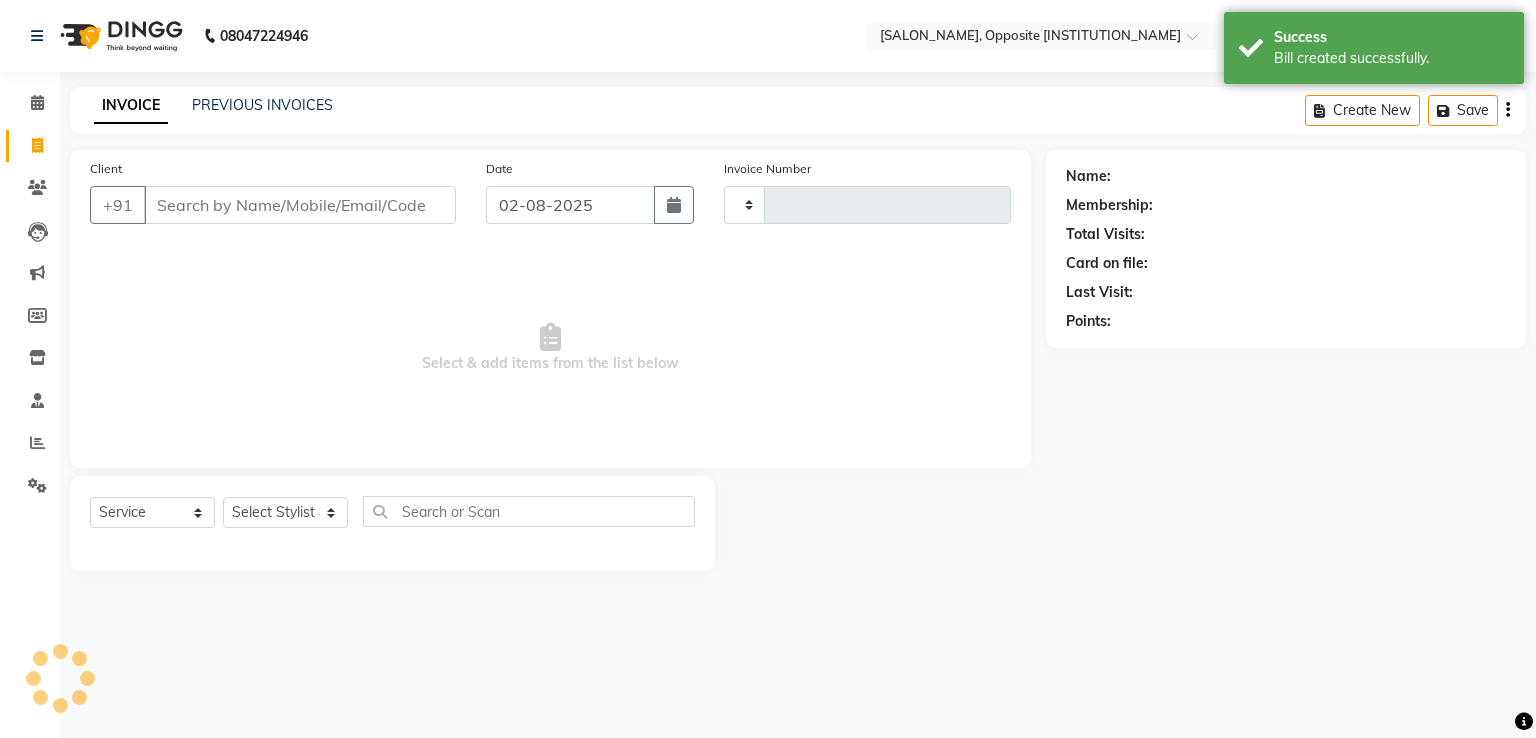 type on "1671" 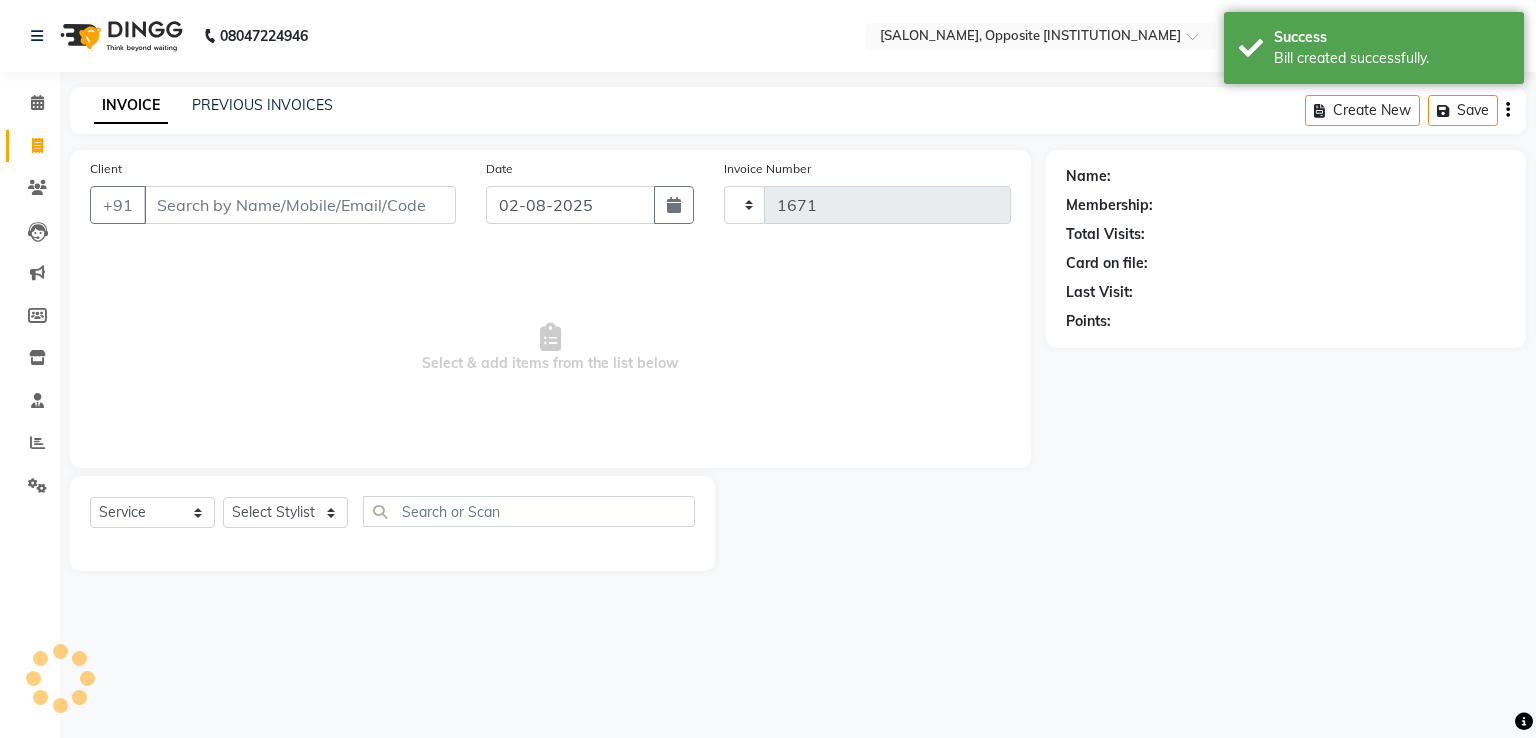 select on "3962" 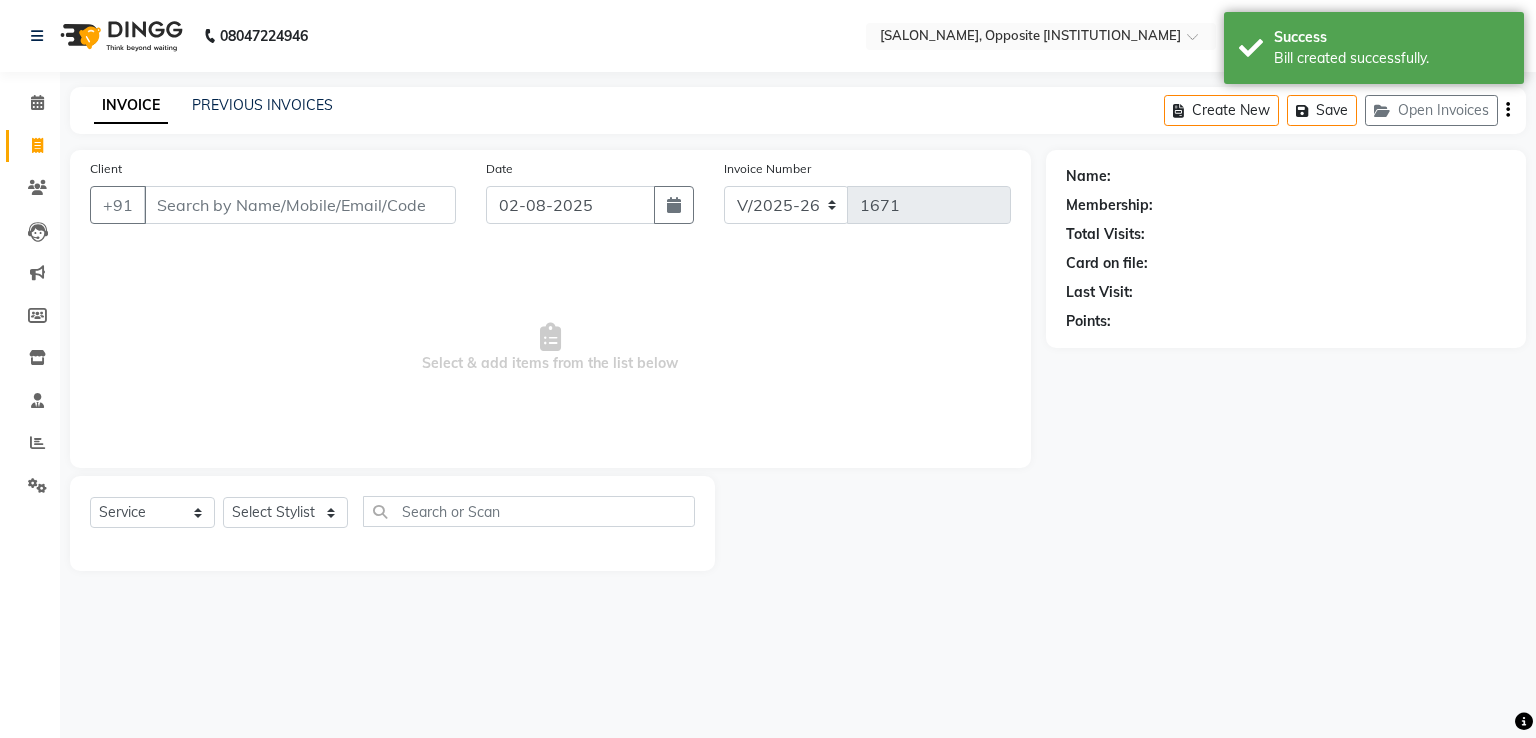 click on "Client" at bounding box center [300, 205] 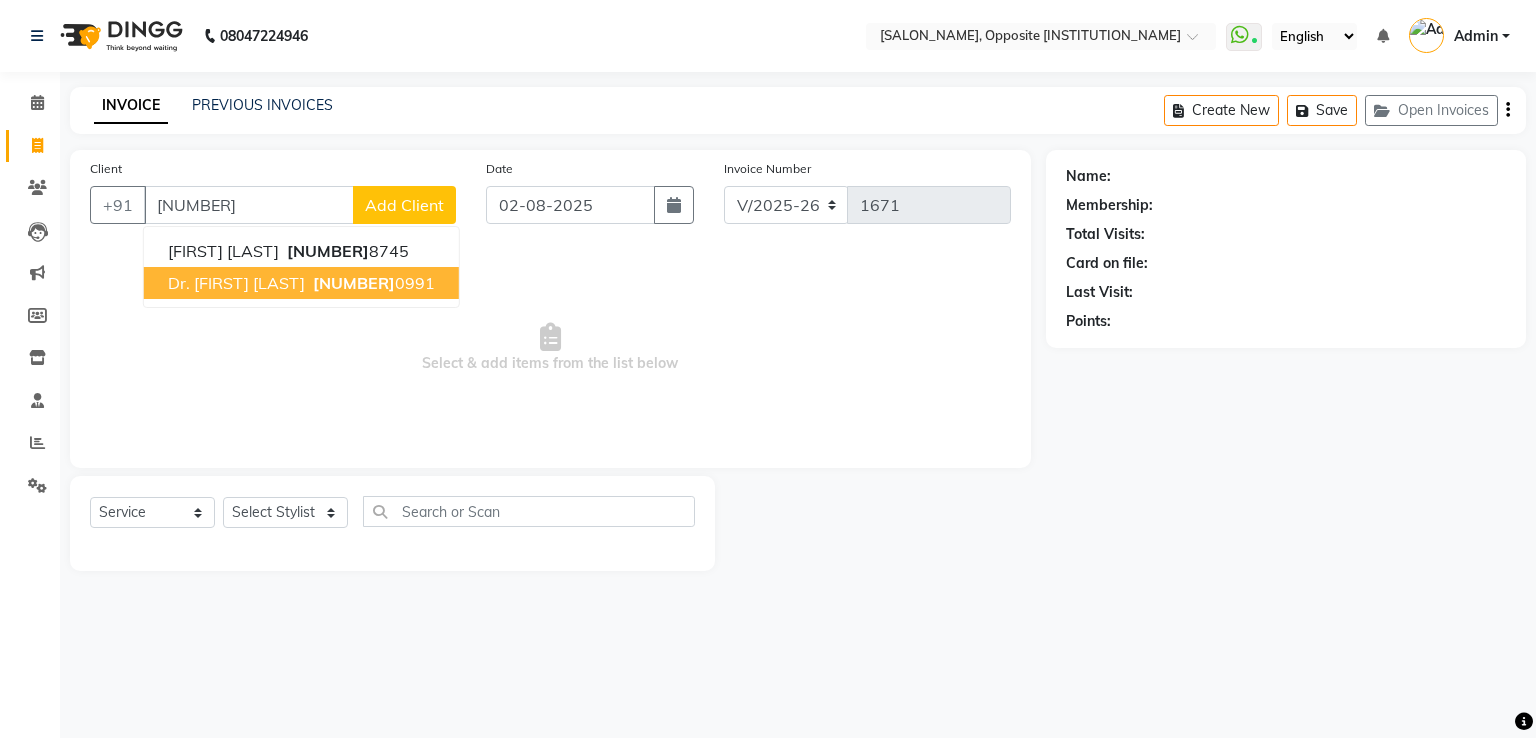 click on "Dr. [FIRST] [LAST]" at bounding box center (236, 283) 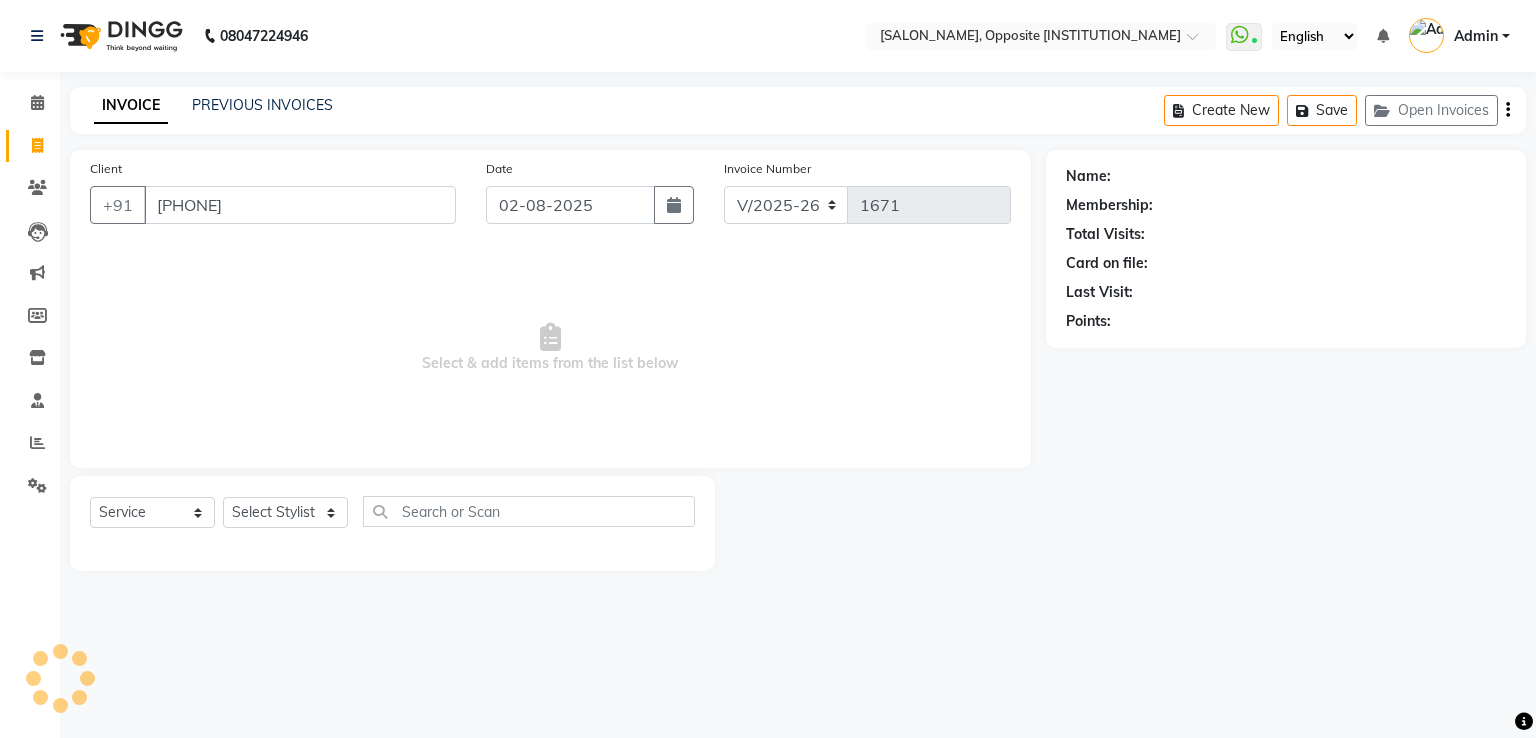 type on "[PHONE]" 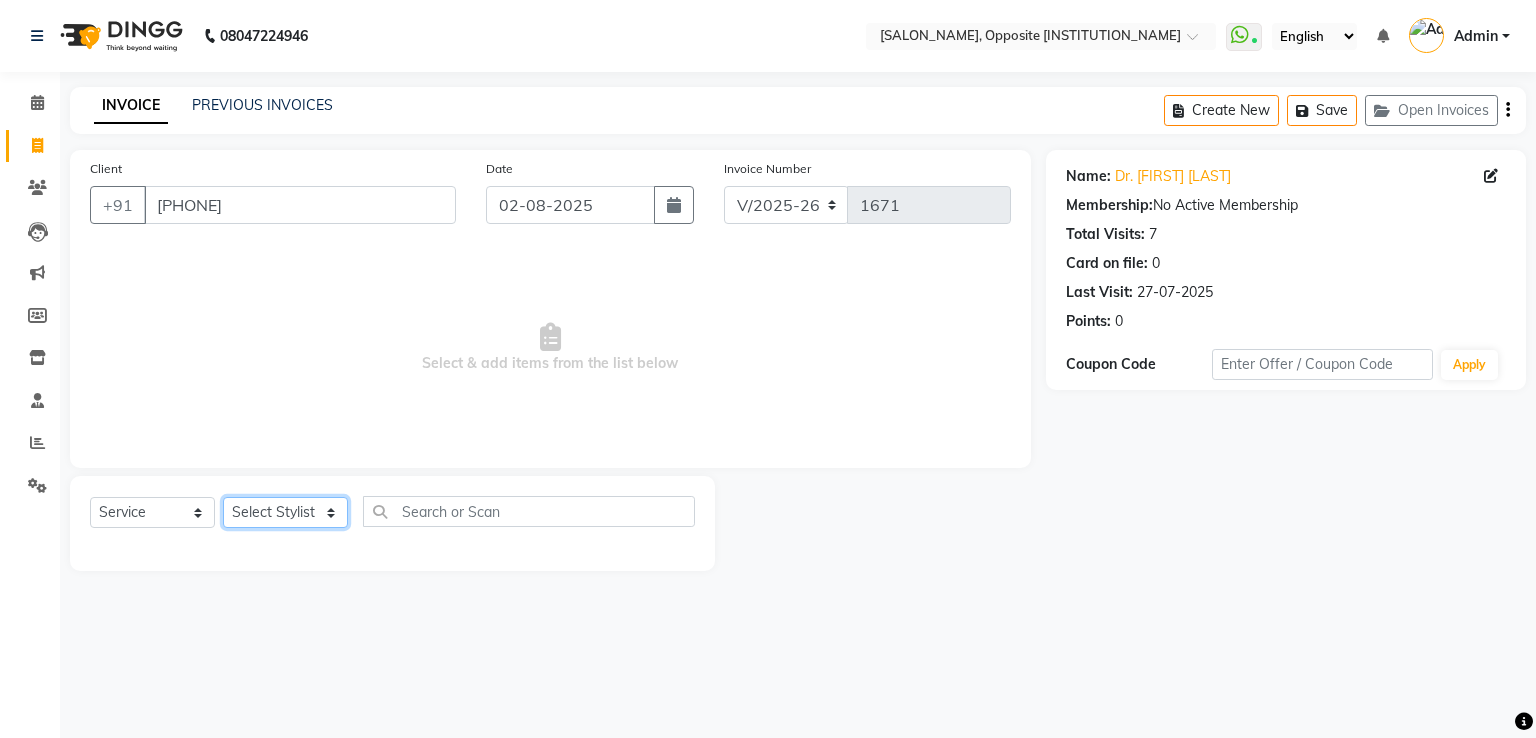 click on "Select Stylist [FIRST] [LAST] [FIRST] [LAST] [FIRST] [LAST] [FIRST] [LAST] [FIRST] [LAST] [FIRST] [LAST] [FIRST] [LAST] [FIRST] [LAST] [FIRST] [LAST]" 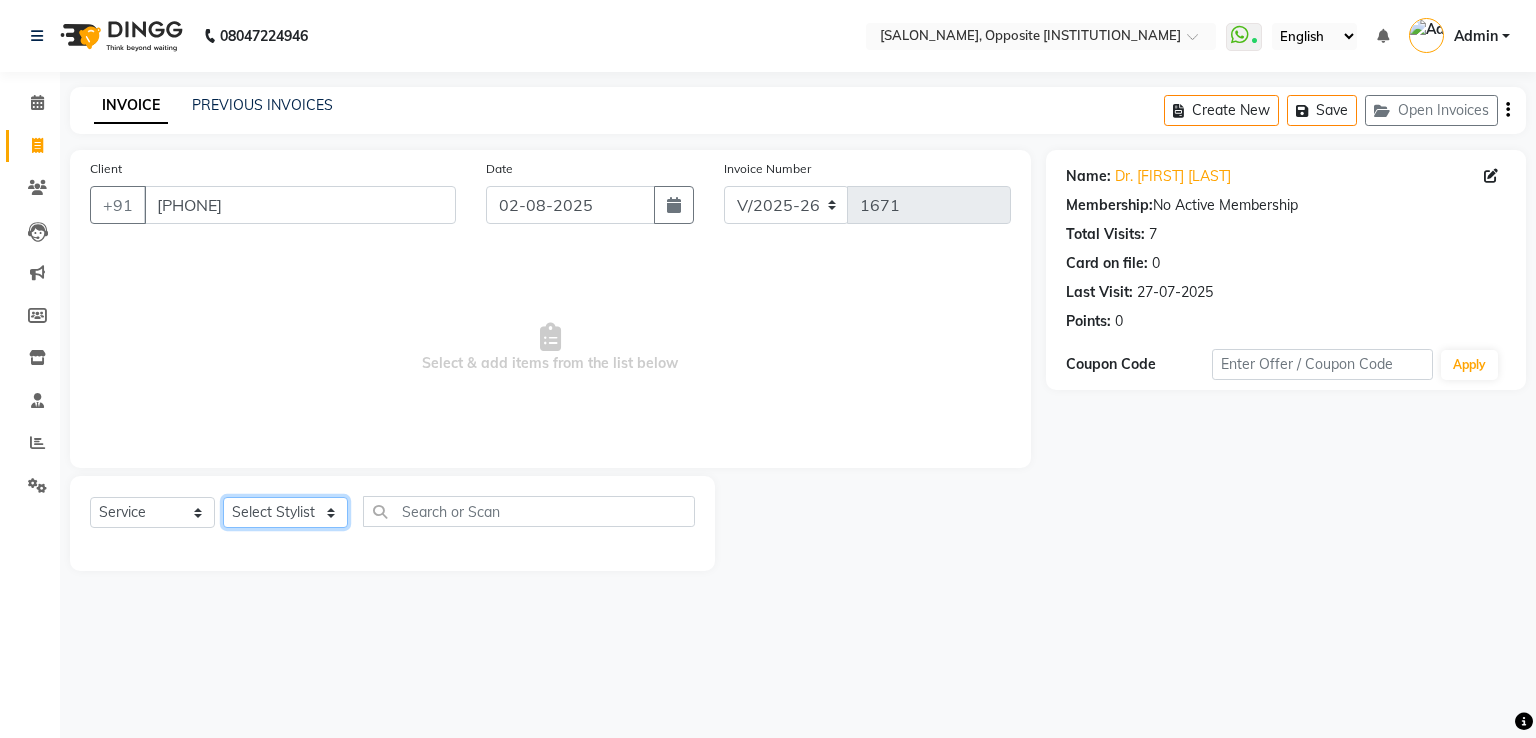 select on "20641" 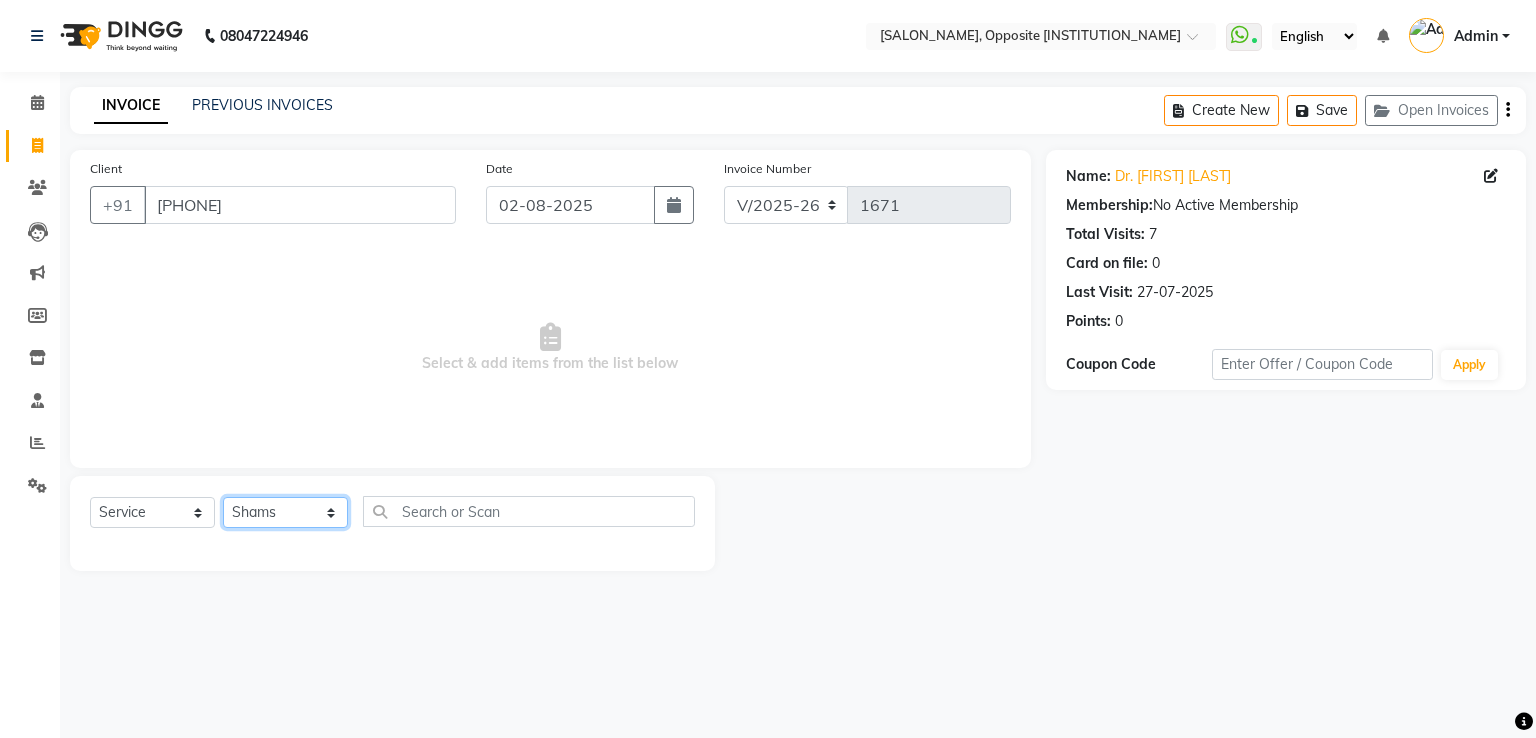 click on "Select Stylist [FIRST] [LAST] [FIRST] [LAST] [FIRST] [LAST] [FIRST] [LAST] [FIRST] [LAST] [FIRST] [LAST] [FIRST] [LAST] [FIRST] [LAST] [FIRST] [LAST]" 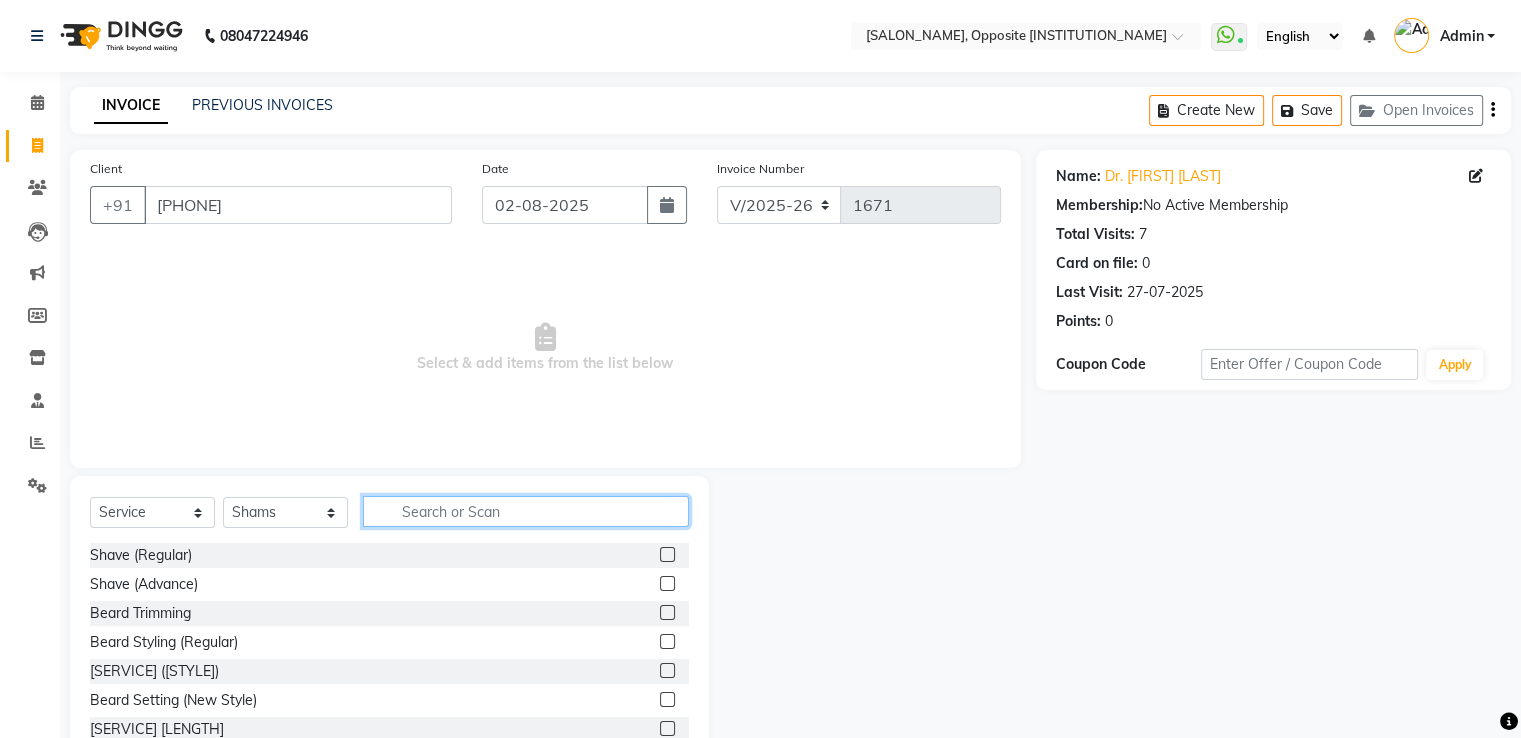 click 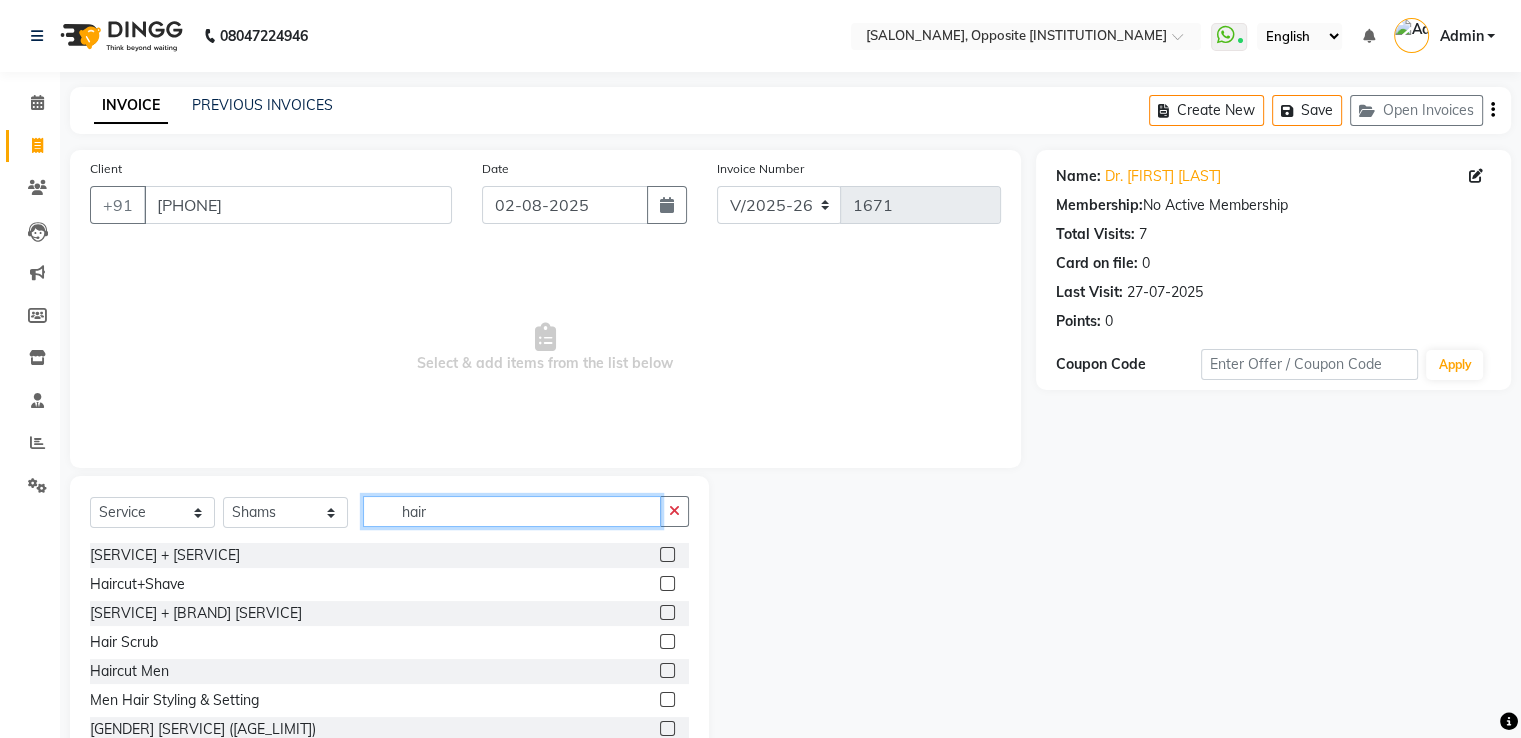 type on "hair" 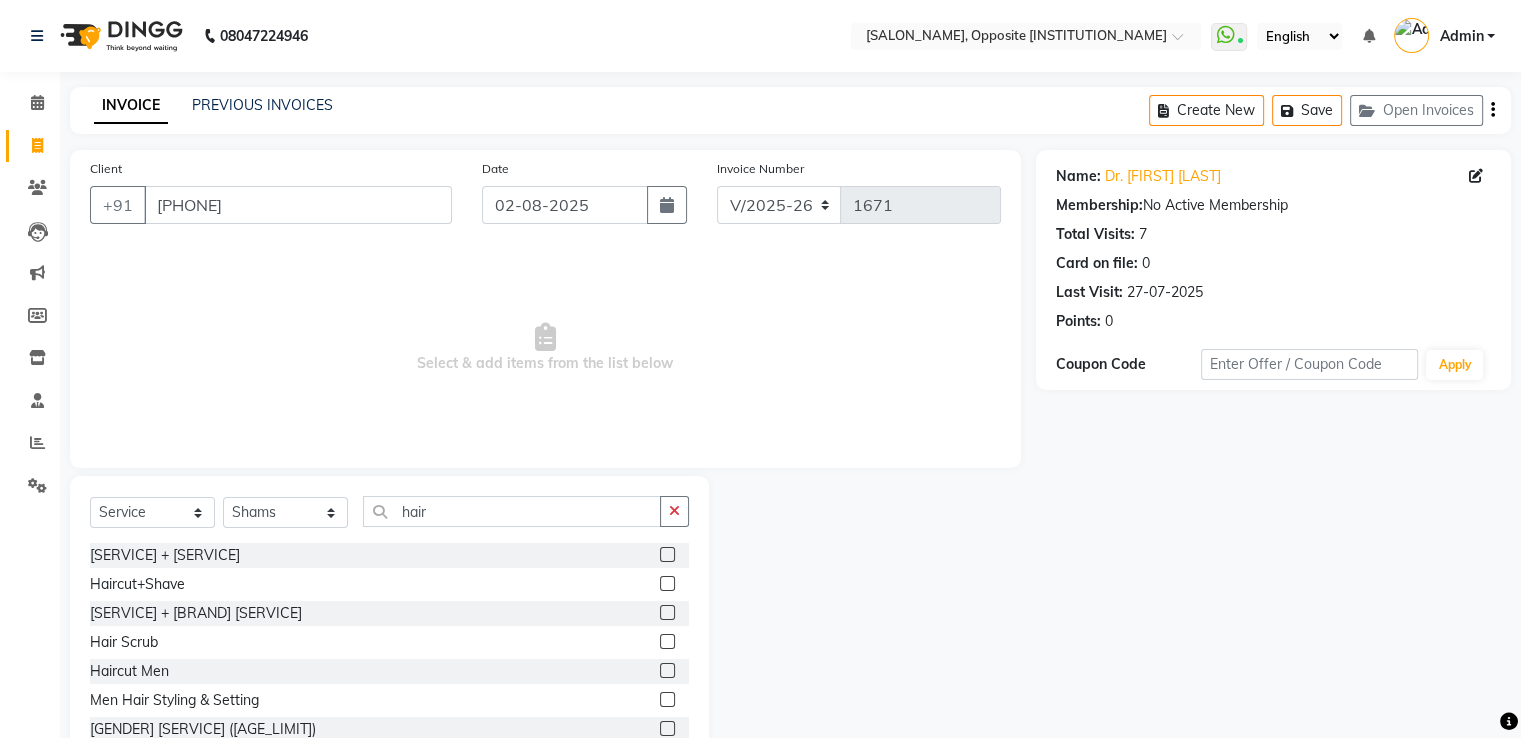click 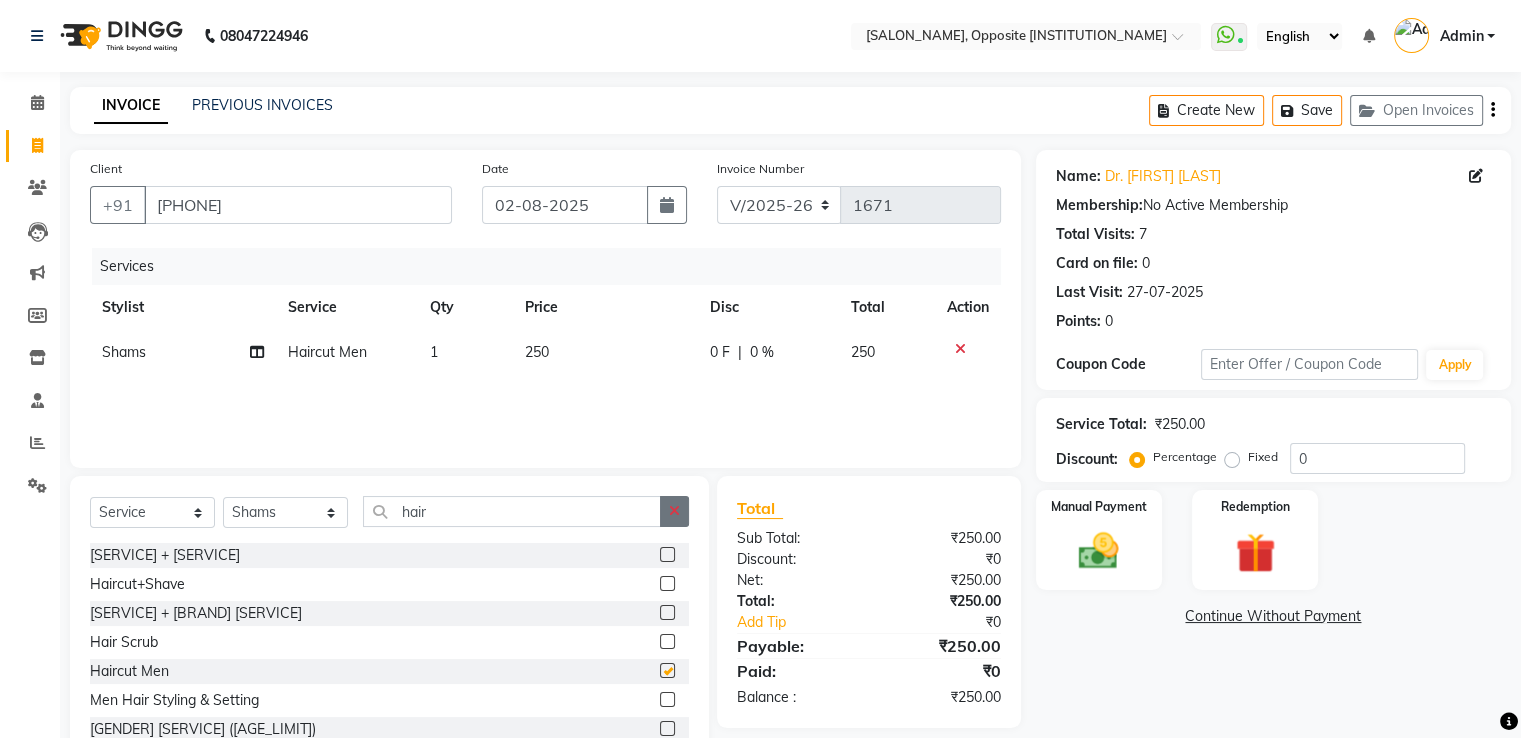 checkbox on "false" 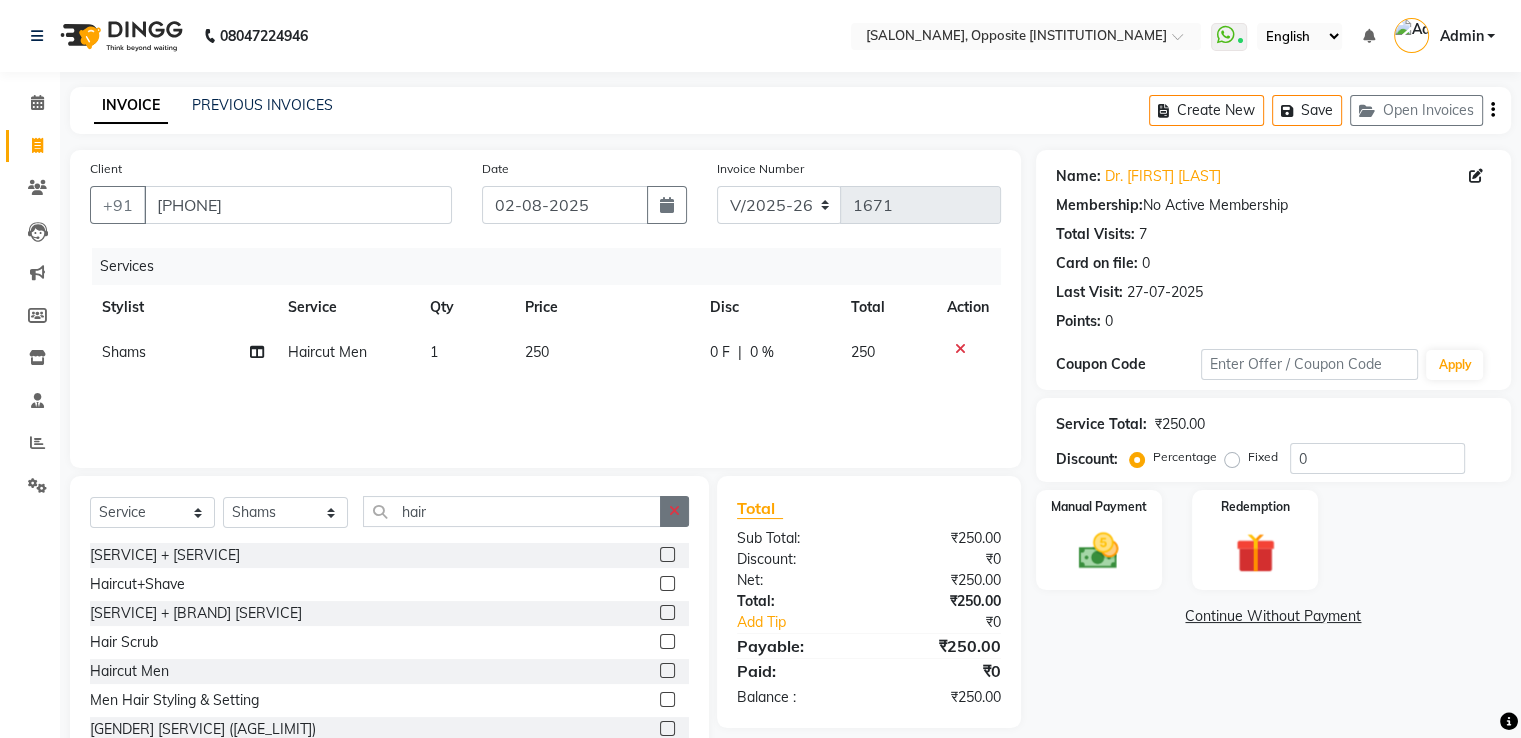 click 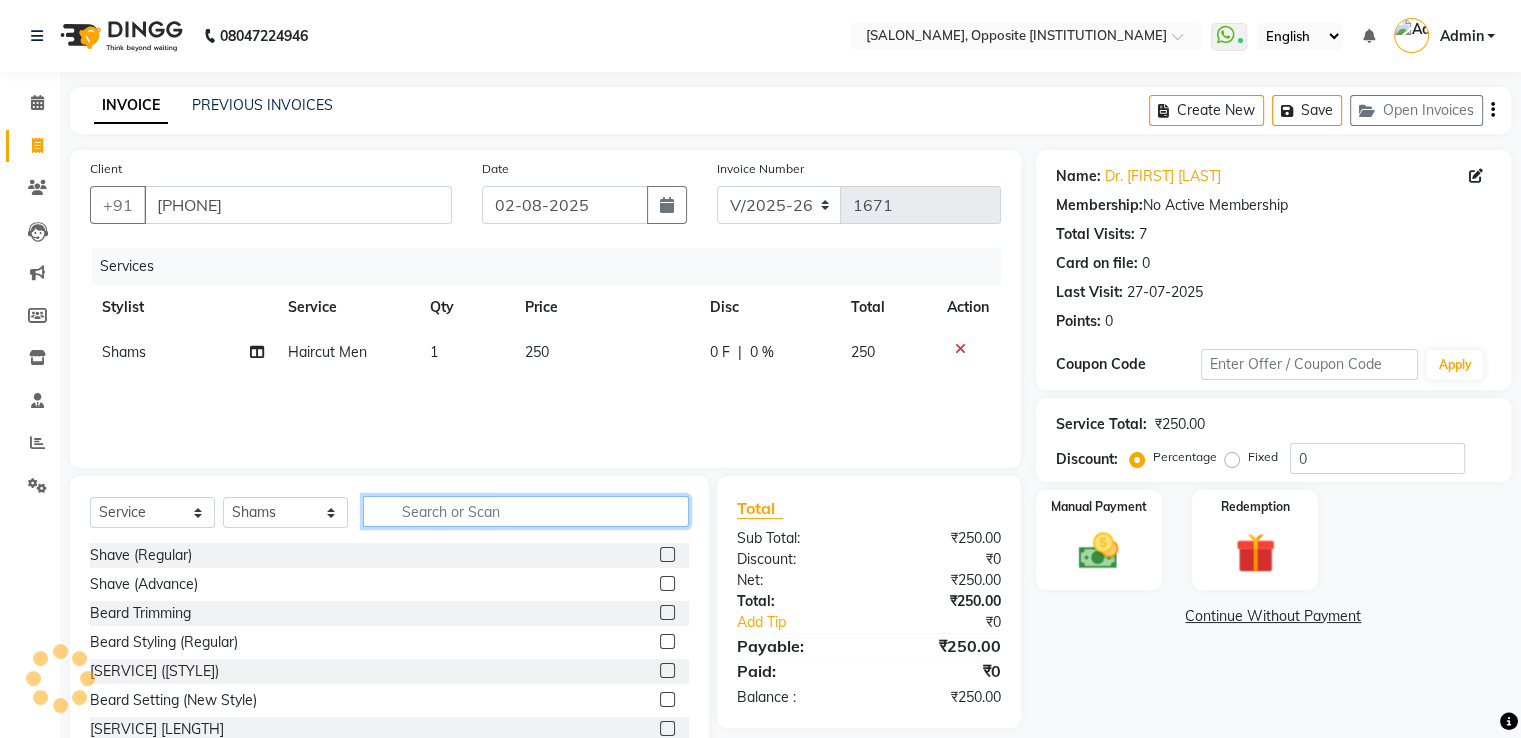 click 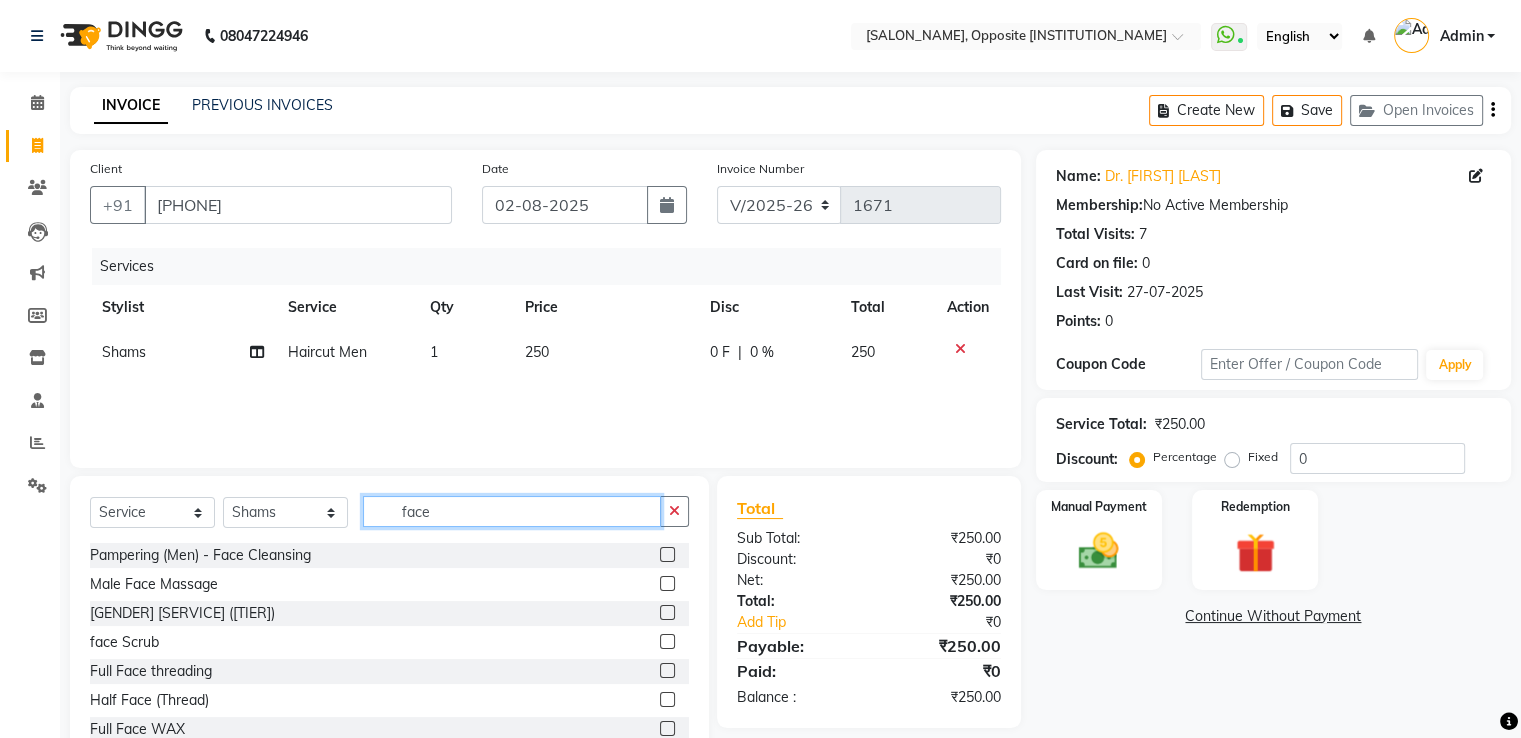 type on "face" 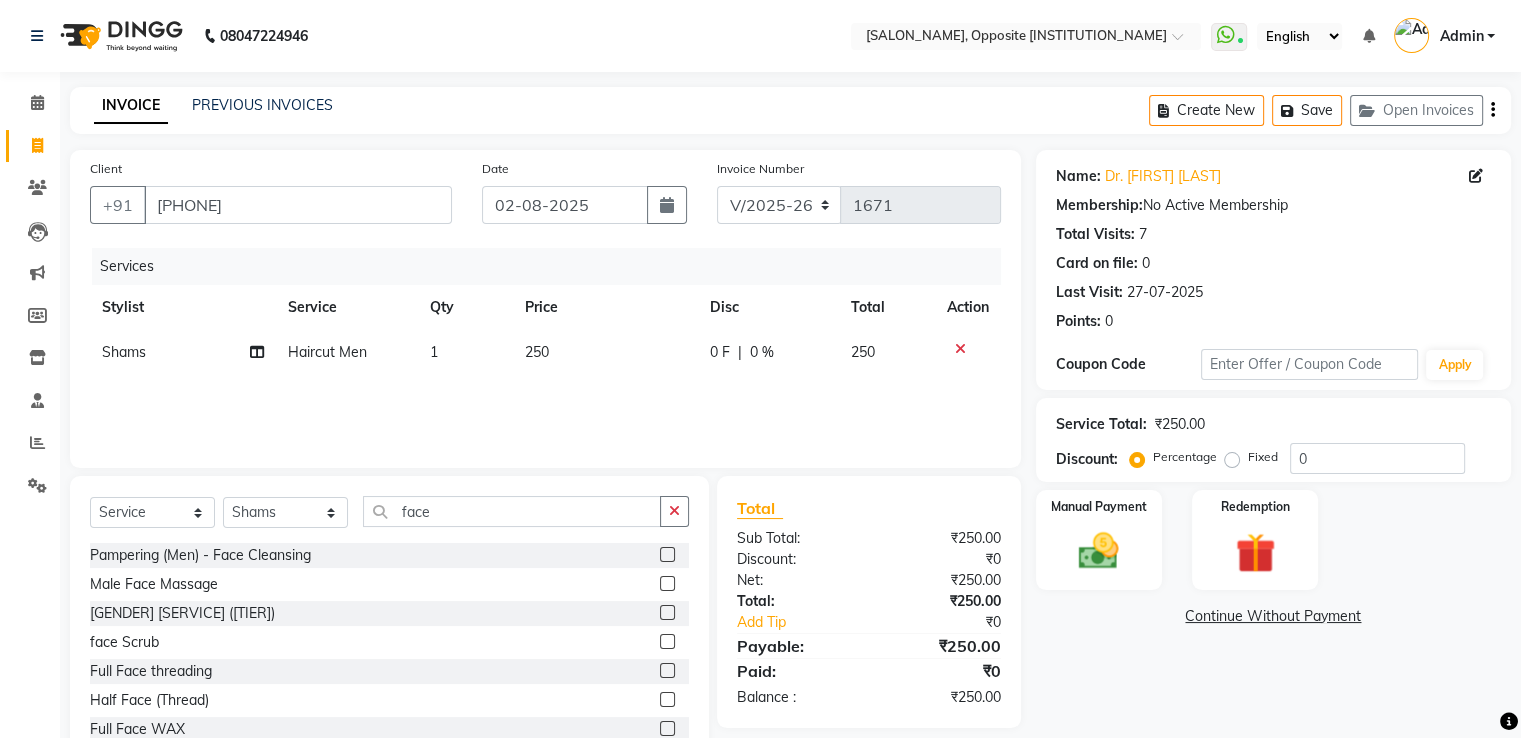 click 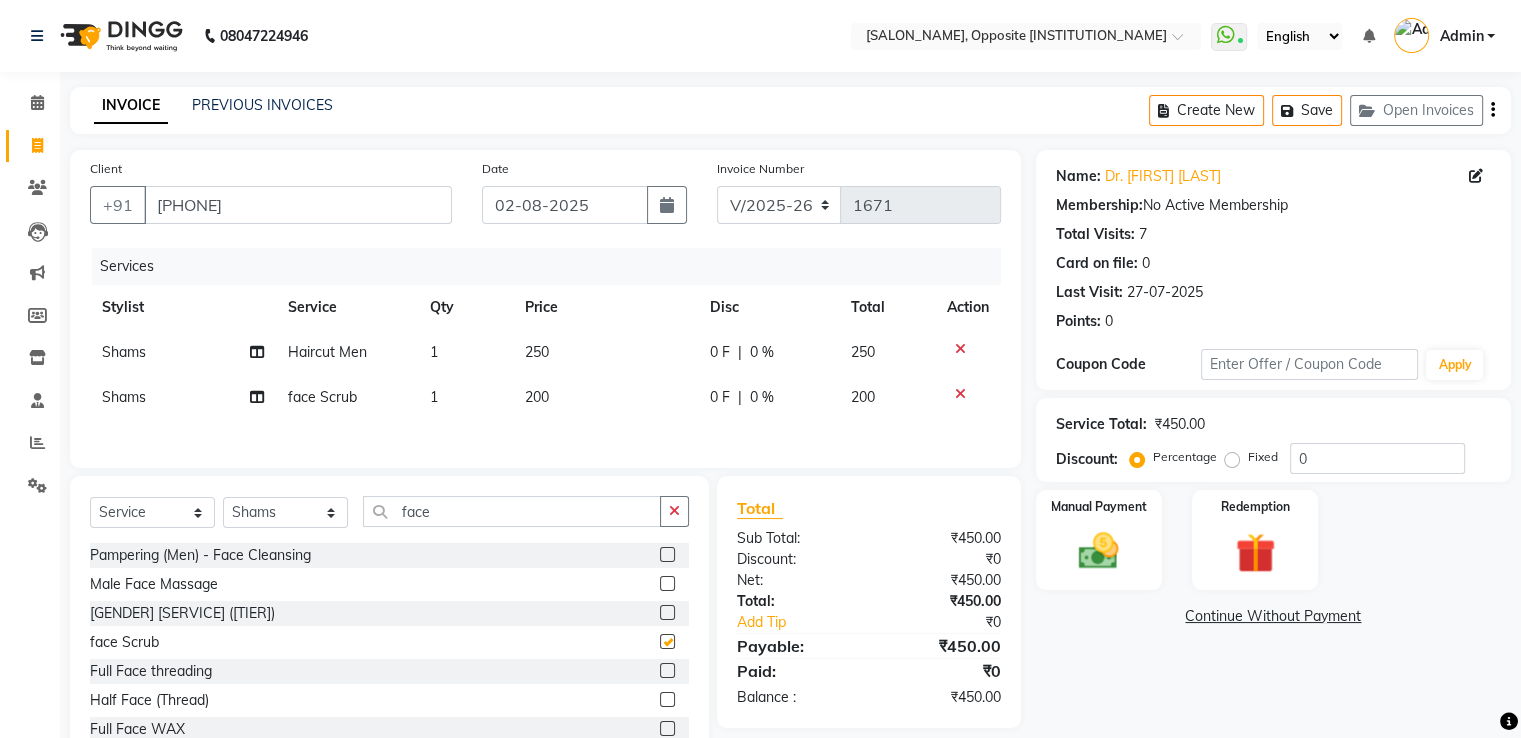 checkbox on "false" 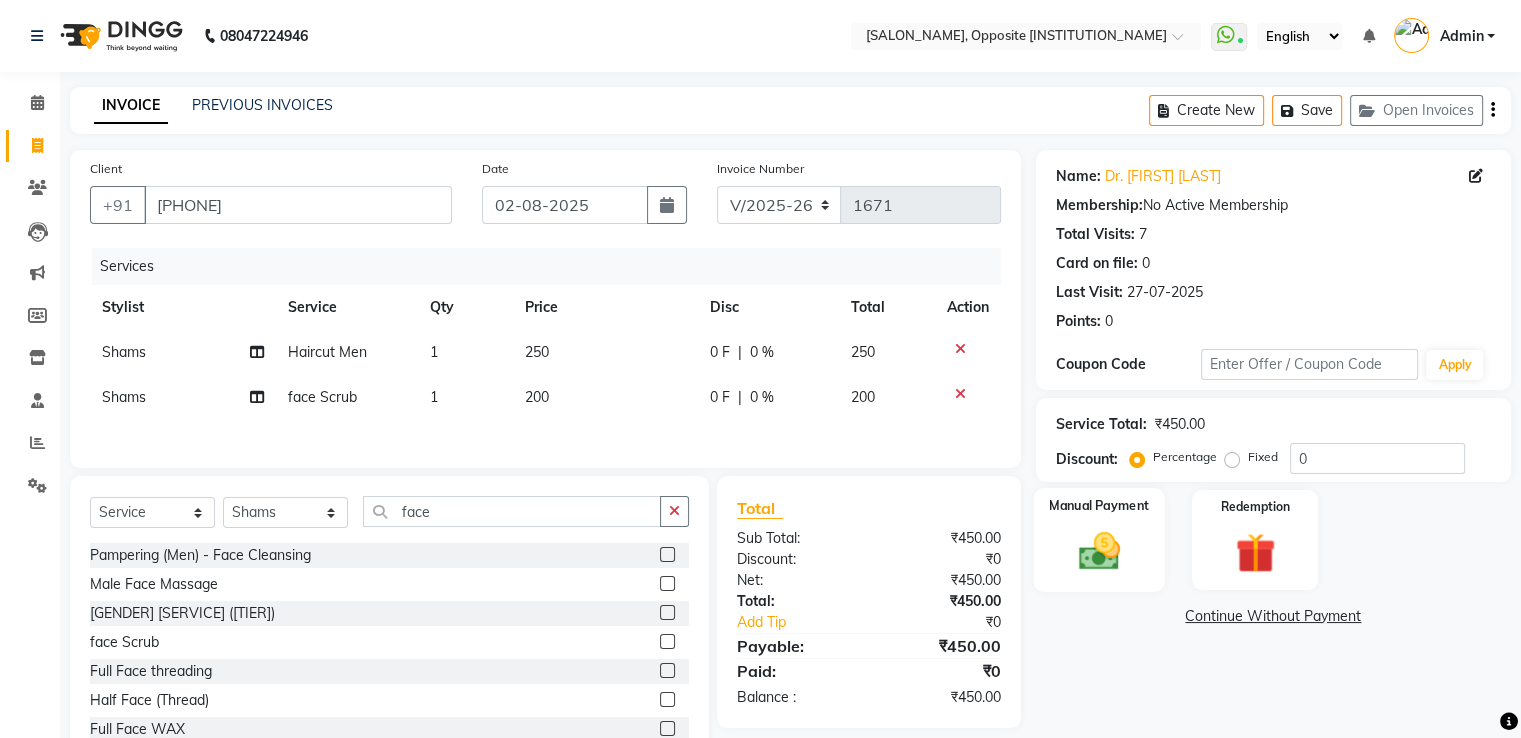 click 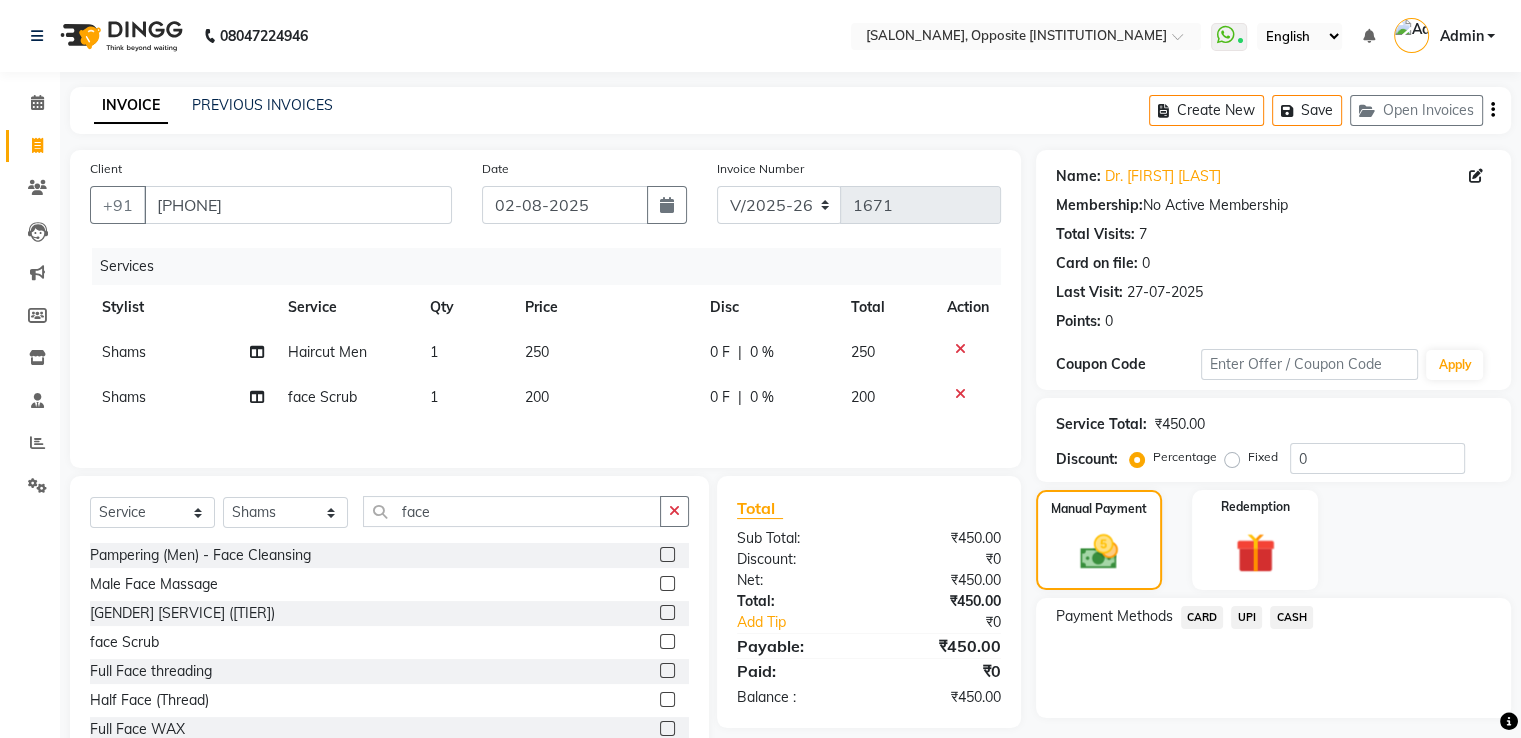 click on "UPI" 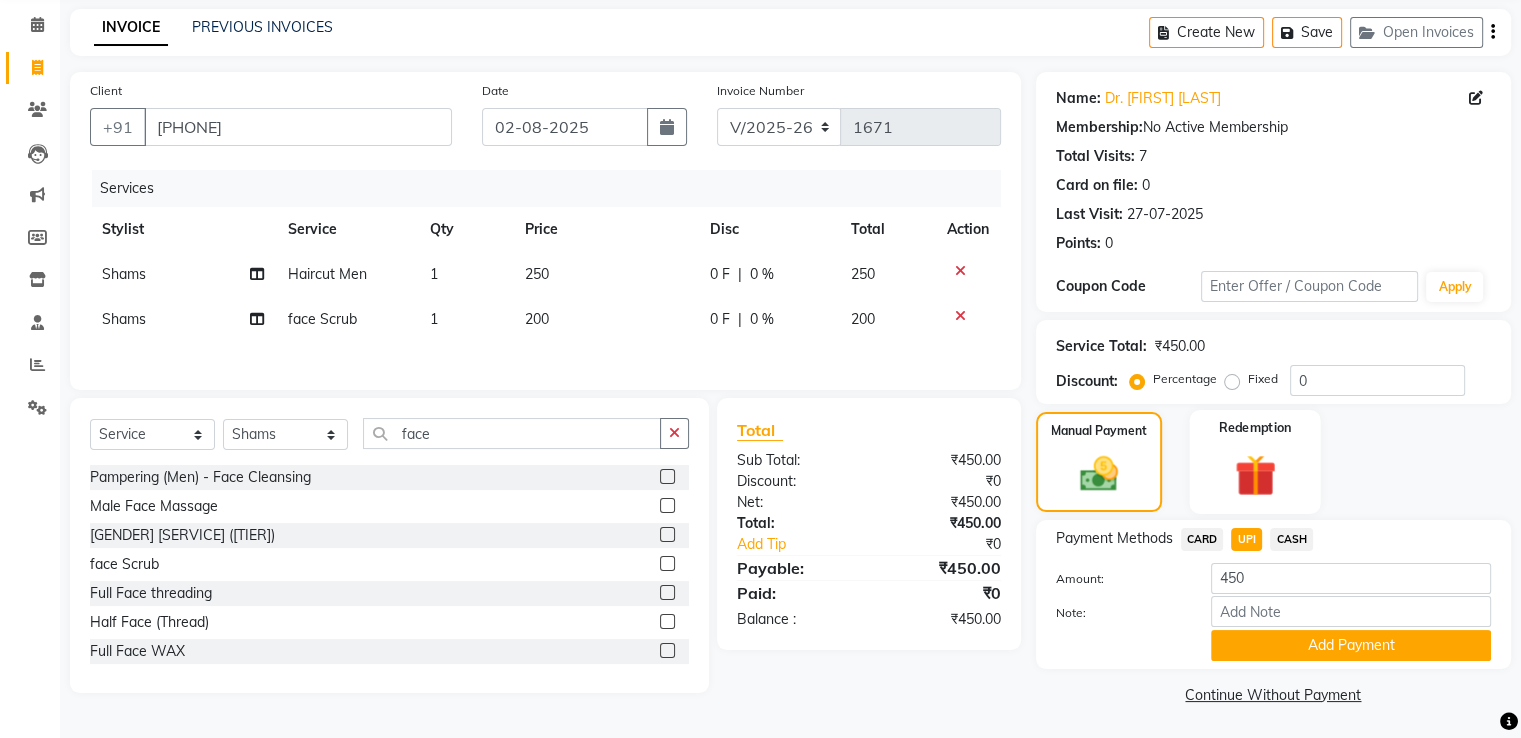 scroll, scrollTop: 81, scrollLeft: 0, axis: vertical 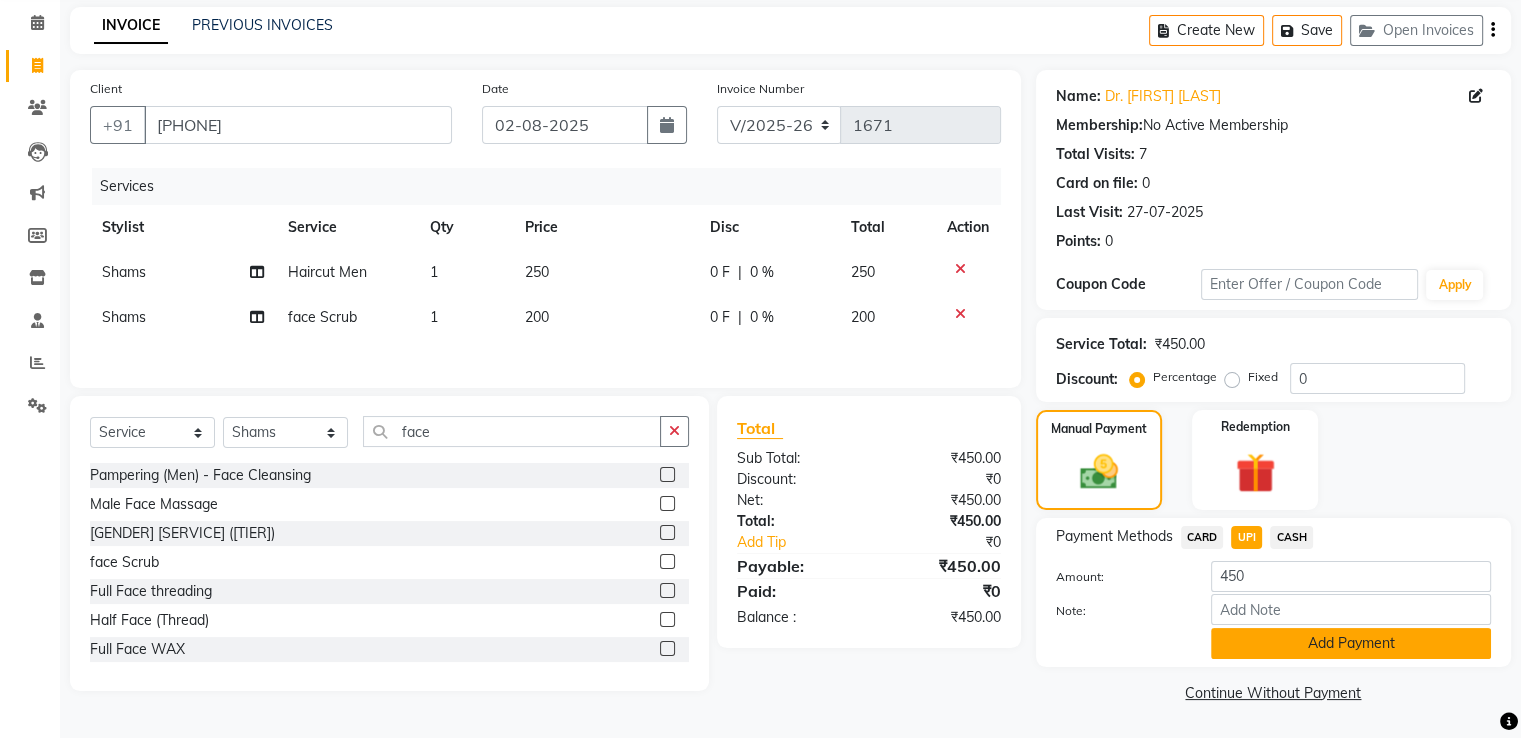 click on "Add Payment" 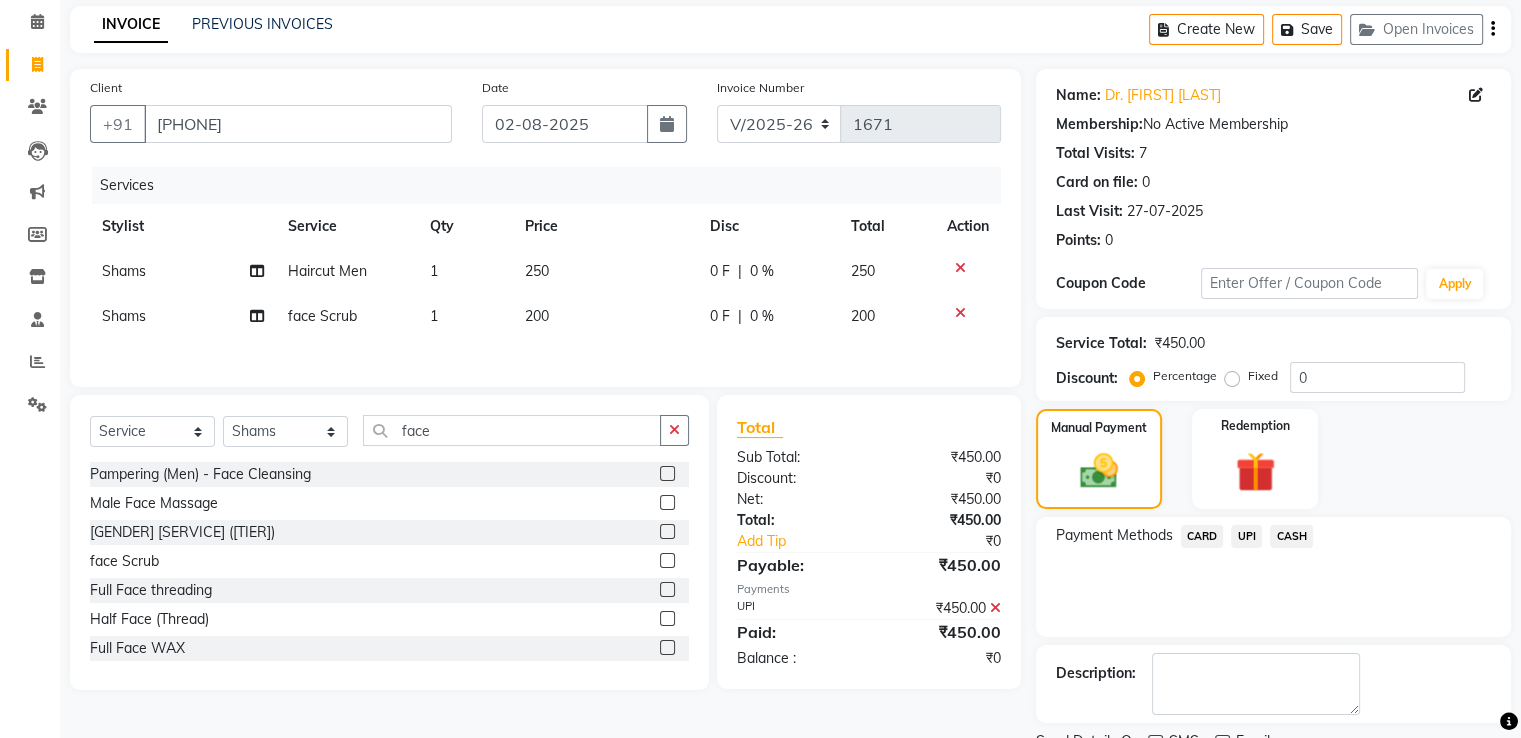 scroll, scrollTop: 163, scrollLeft: 0, axis: vertical 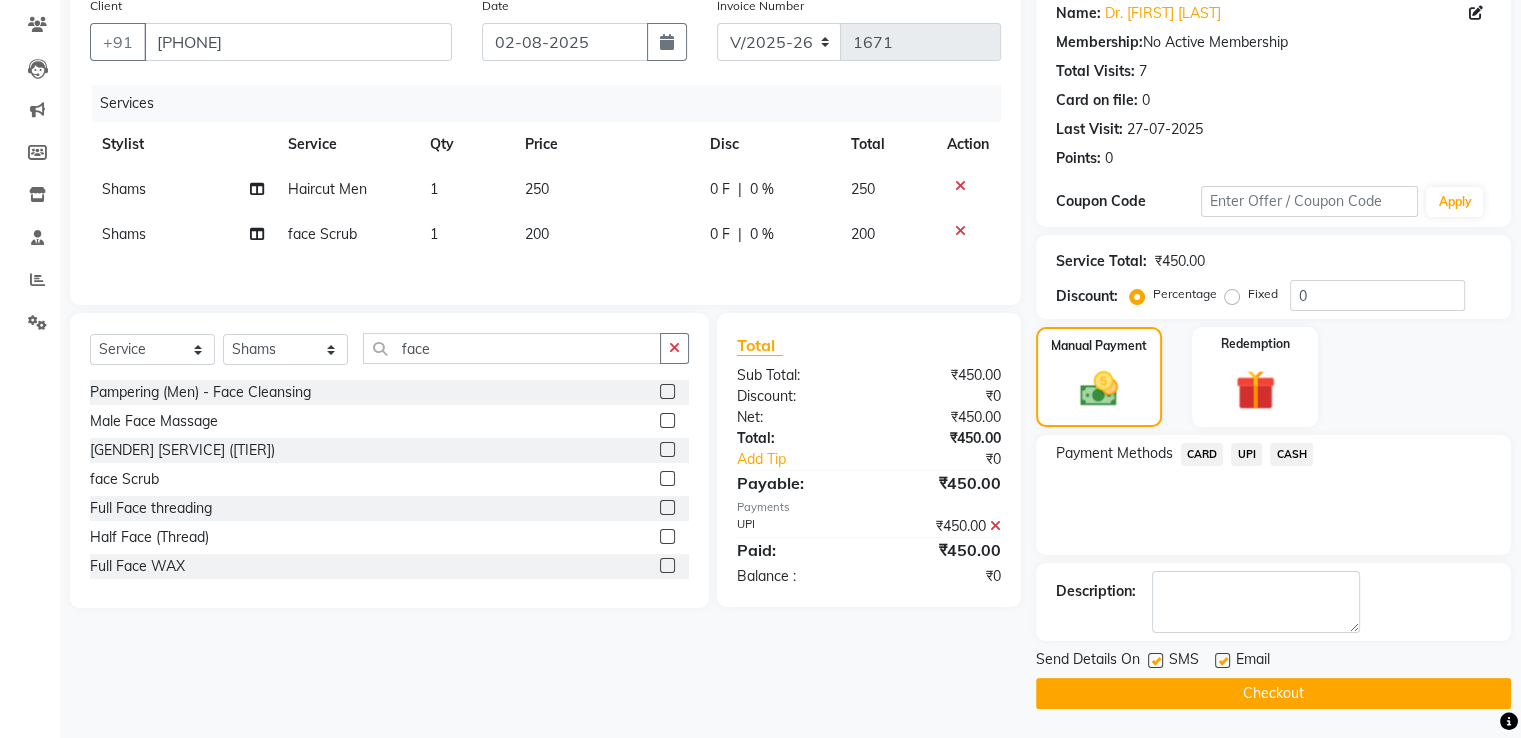 click on "Checkout" 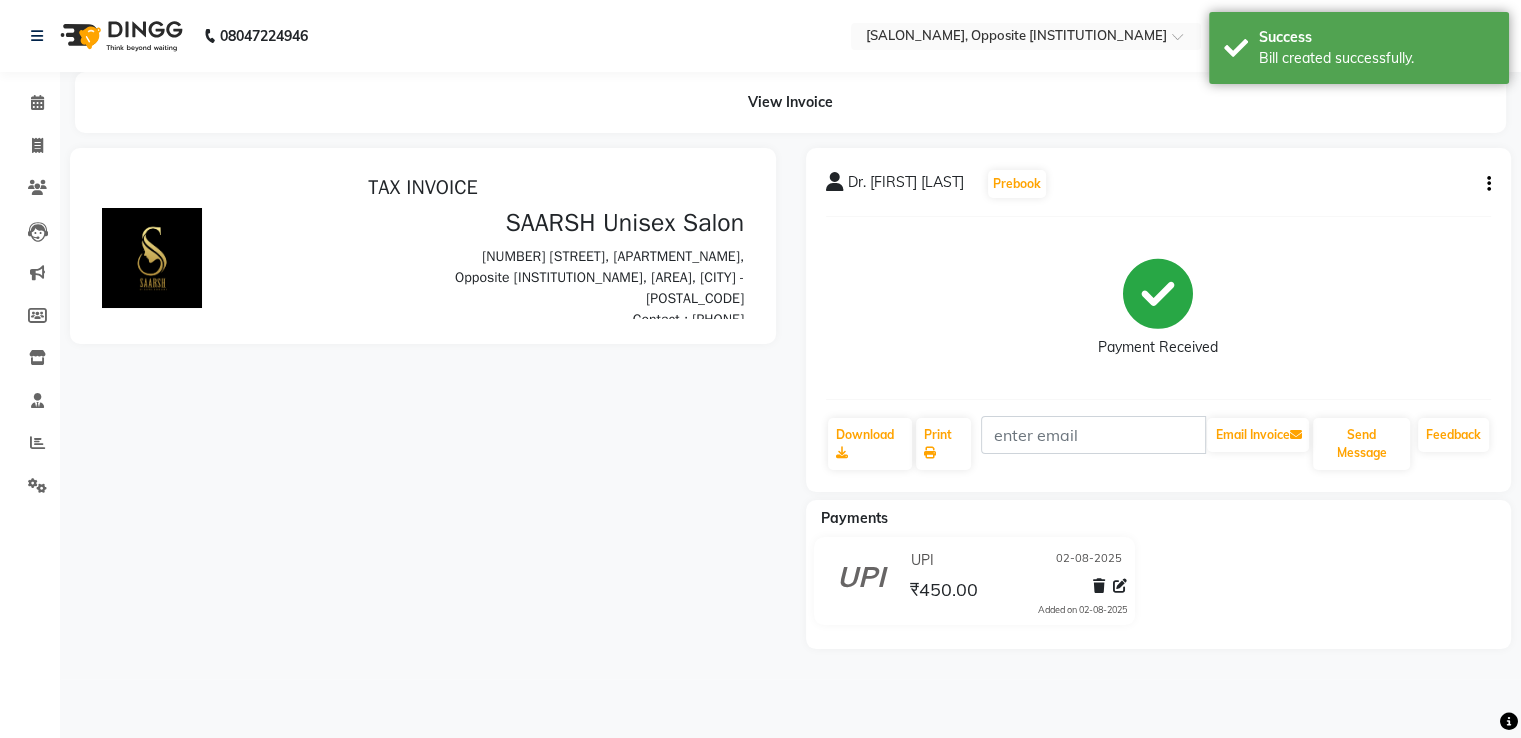 scroll, scrollTop: 0, scrollLeft: 0, axis: both 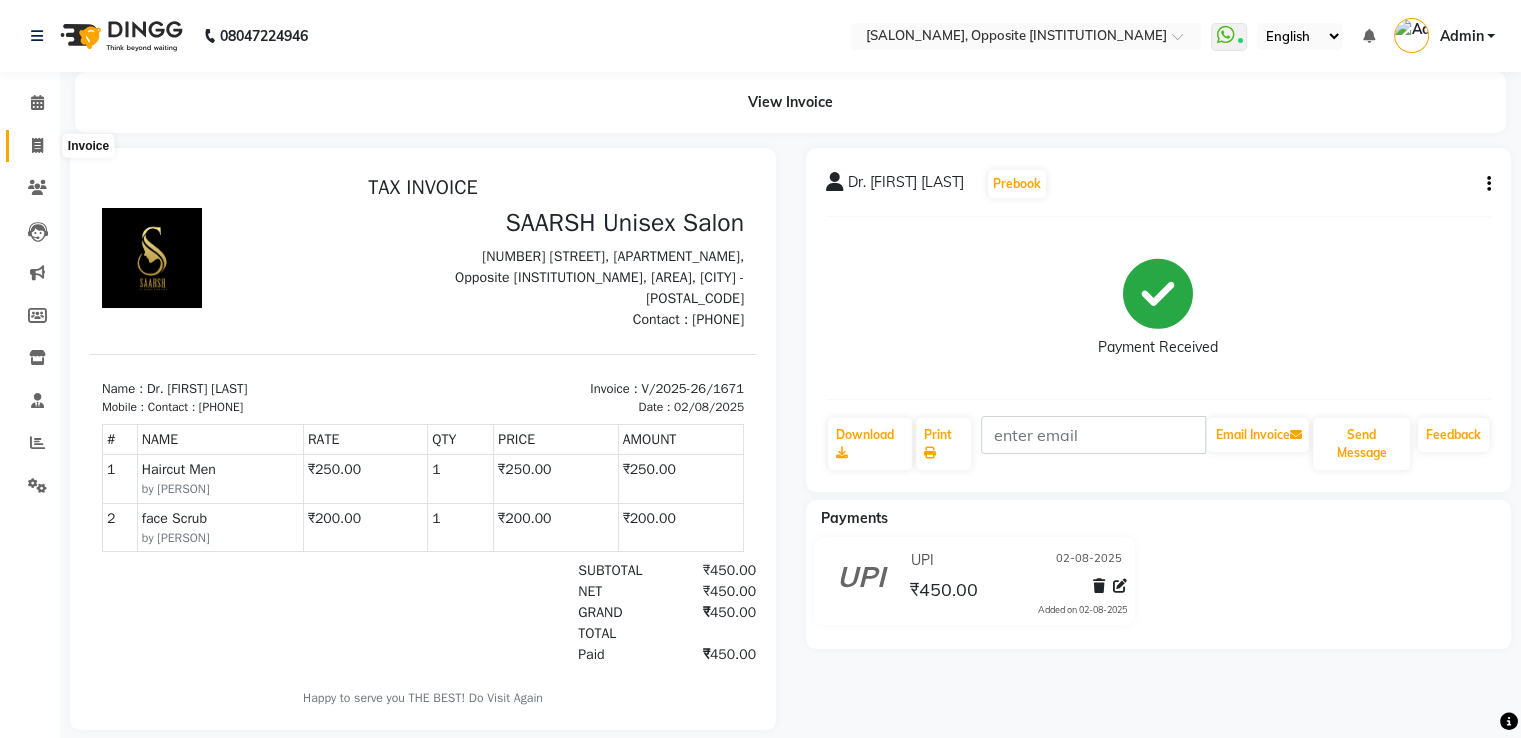 click 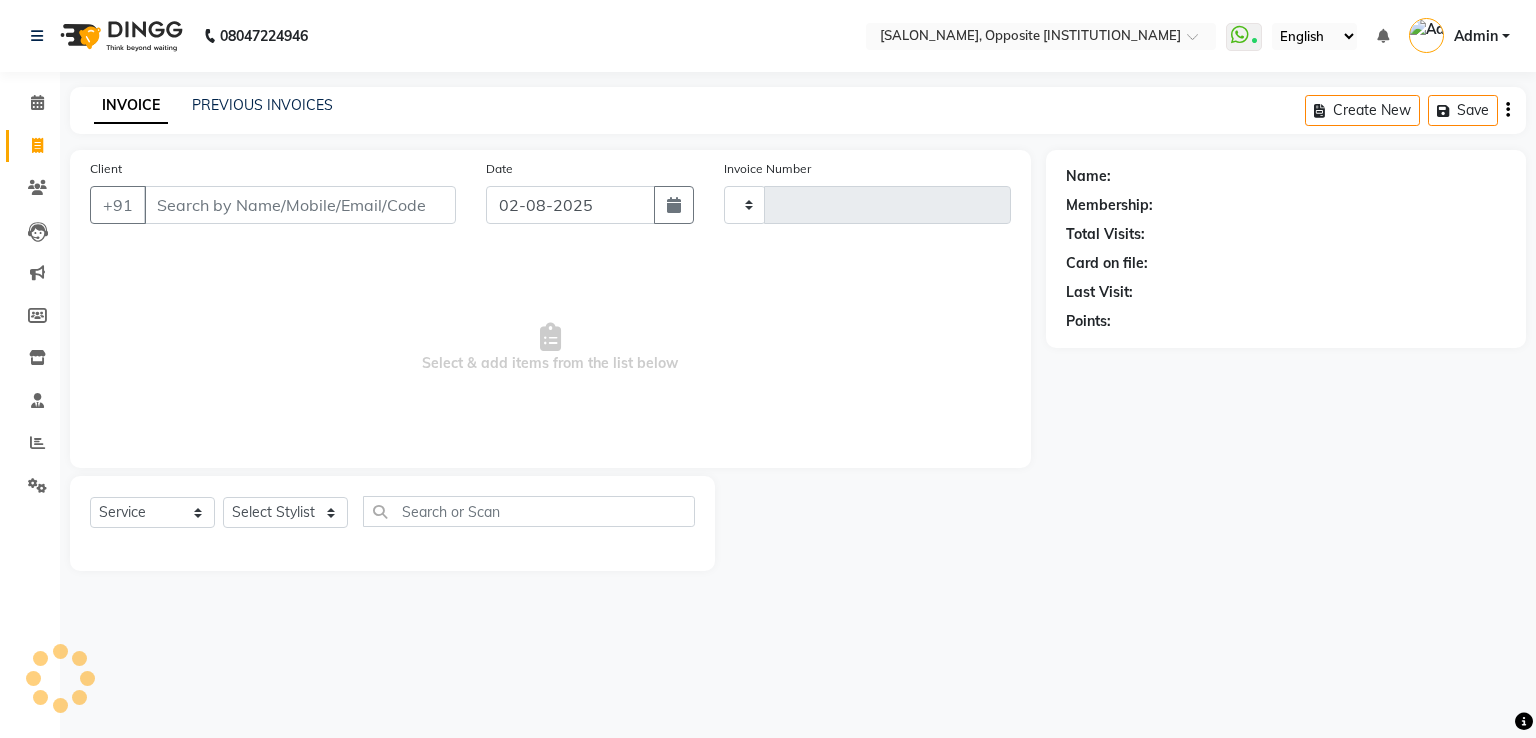 type on "1672" 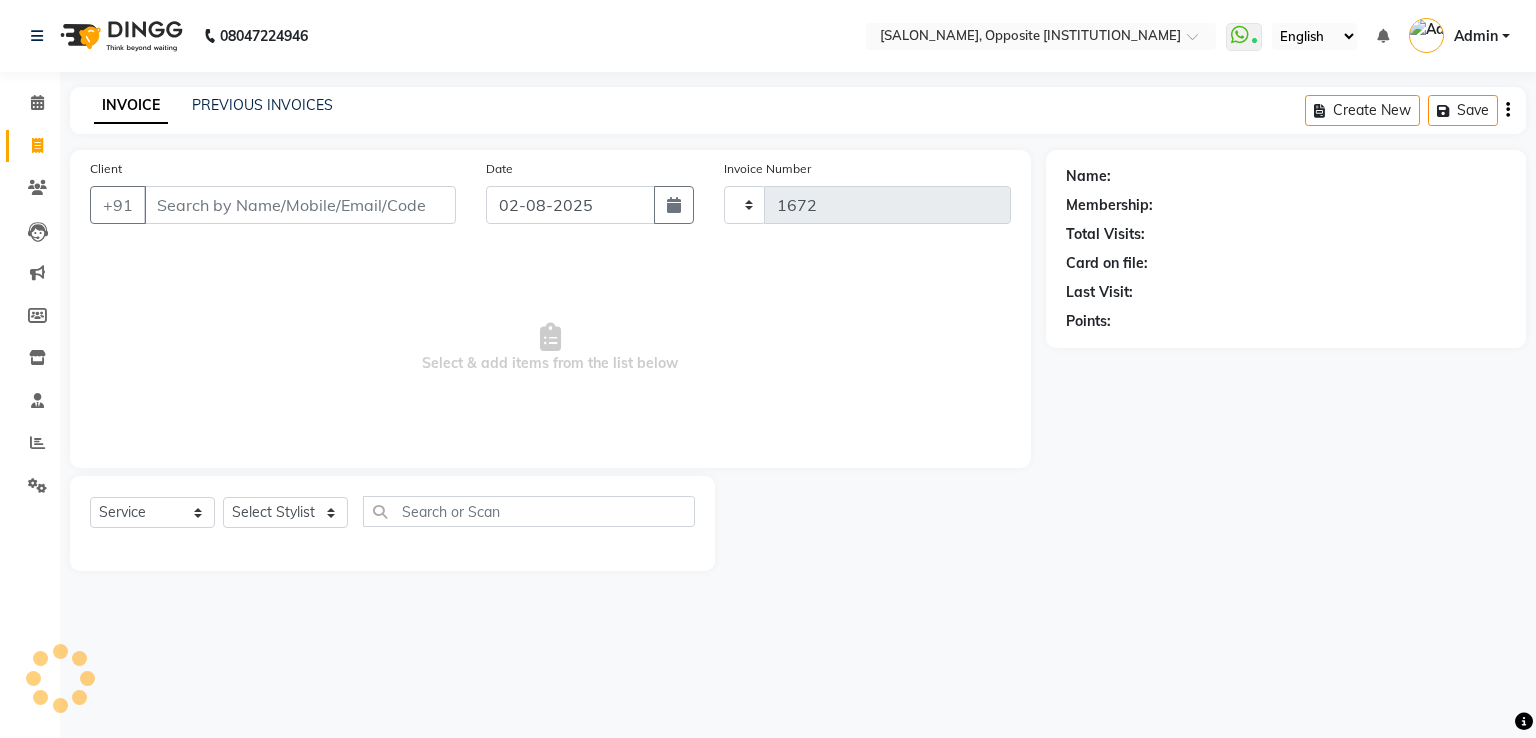 select on "3962" 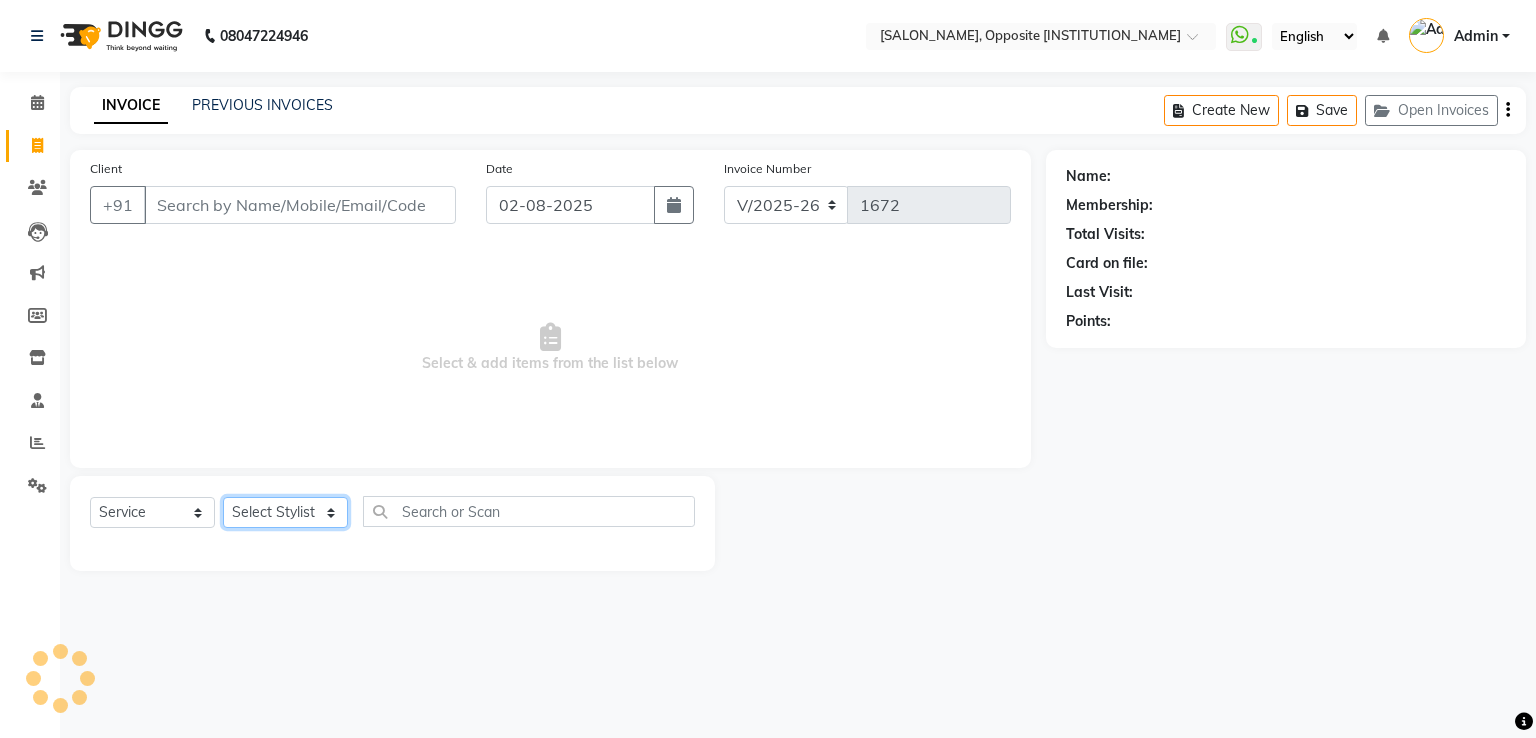 click on "Select Stylist" 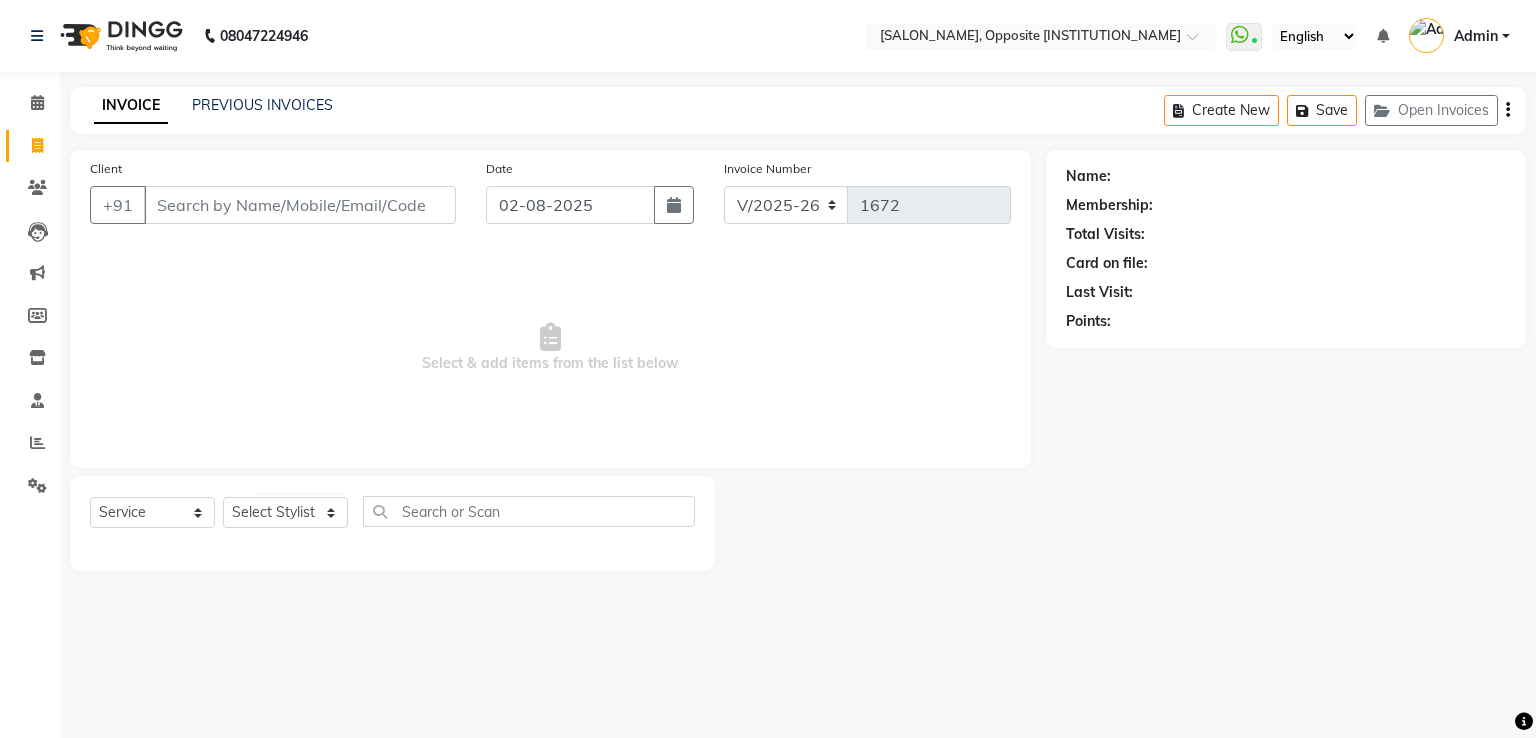 click on "Select Stylist [FIRST] [LAST] [FIRST] [LAST] [FIRST] [LAST] [FIRST] [LAST] [FIRST] [LAST] [FIRST] [LAST] [FIRST] [LAST] [FIRST] [LAST] [FIRST] [LAST]" 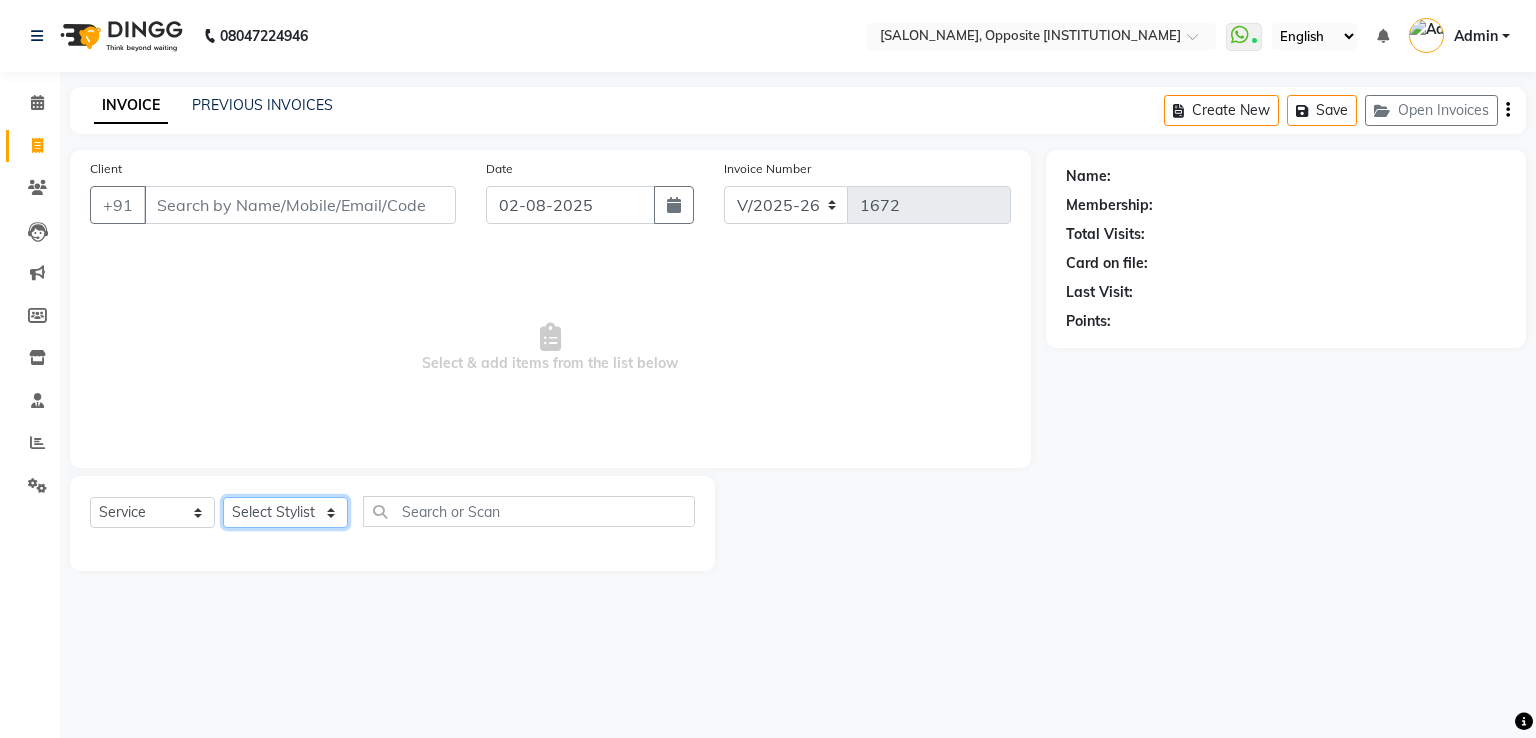 click on "Select Stylist [FIRST] [LAST] [FIRST] [LAST] [FIRST] [LAST] [FIRST] [LAST] [FIRST] [LAST] [FIRST] [LAST] [FIRST] [LAST] [FIRST] [LAST] [FIRST] [LAST]" 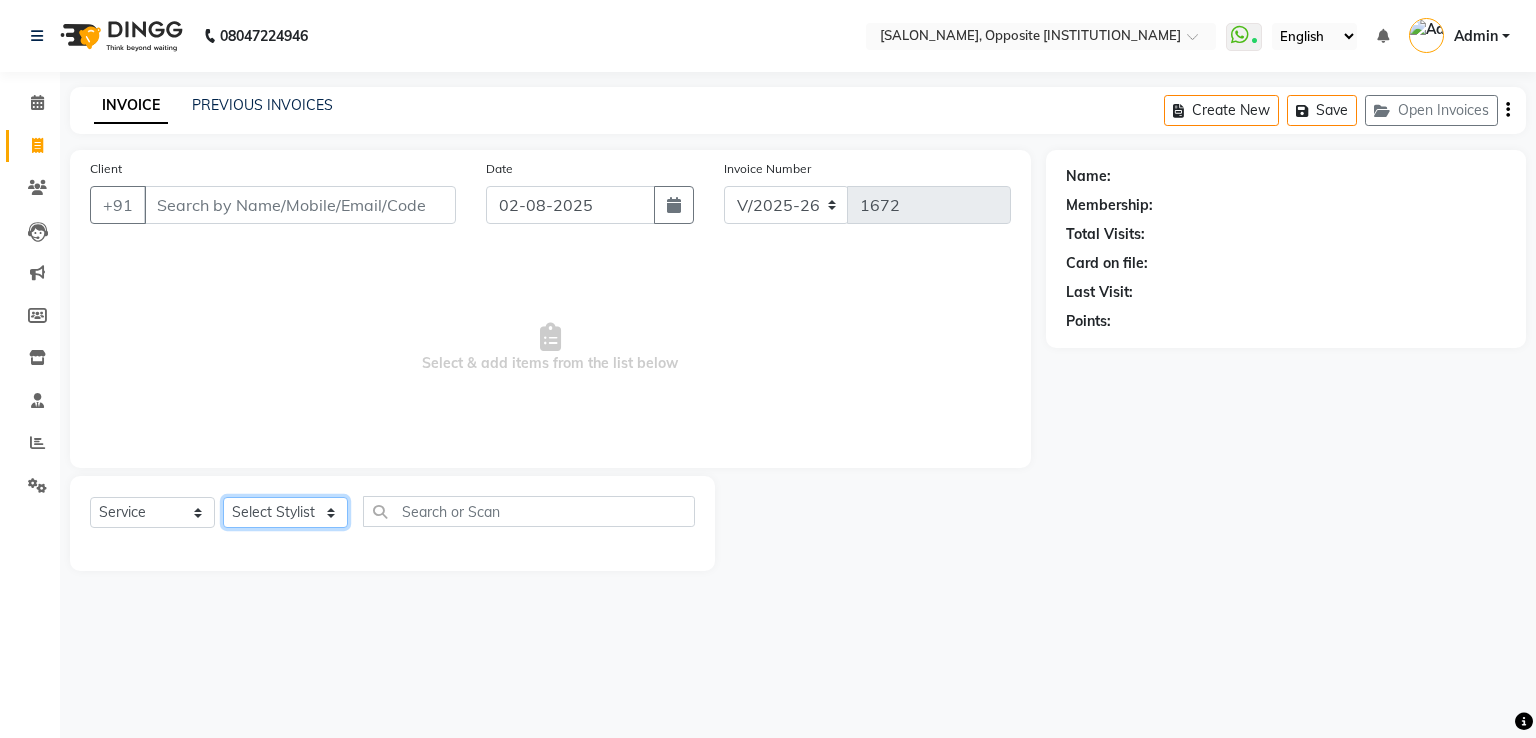 select on "32207" 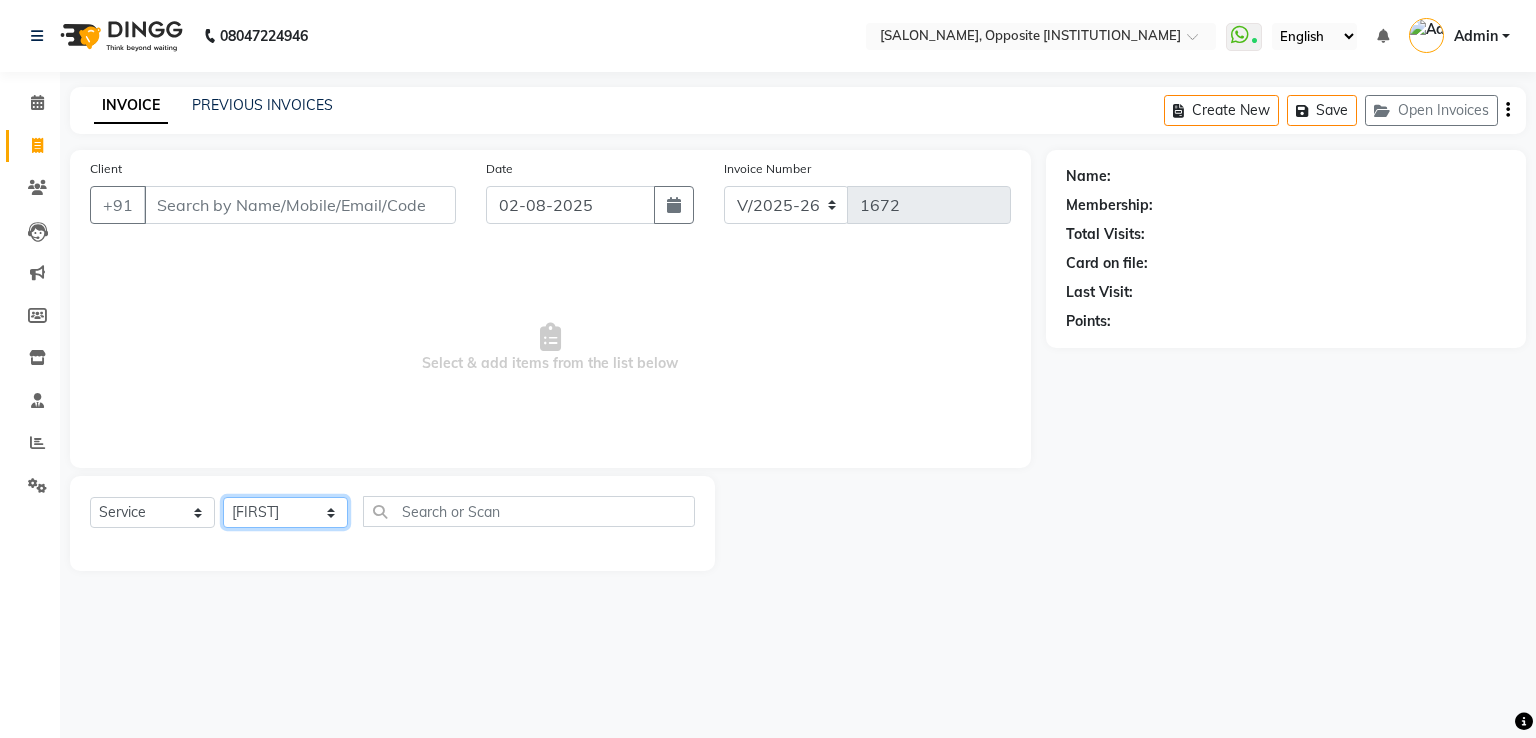 click on "Select Stylist [FIRST] [LAST] [FIRST] [LAST] [FIRST] [LAST] [FIRST] [LAST] [FIRST] [LAST] [FIRST] [LAST] [FIRST] [LAST] [FIRST] [LAST] [FIRST] [LAST]" 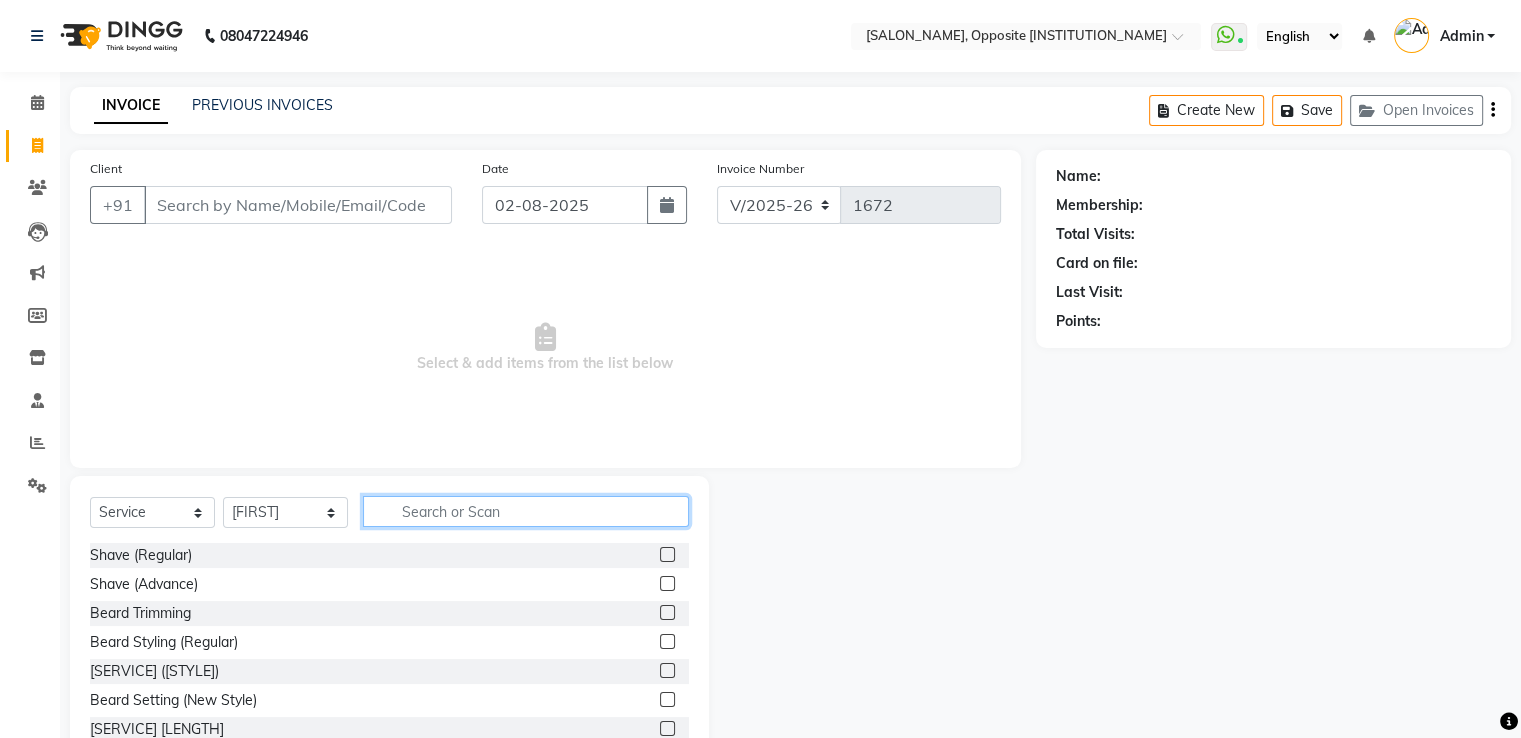 click 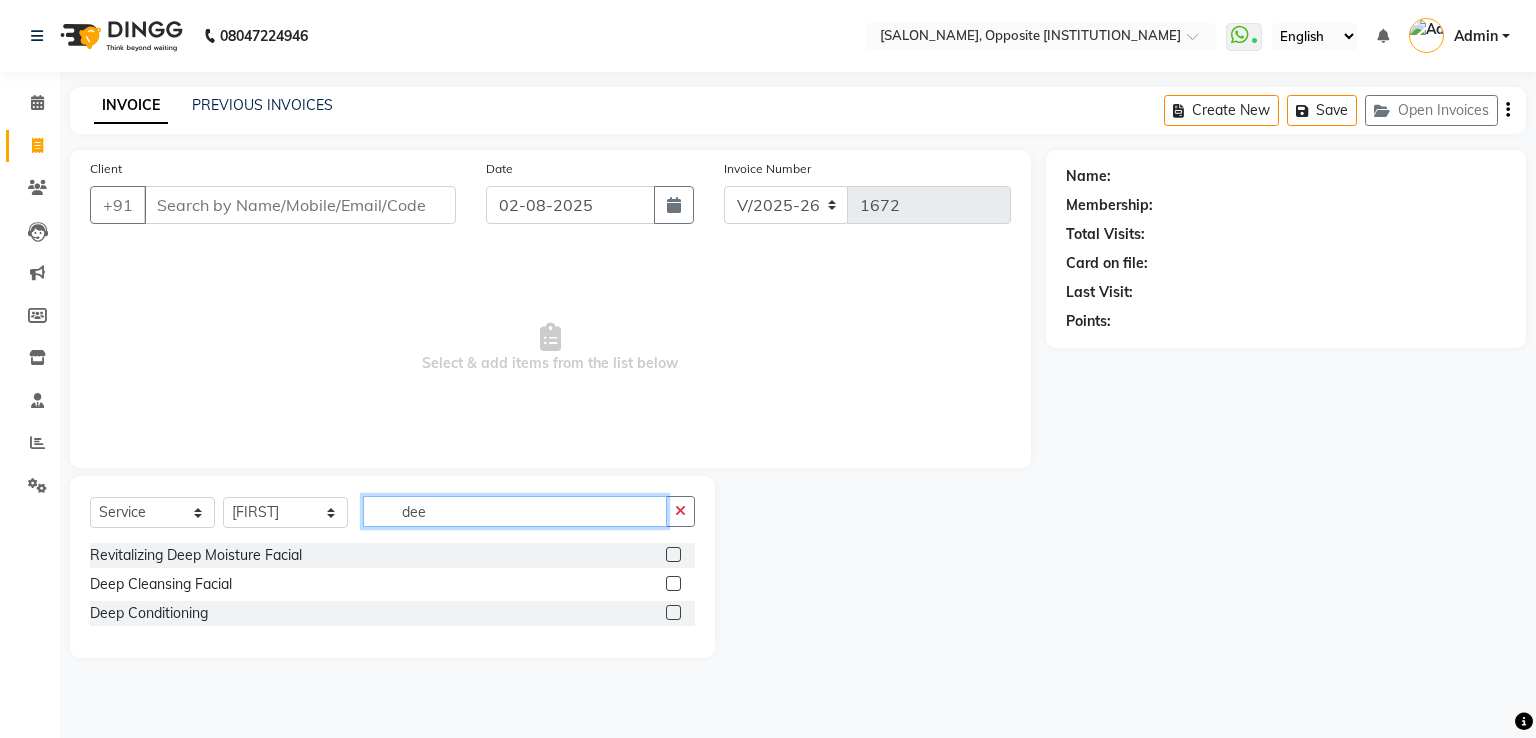 type on "dee" 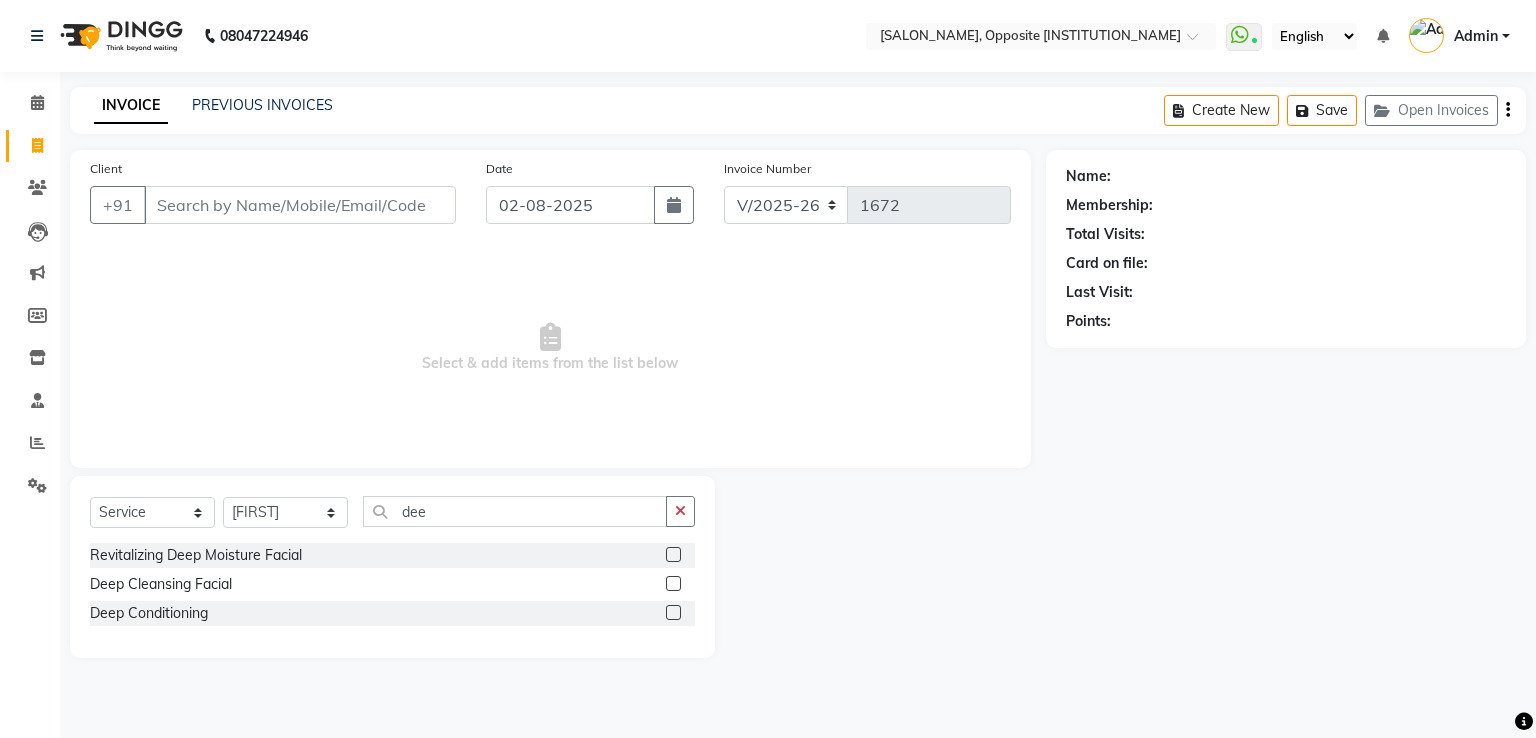 click 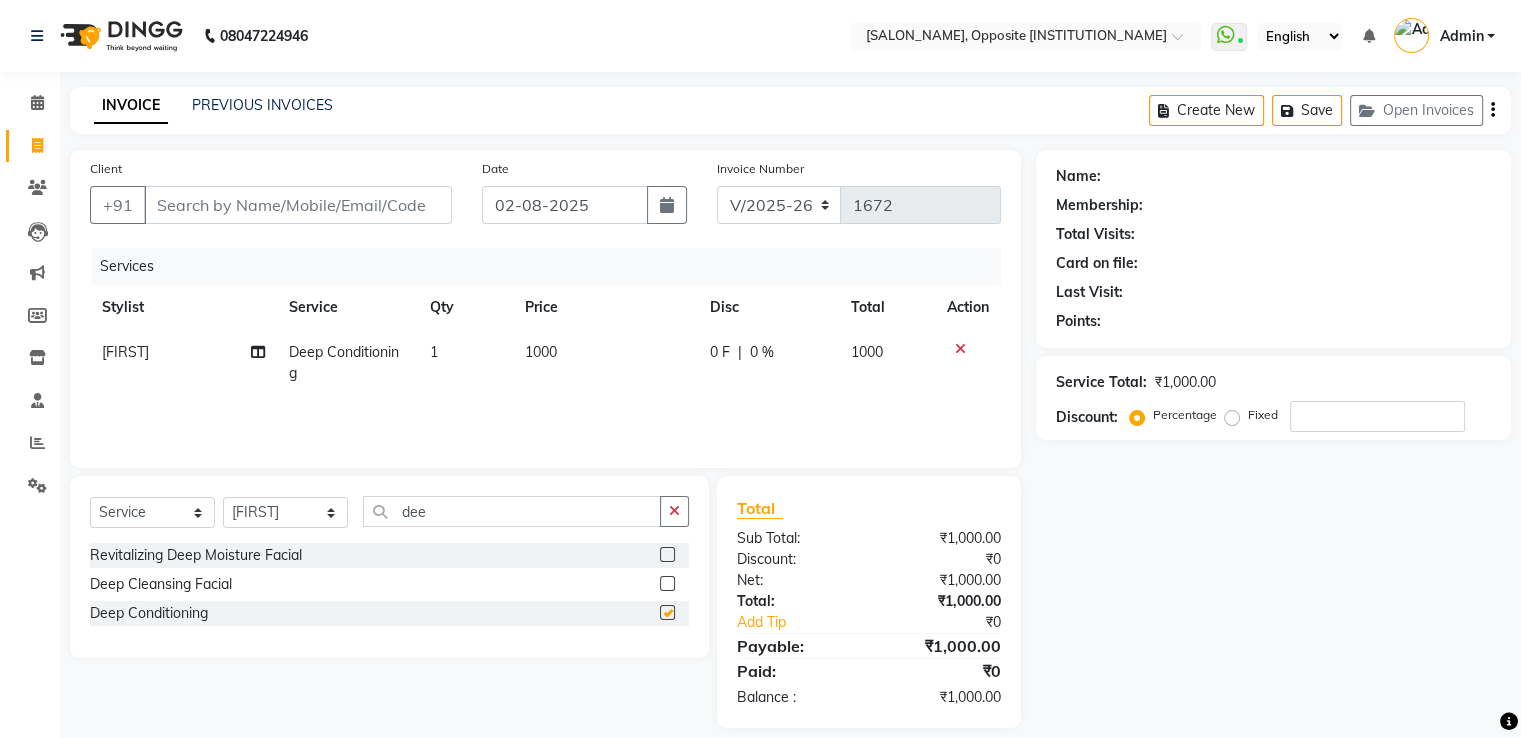 checkbox on "false" 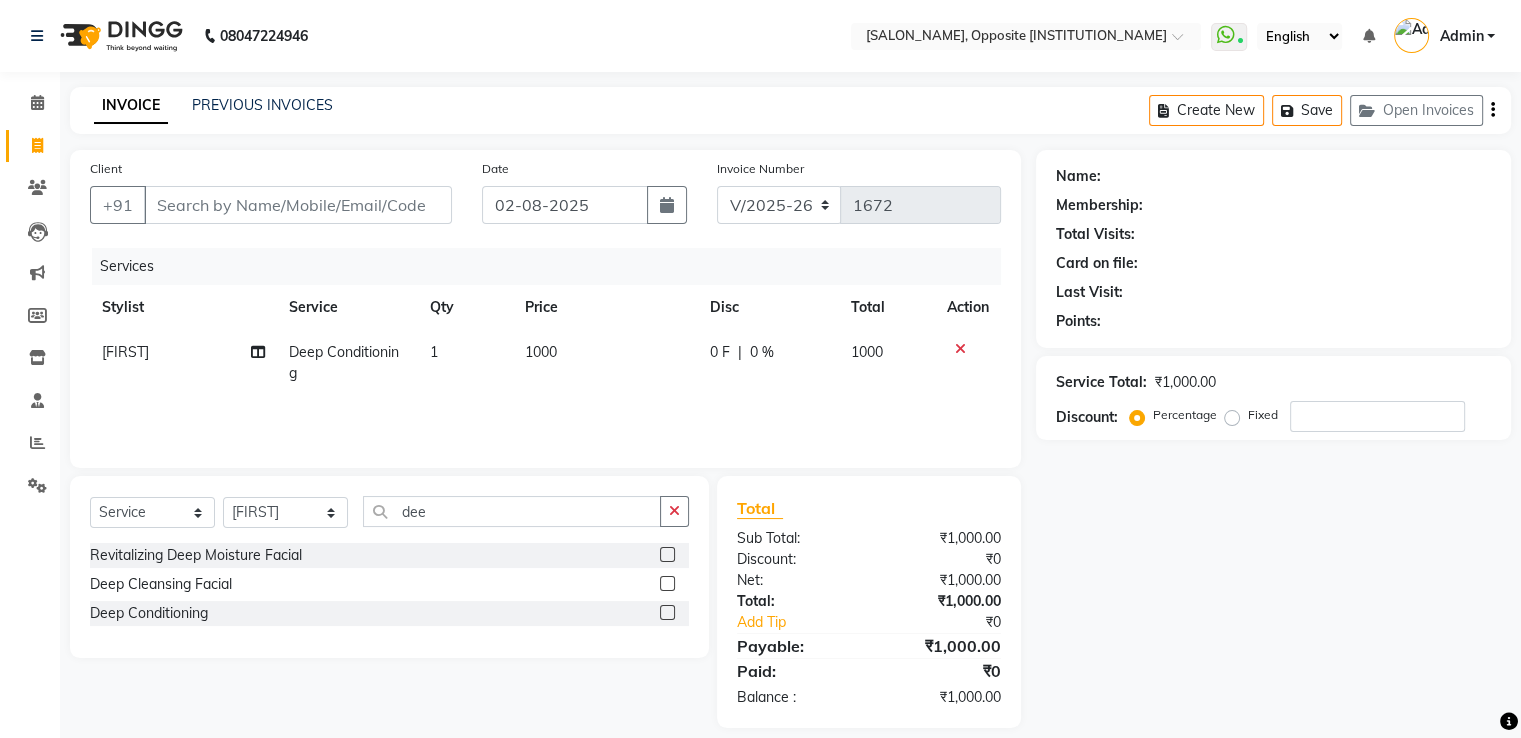 click on "1000" 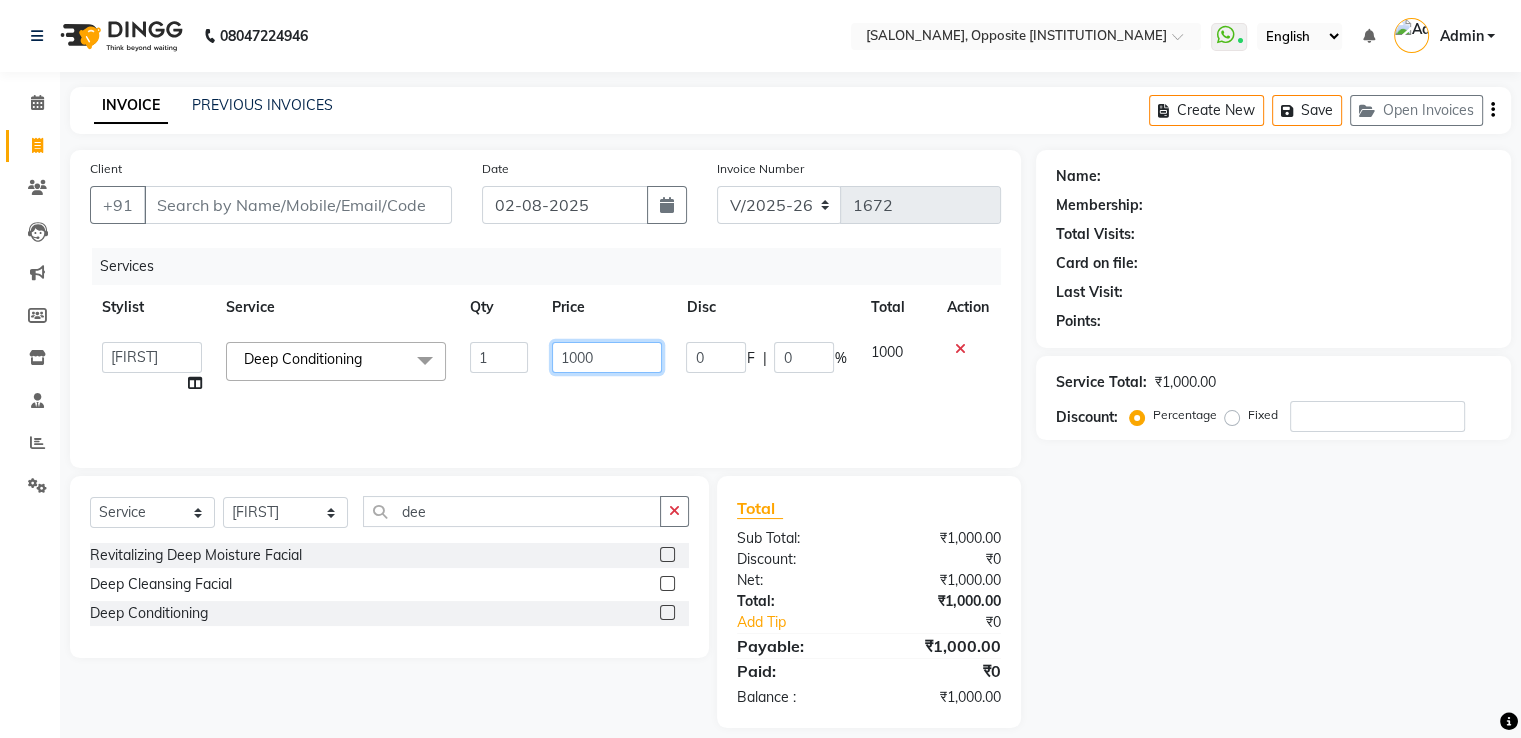 click on "1000" 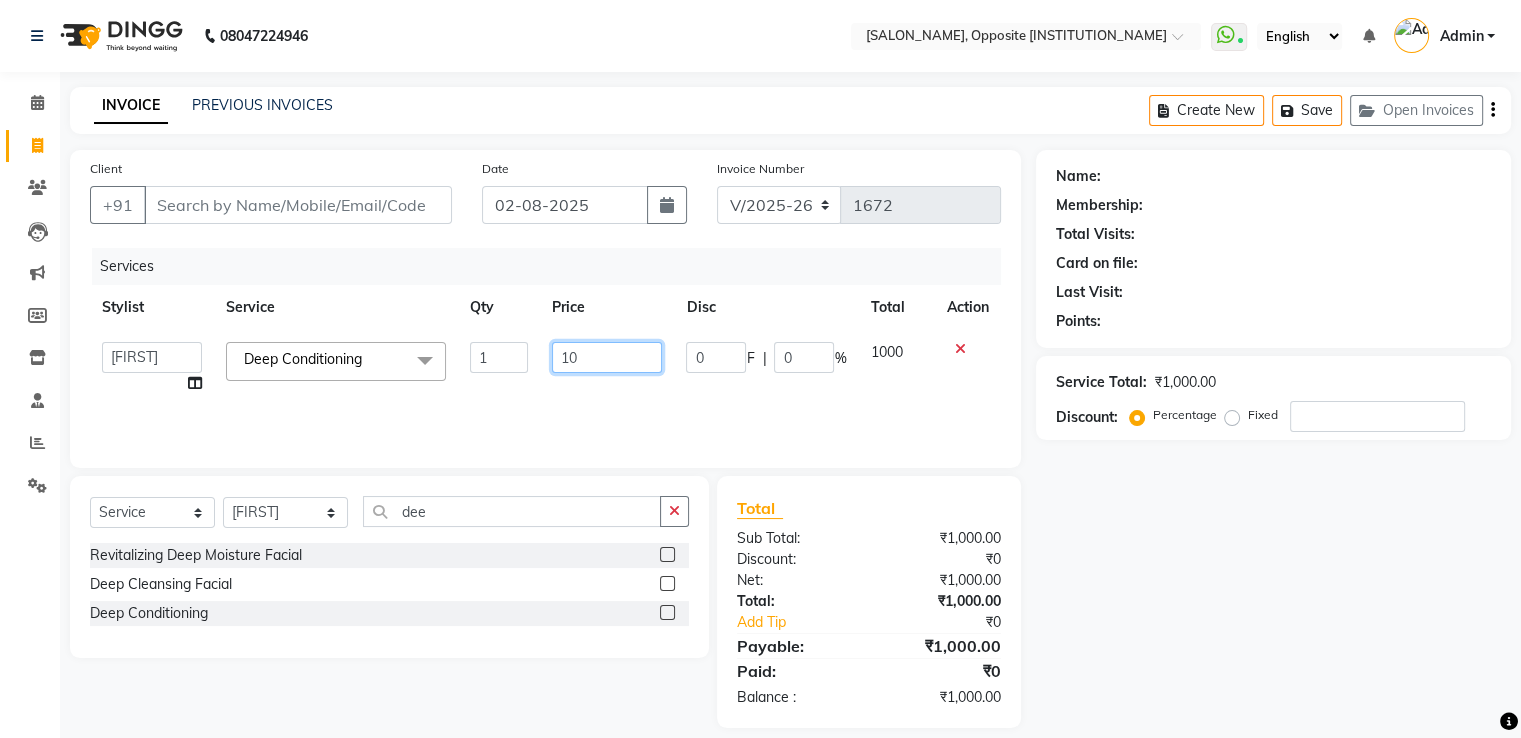 type on "1" 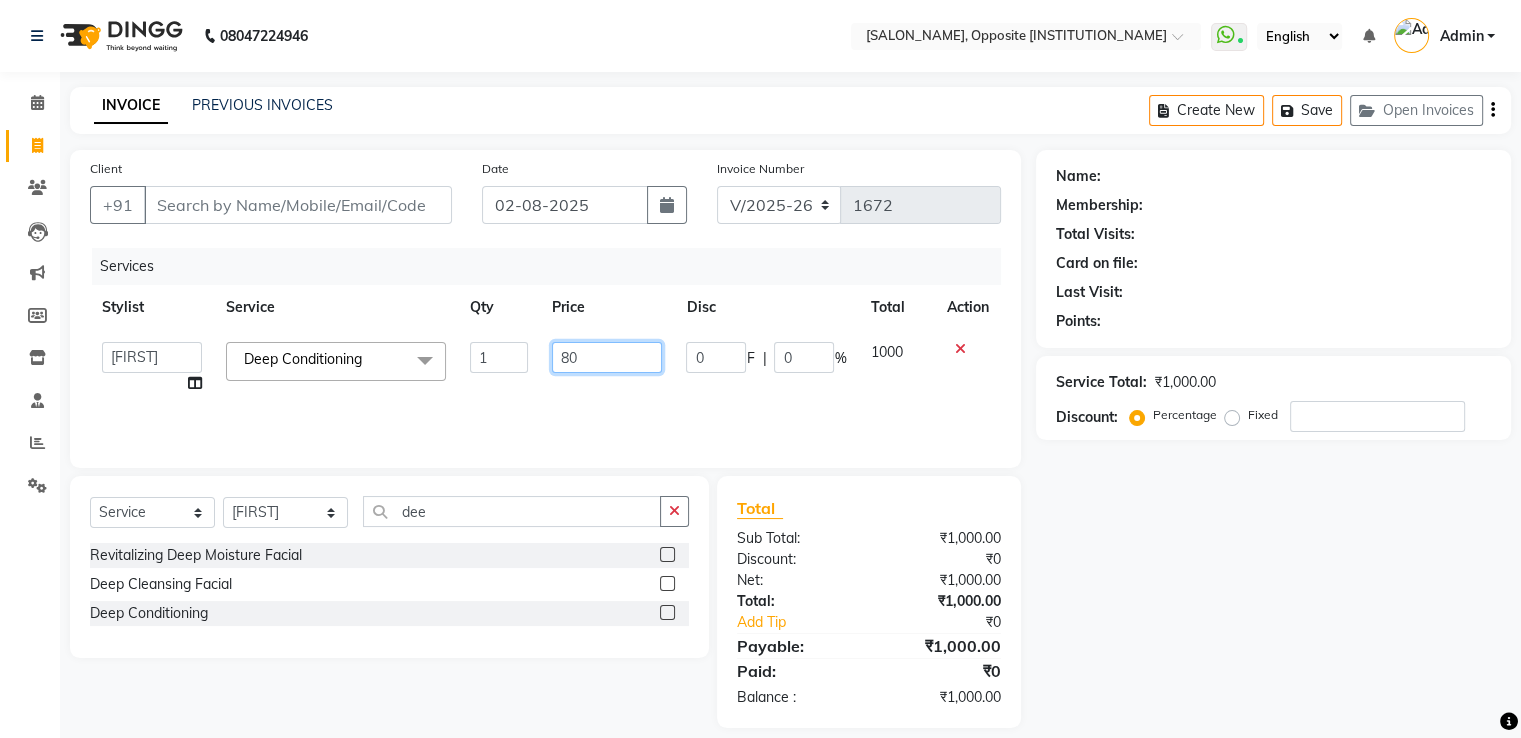 type on "800" 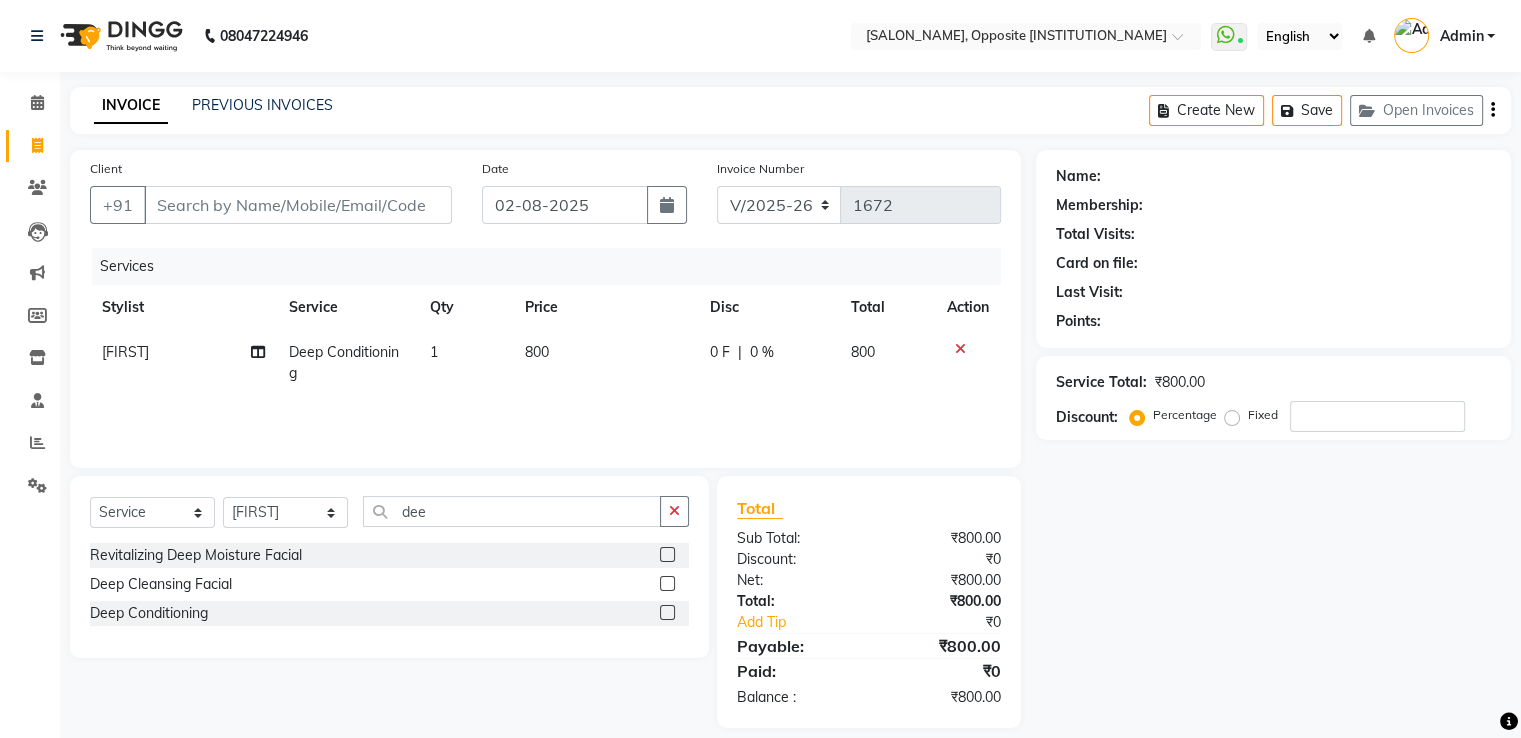 click on "800" 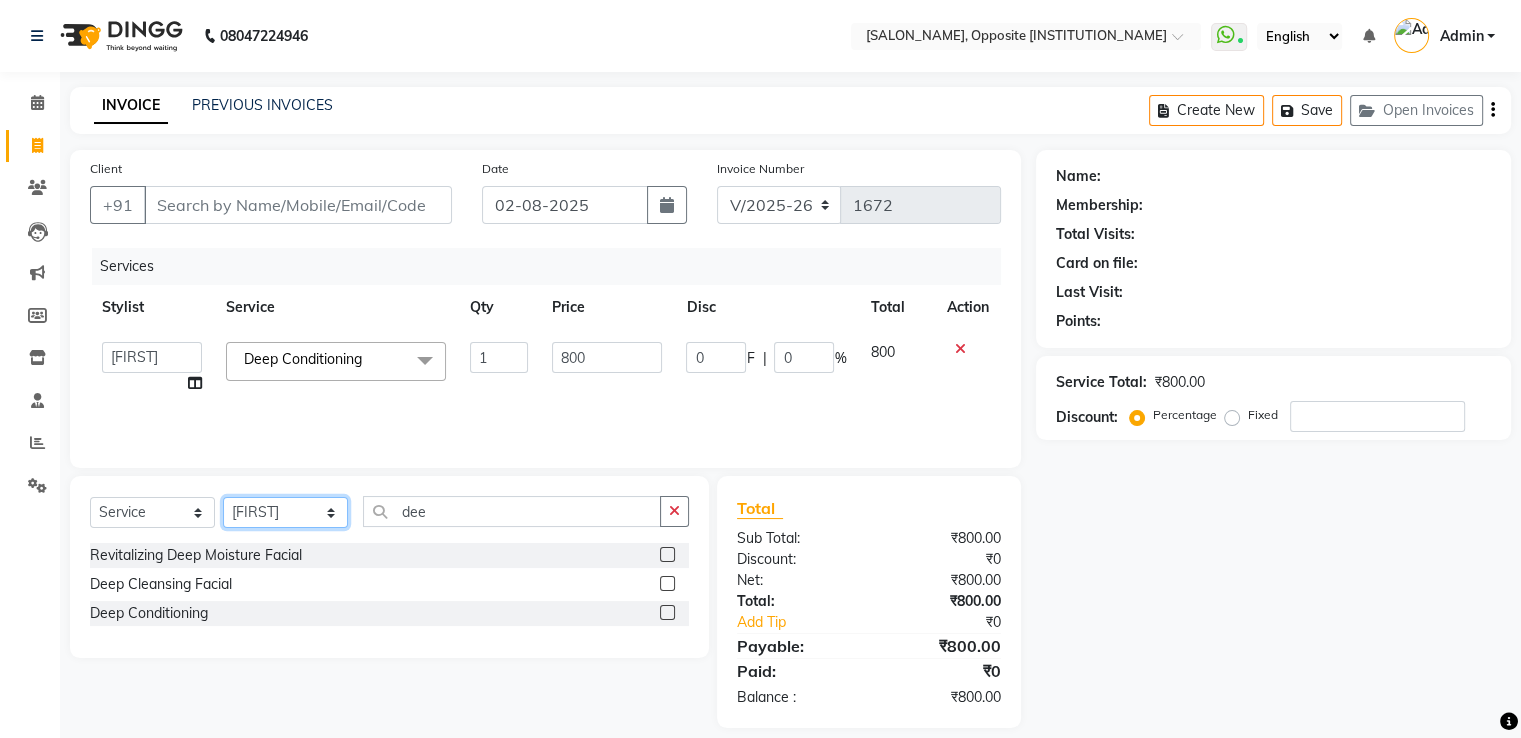 click on "Select Stylist [FIRST] [LAST] [FIRST] [LAST] [FIRST] [LAST] [FIRST] [LAST] [FIRST] [LAST] [FIRST] [LAST] [FIRST] [LAST] [FIRST] [LAST] [FIRST] [LAST]" 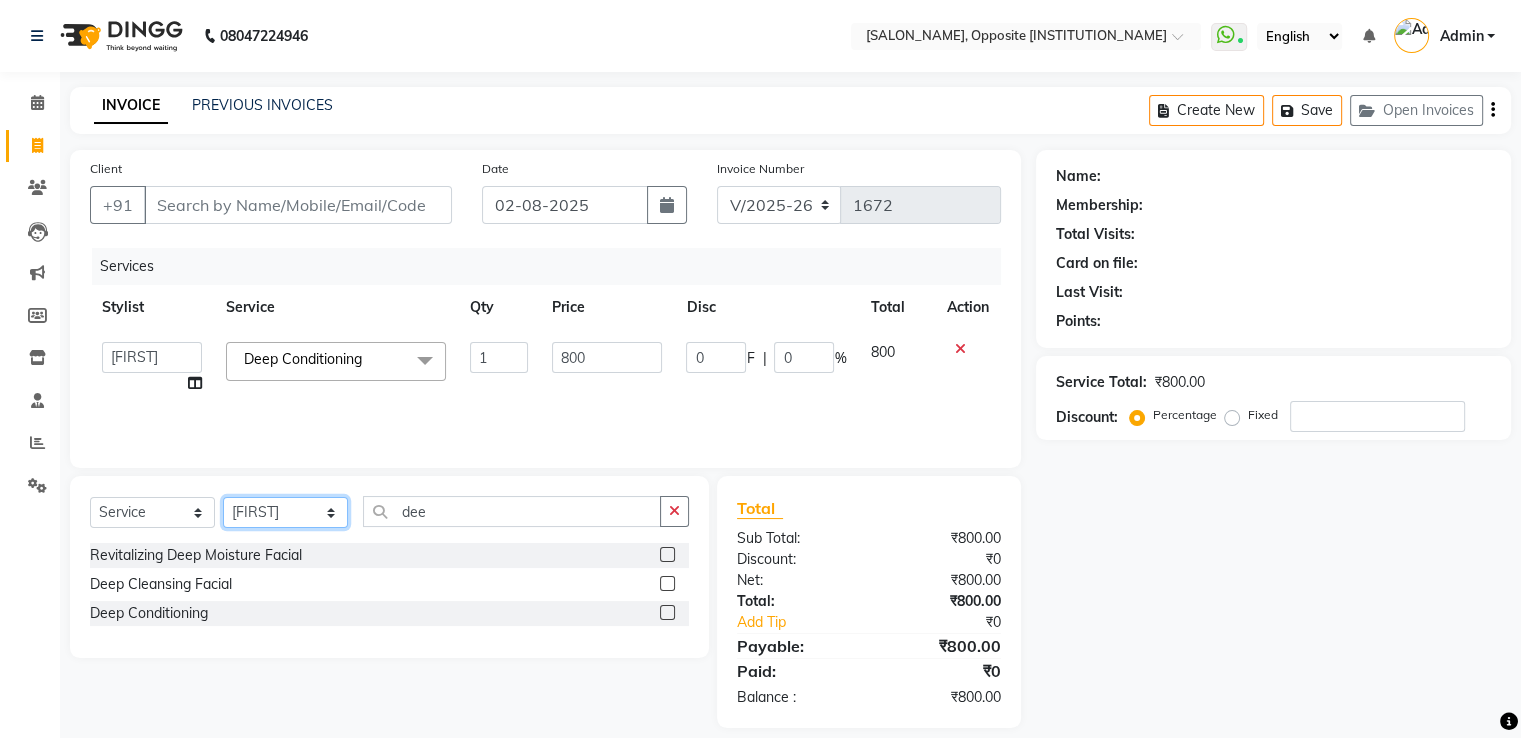 select on "20644" 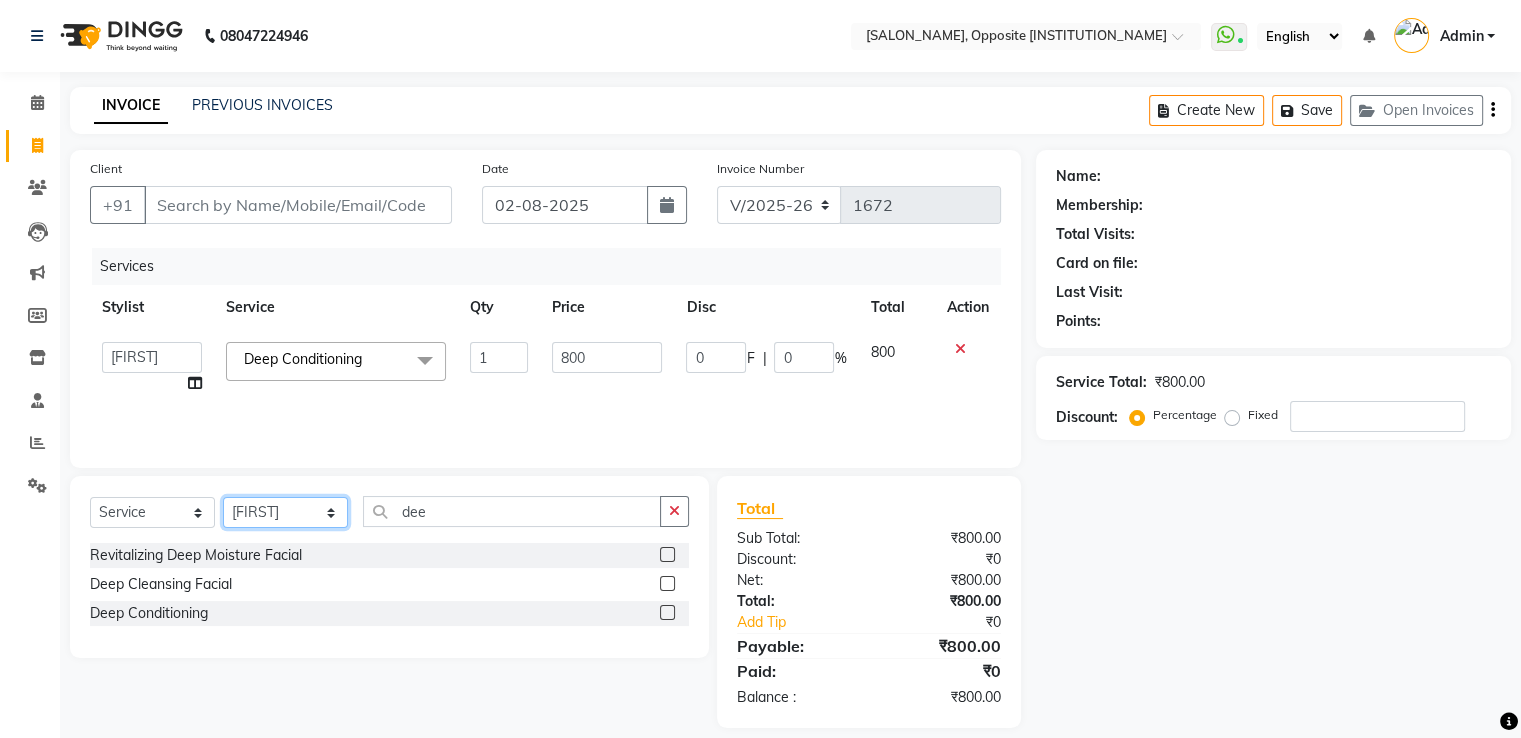 click on "Select Stylist [FIRST] [LAST] [FIRST] [LAST] [FIRST] [LAST] [FIRST] [LAST] [FIRST] [LAST] [FIRST] [LAST] [FIRST] [LAST] [FIRST] [LAST] [FIRST] [LAST]" 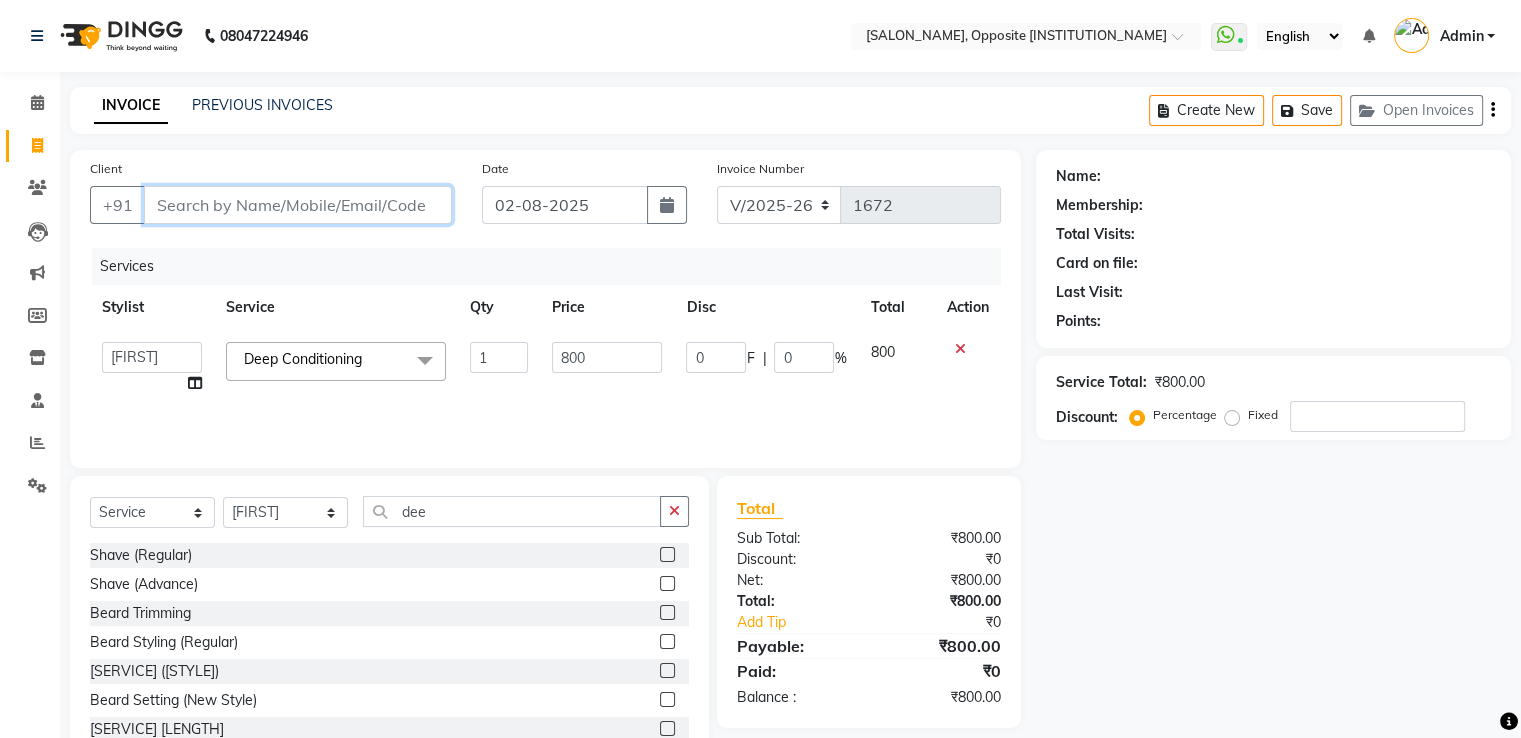 click on "Client" at bounding box center (298, 205) 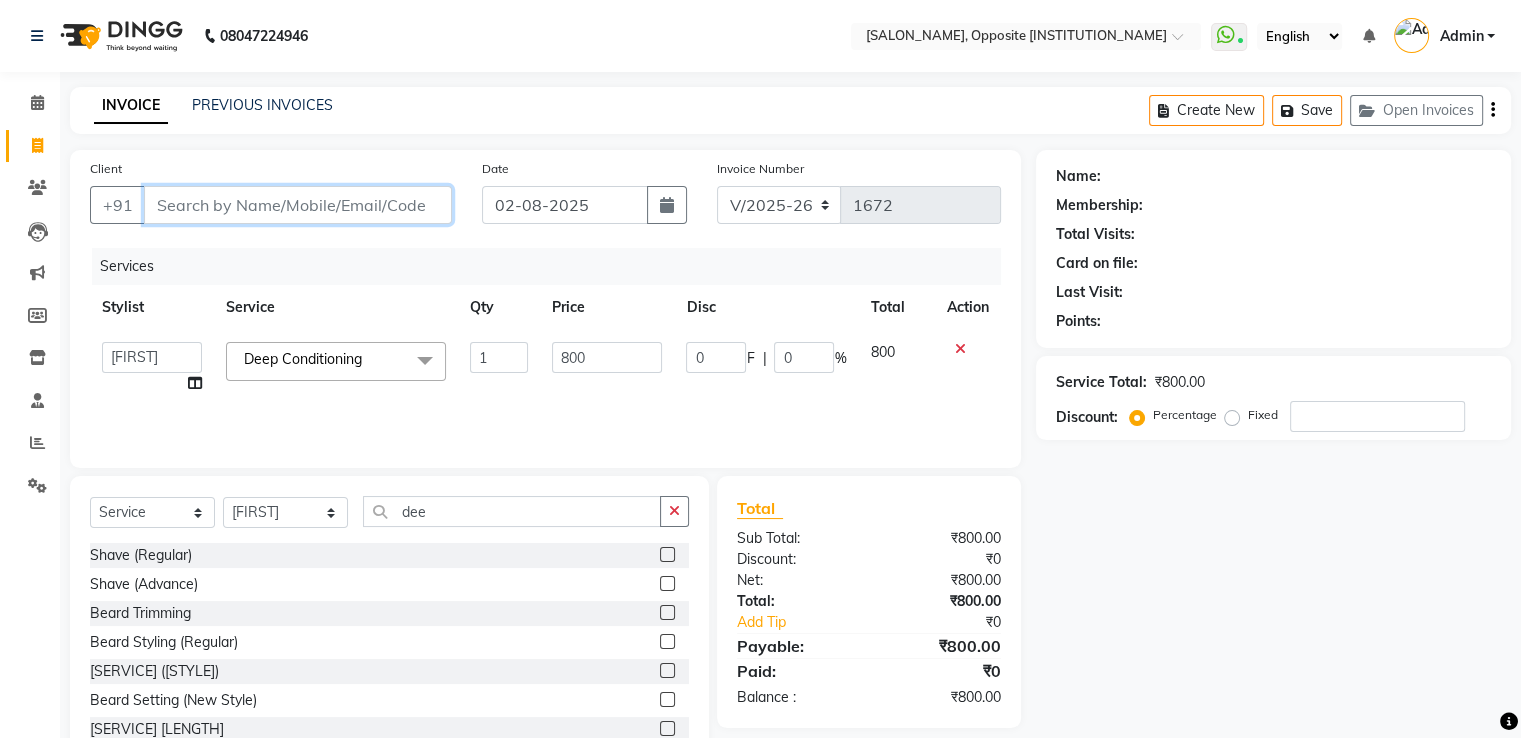 type on "7" 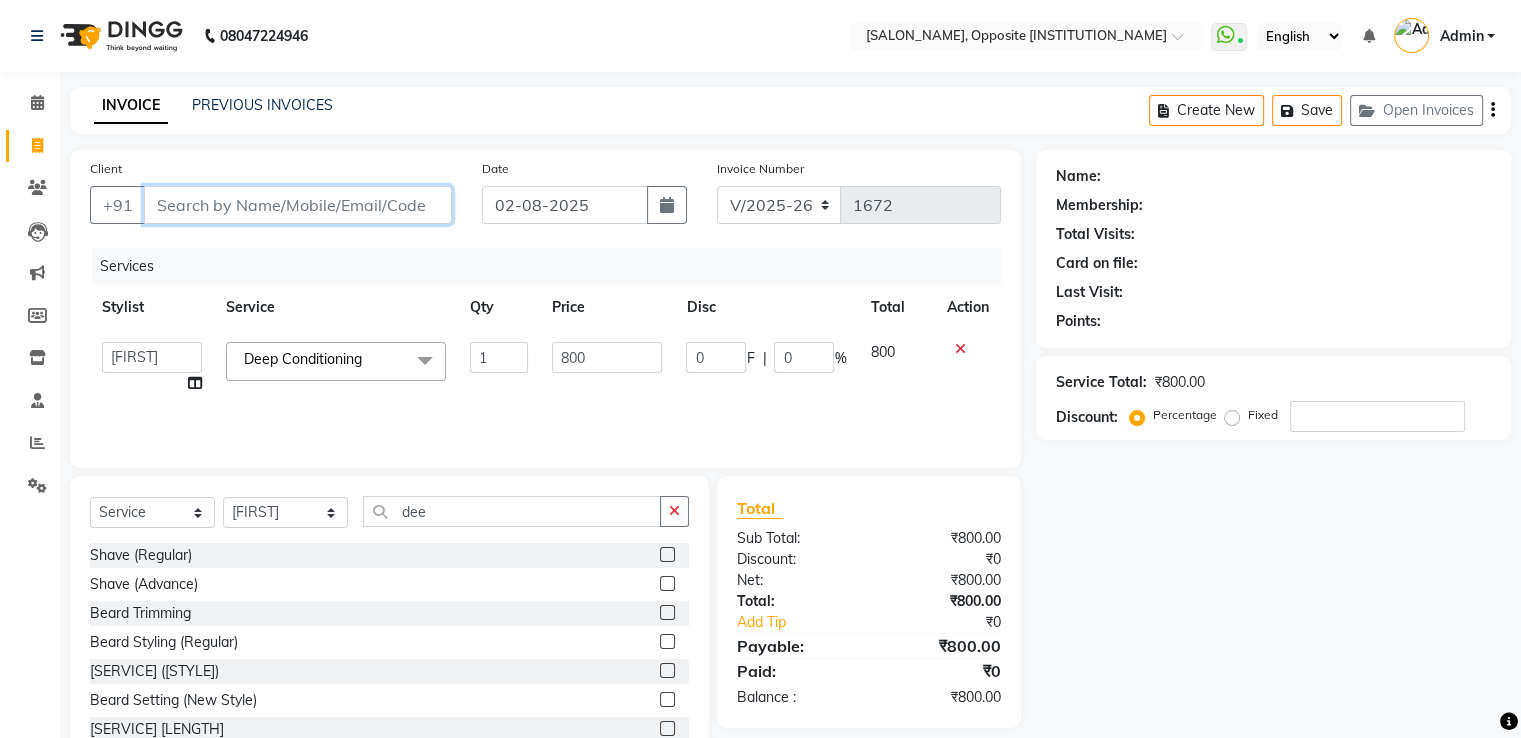 type on "0" 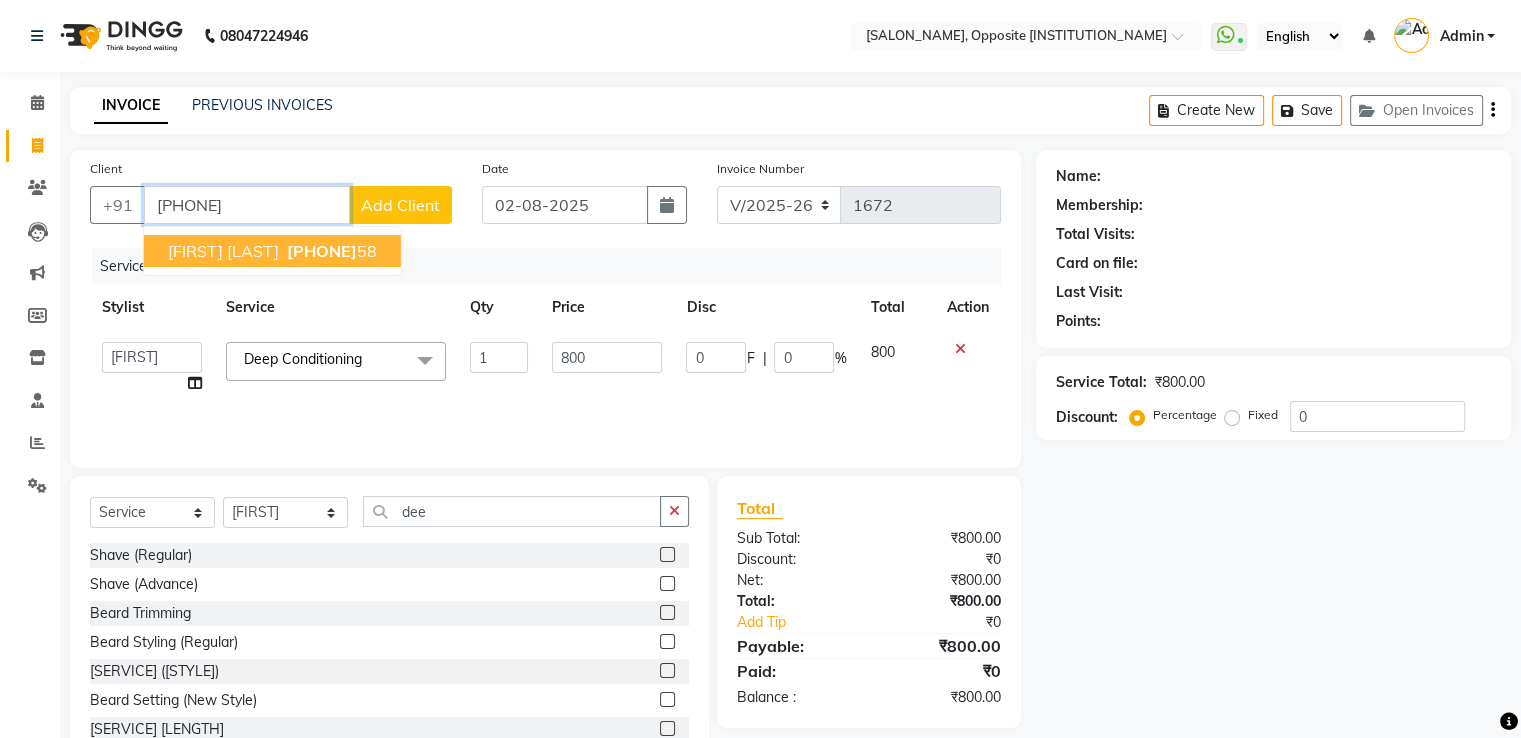 click on "[FIRST] [LAST]" at bounding box center [223, 251] 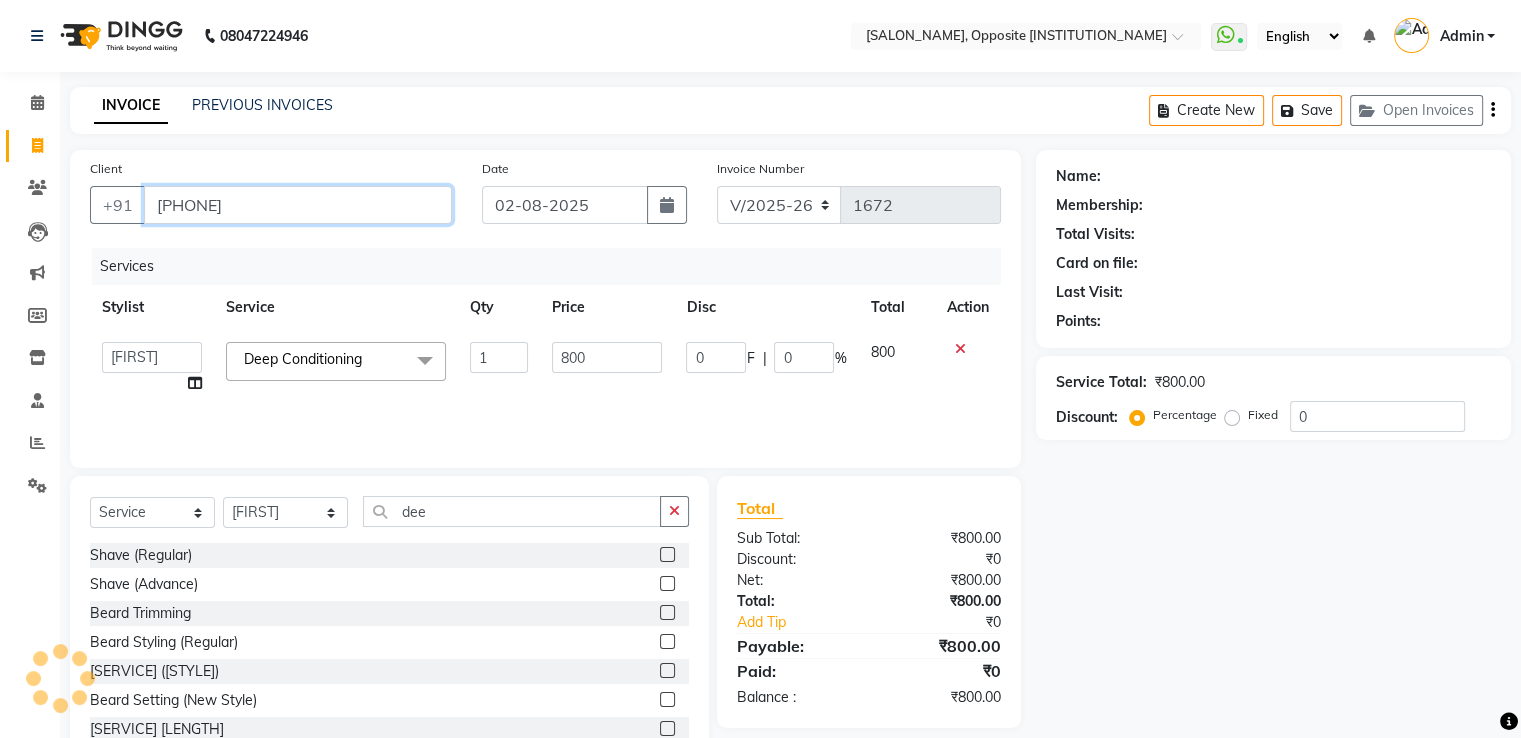 type on "[PHONE]" 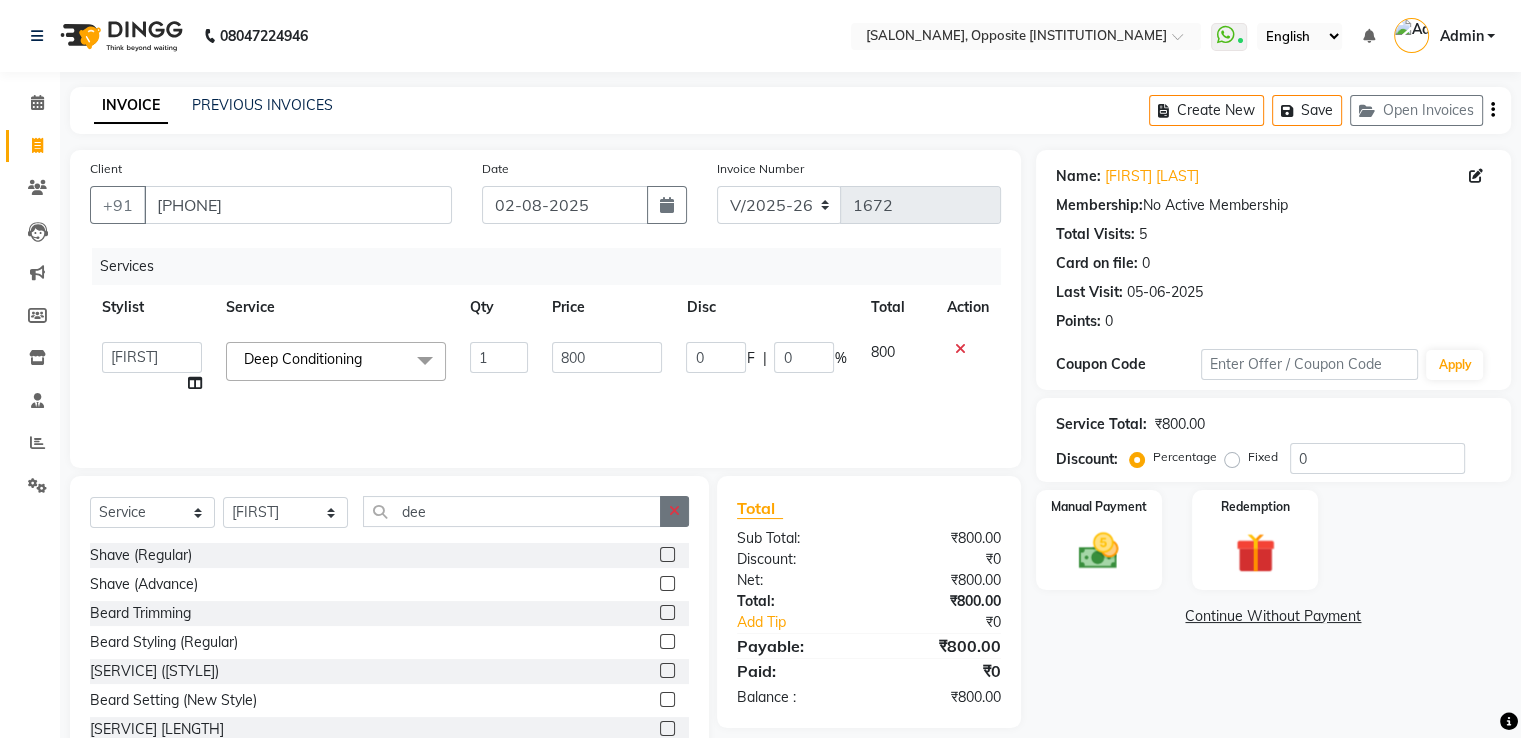 click 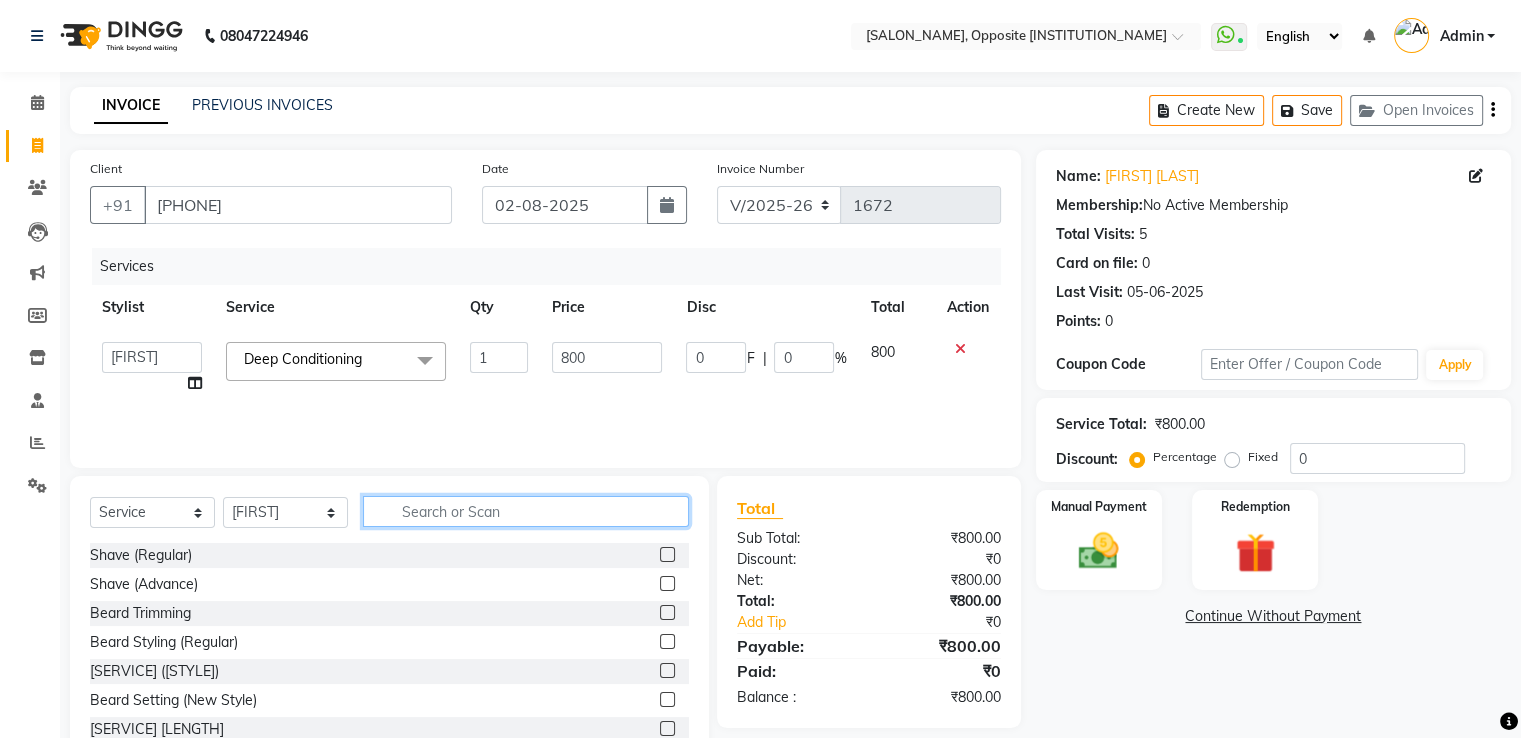 click 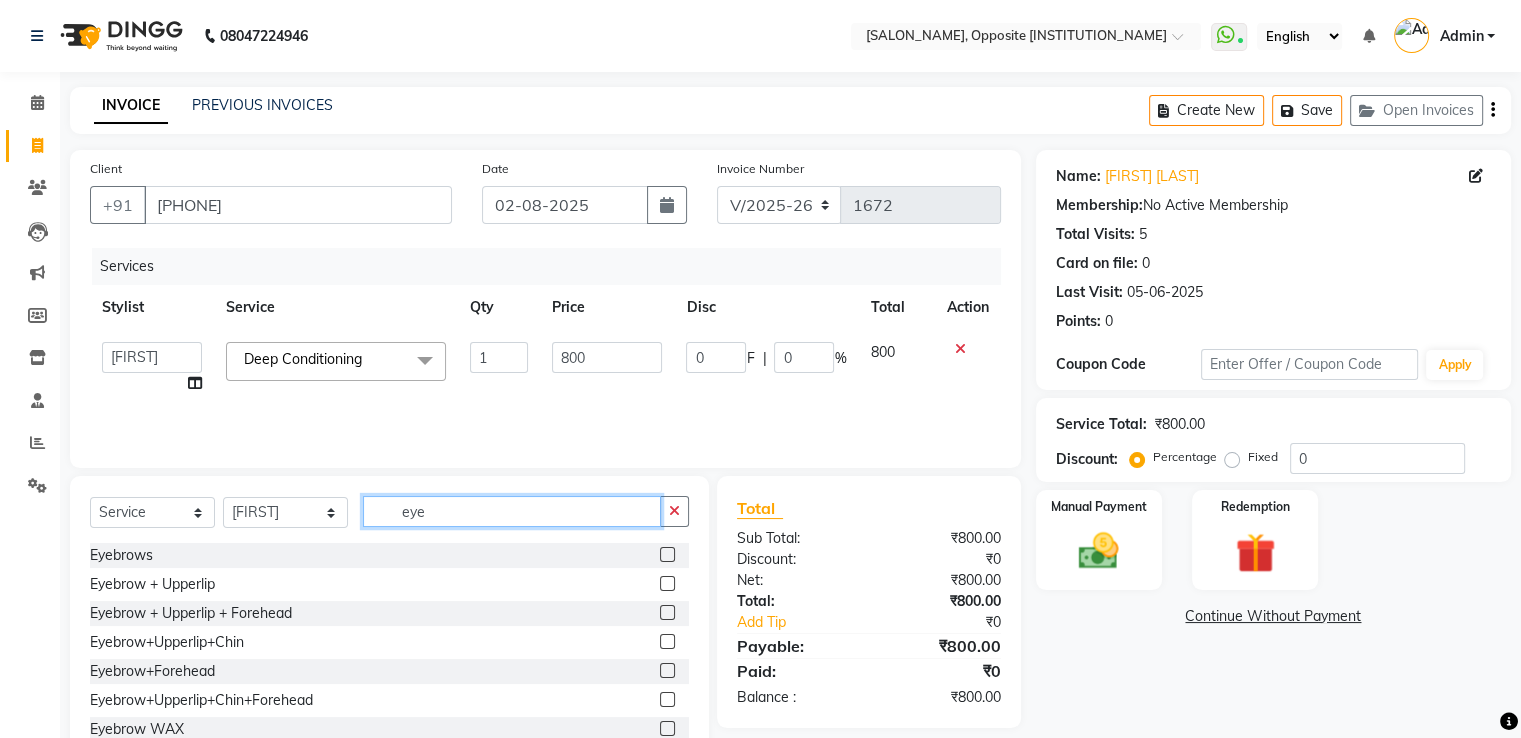 type on "eye" 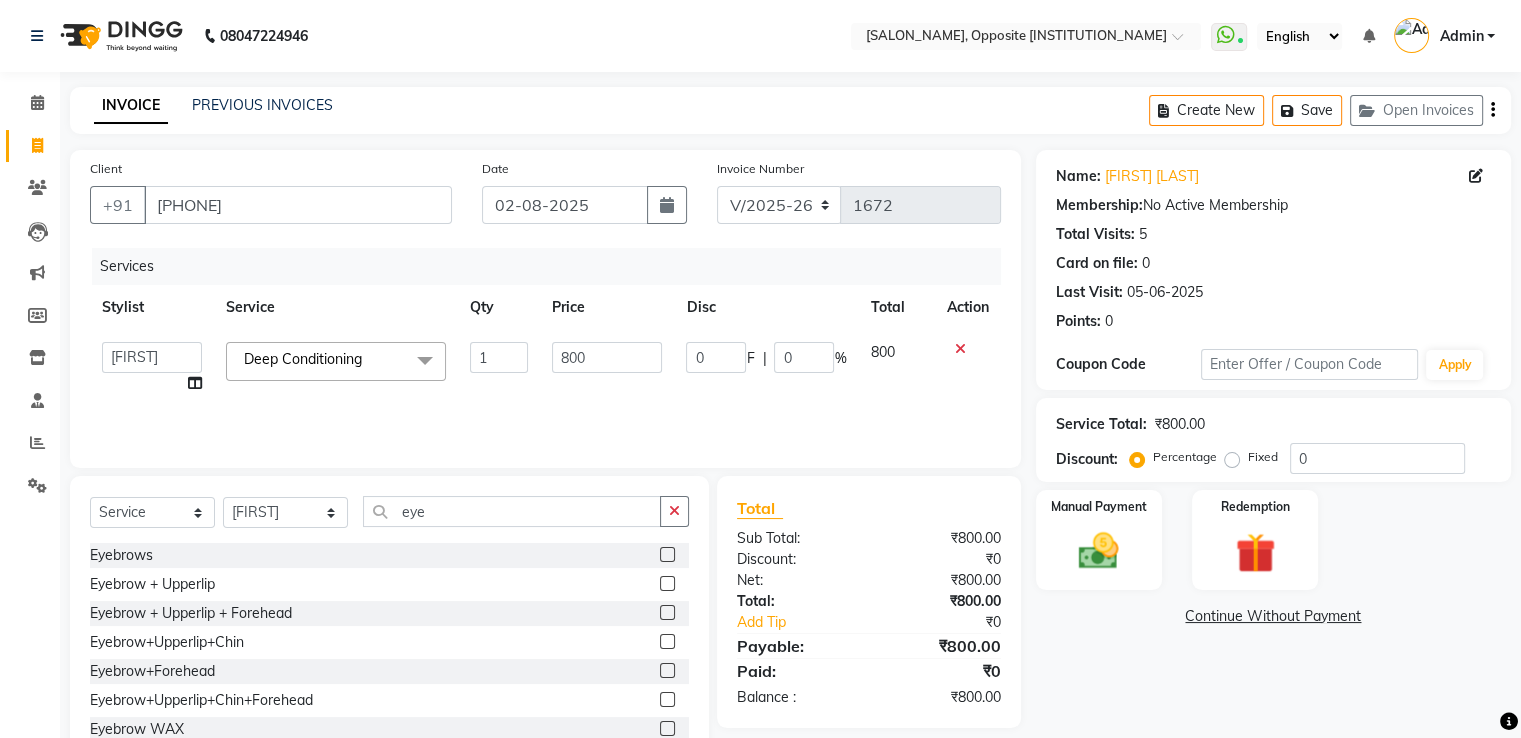 click 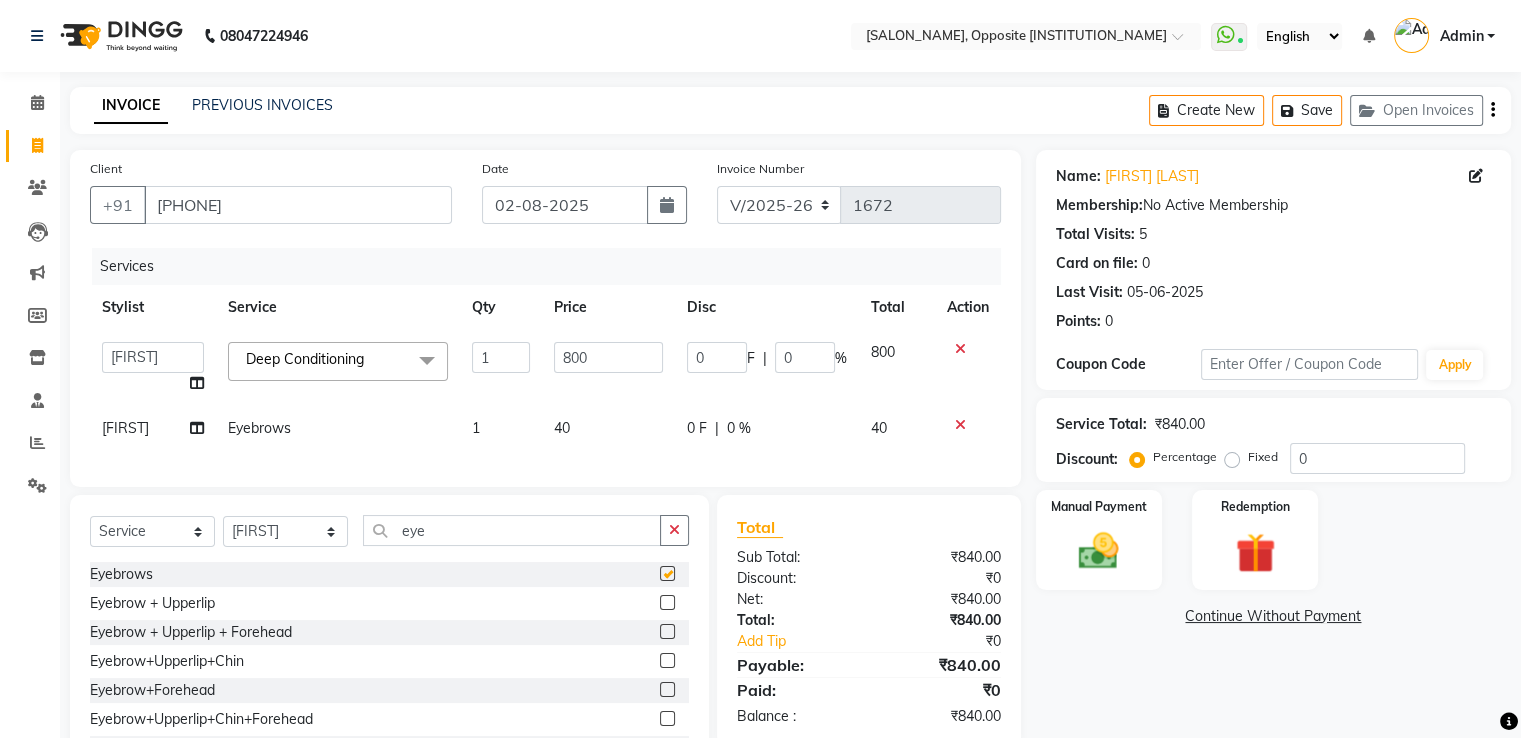 checkbox on "false" 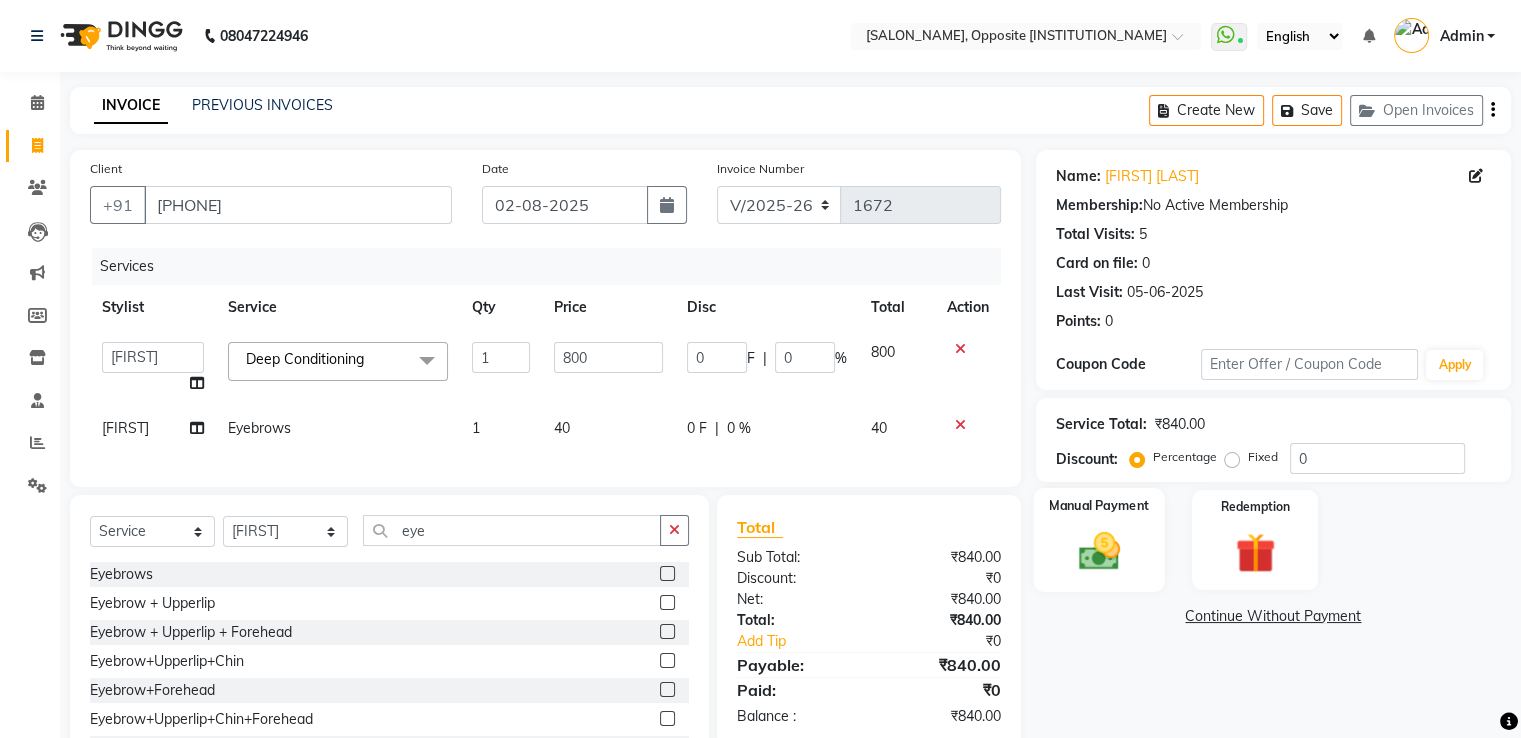 click 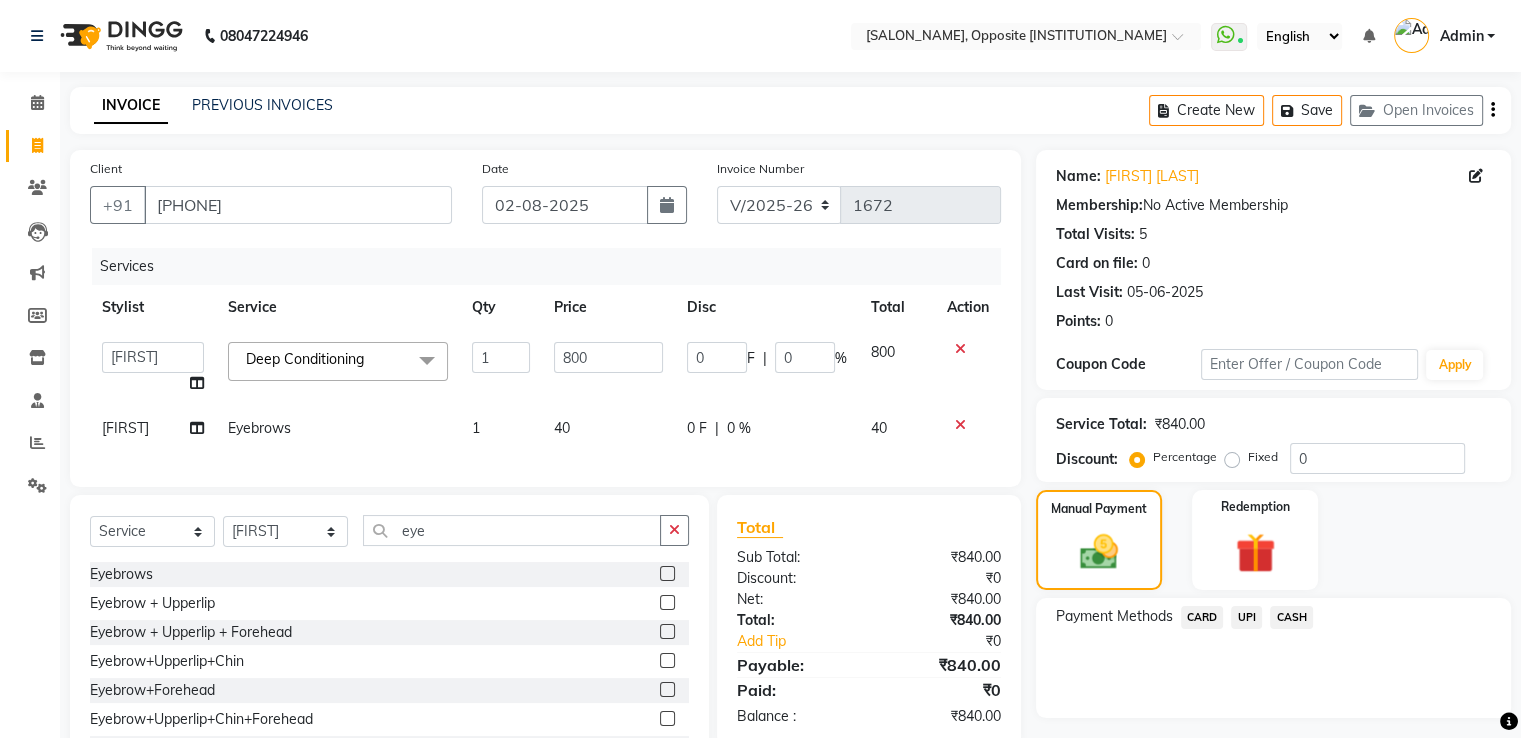 click on "UPI" 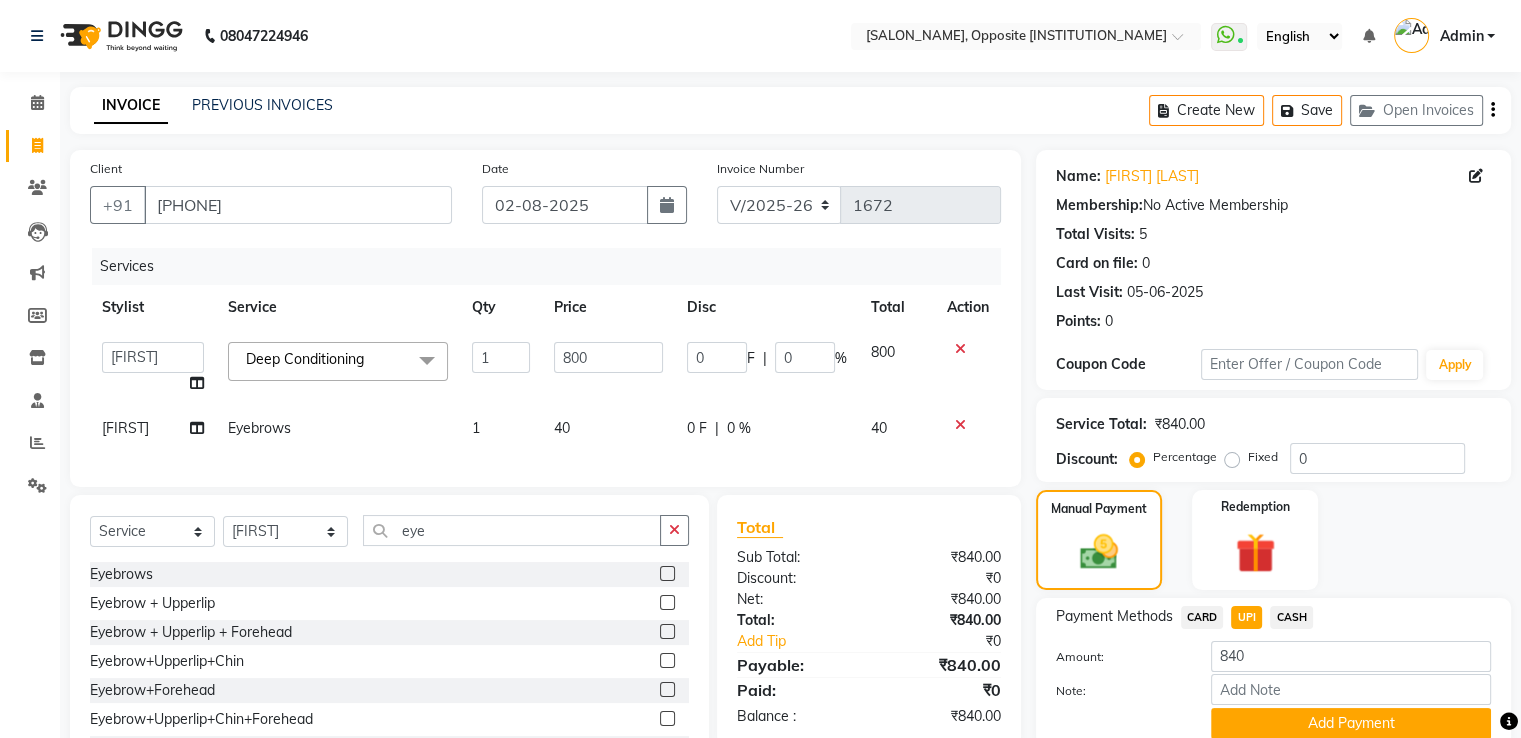 scroll, scrollTop: 98, scrollLeft: 0, axis: vertical 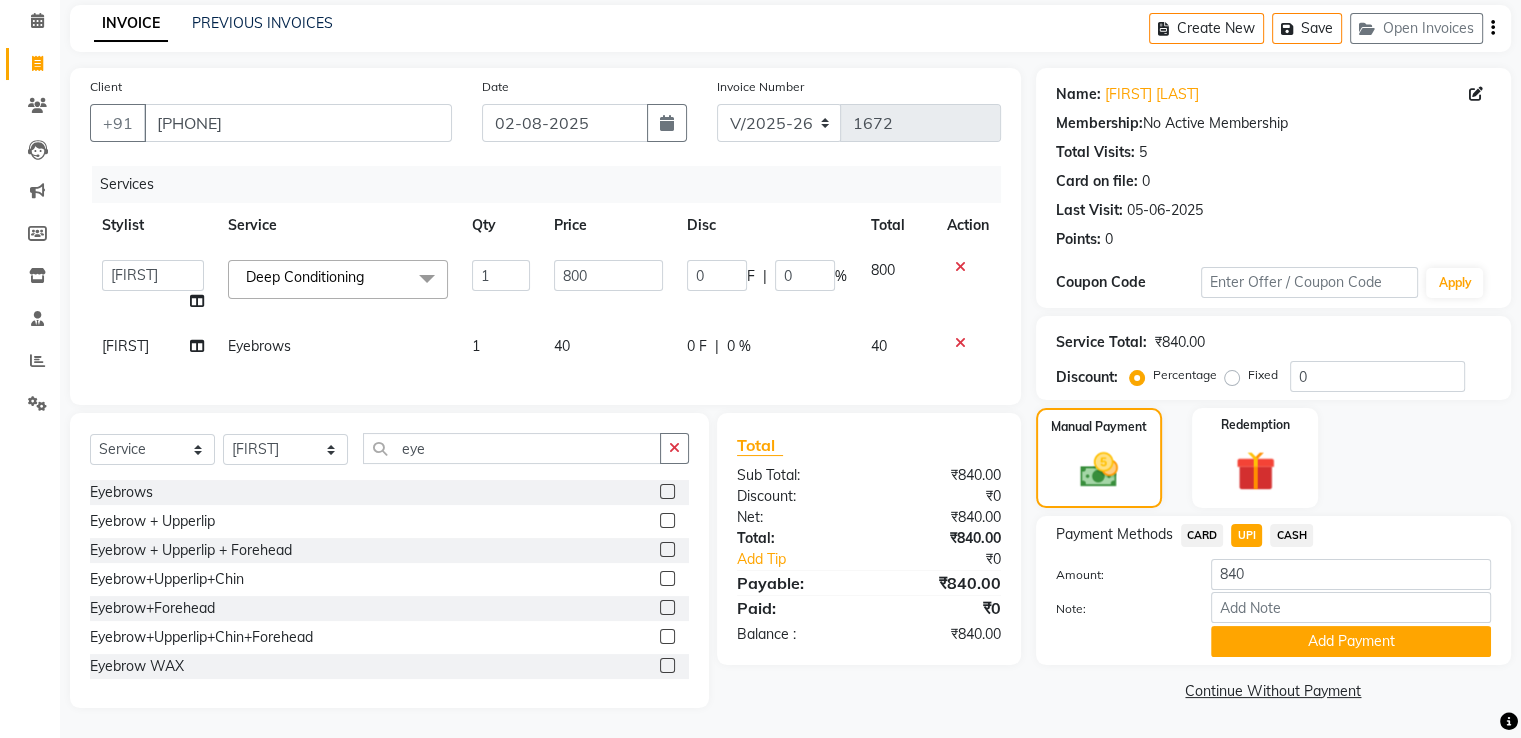 click on "Add Payment" 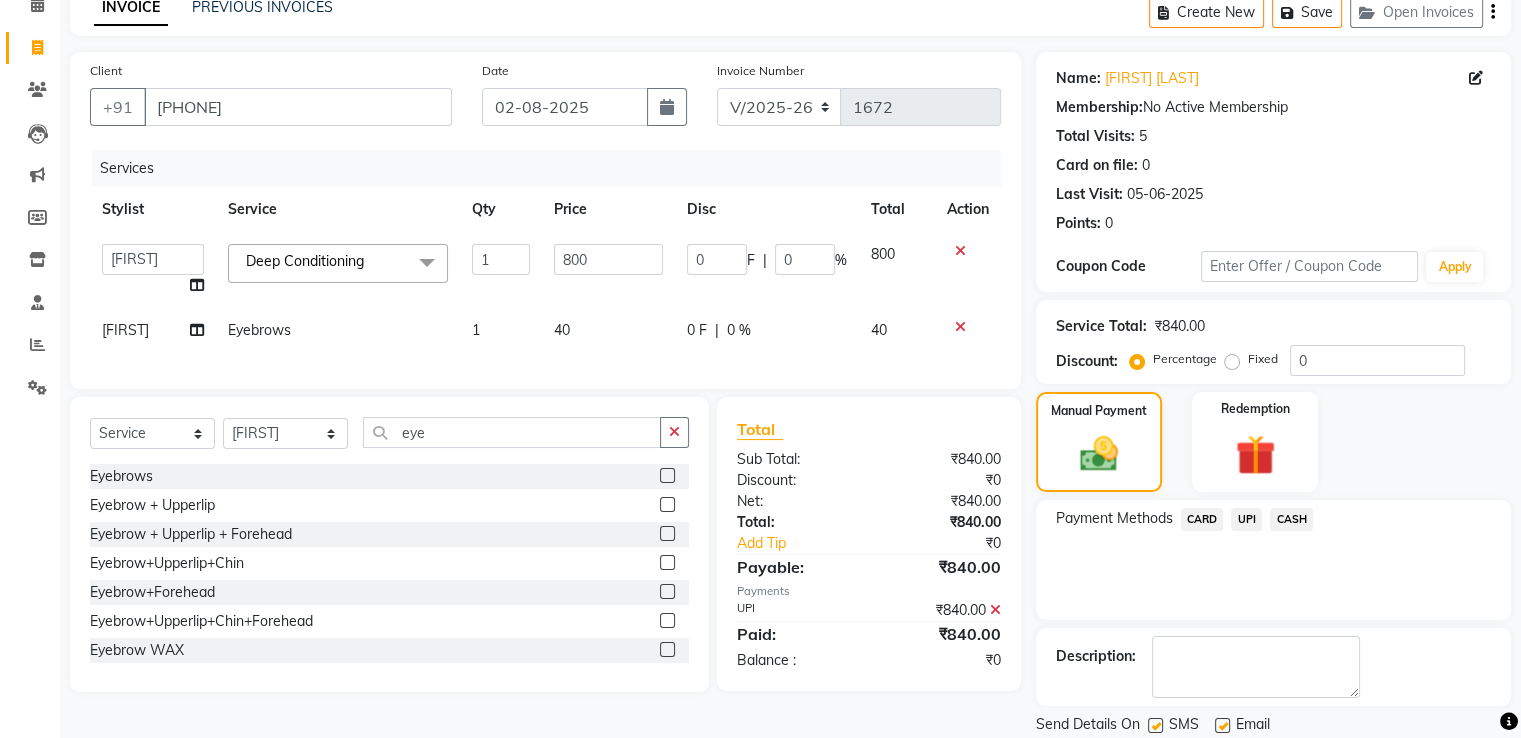 scroll, scrollTop: 163, scrollLeft: 0, axis: vertical 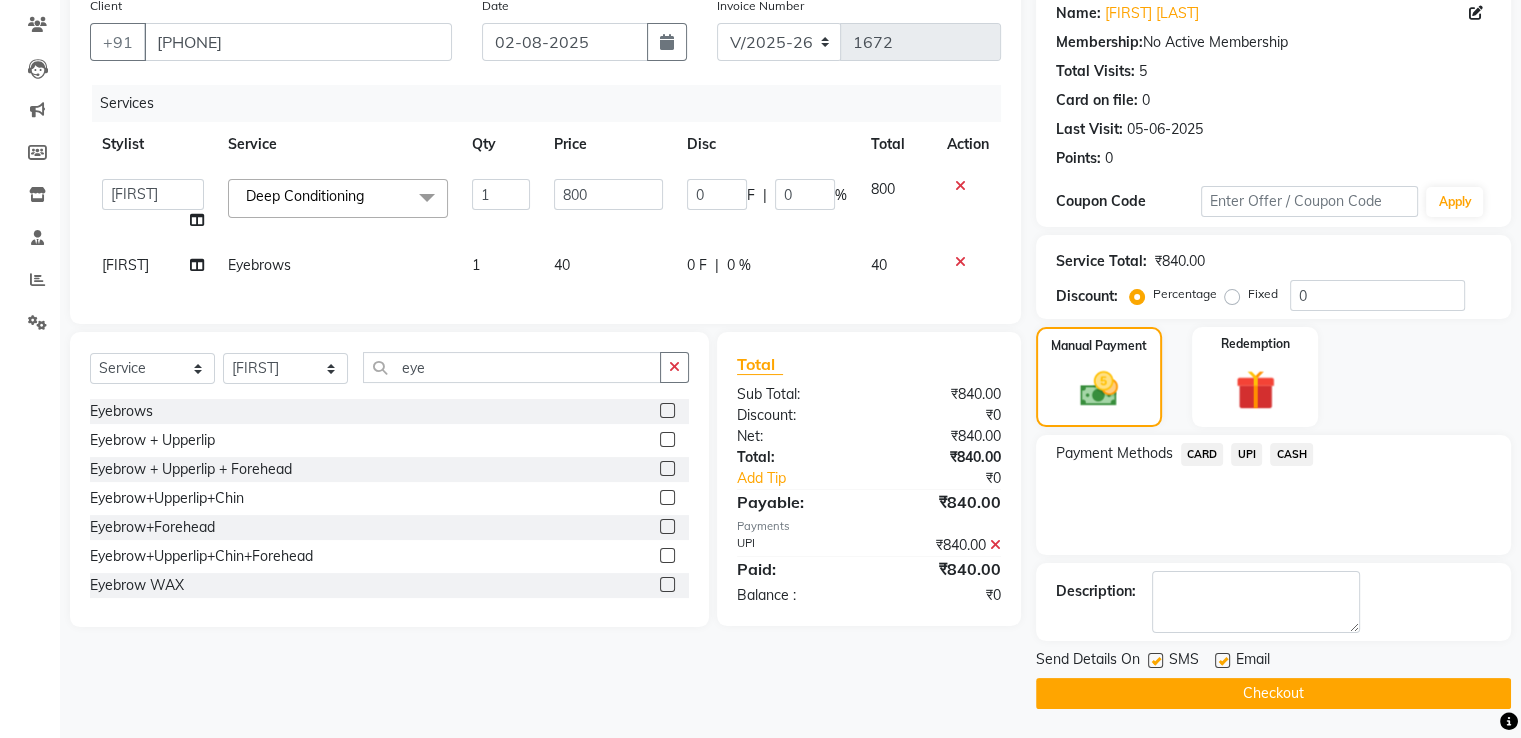 click on "Checkout" 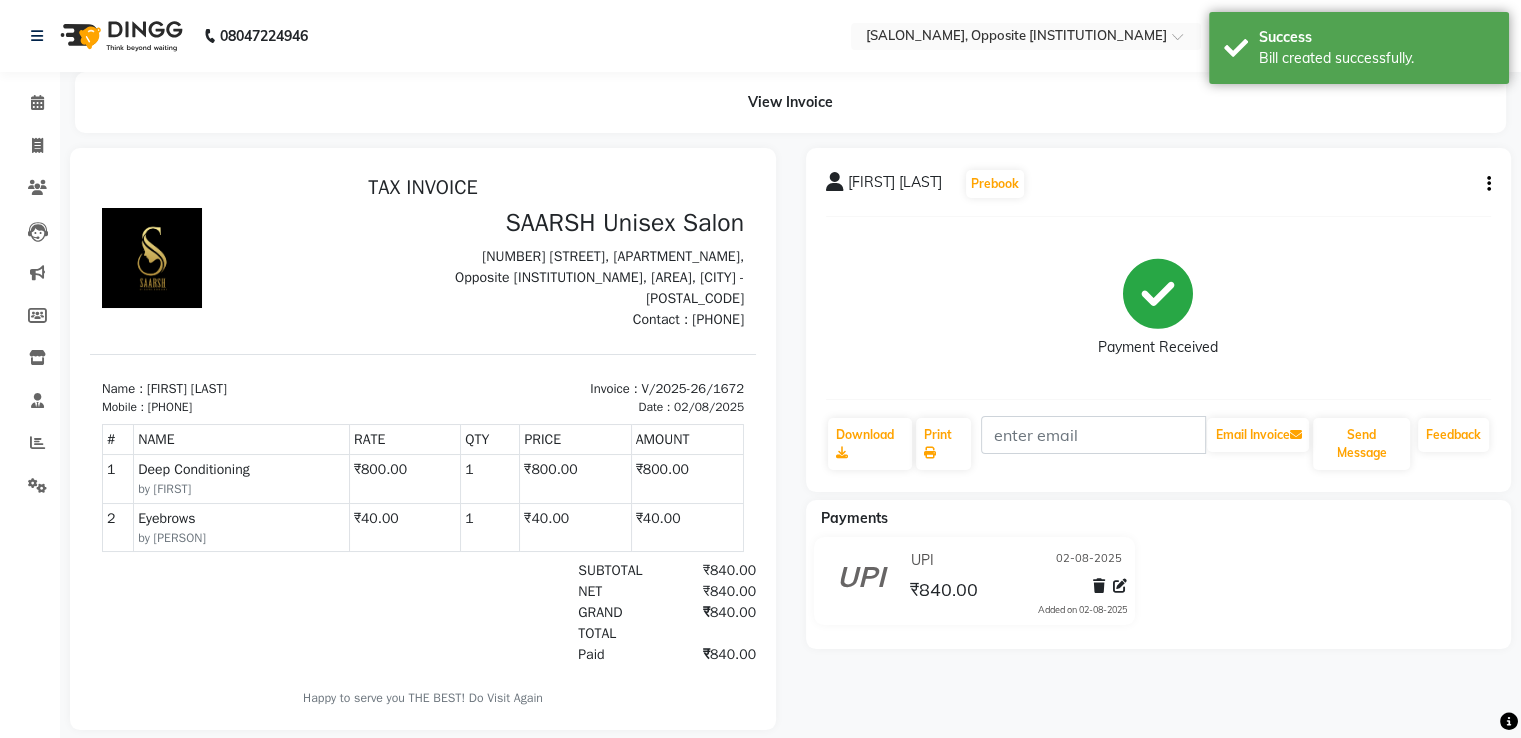 scroll, scrollTop: 0, scrollLeft: 0, axis: both 